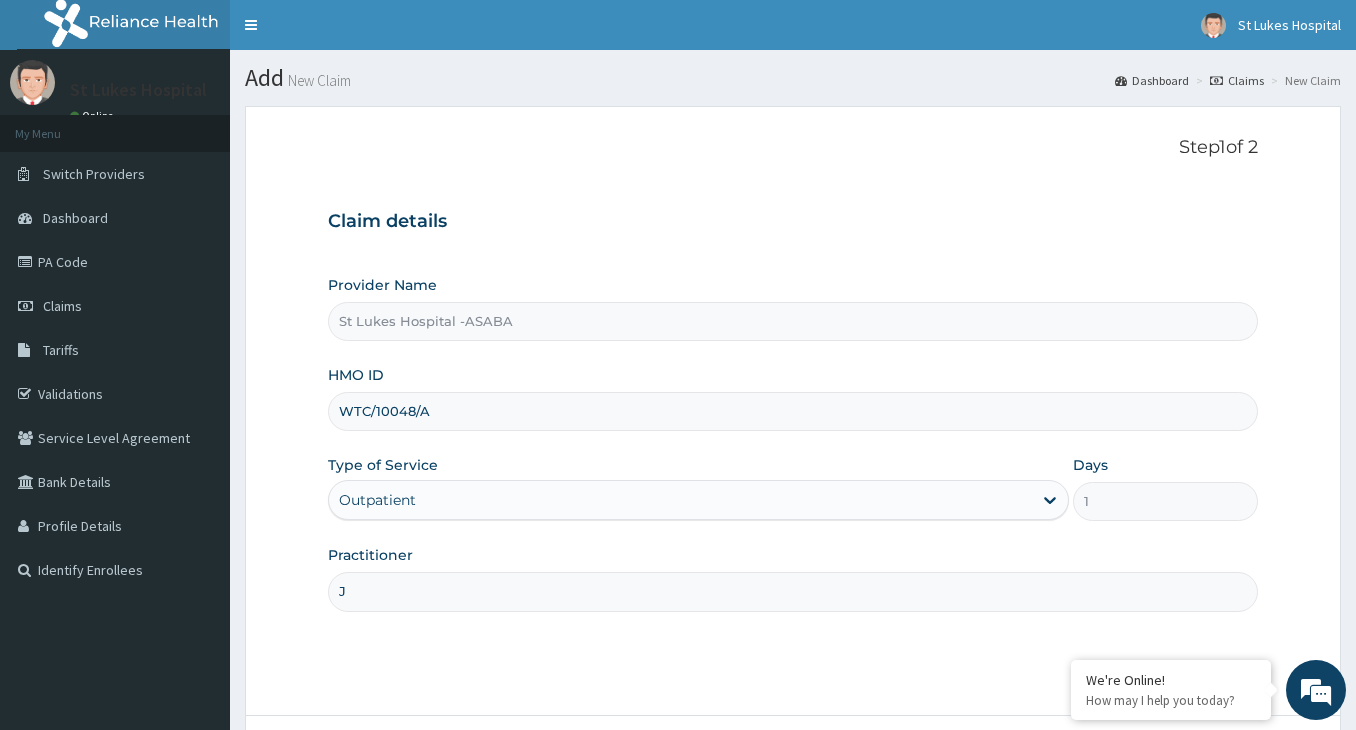 scroll, scrollTop: 0, scrollLeft: 0, axis: both 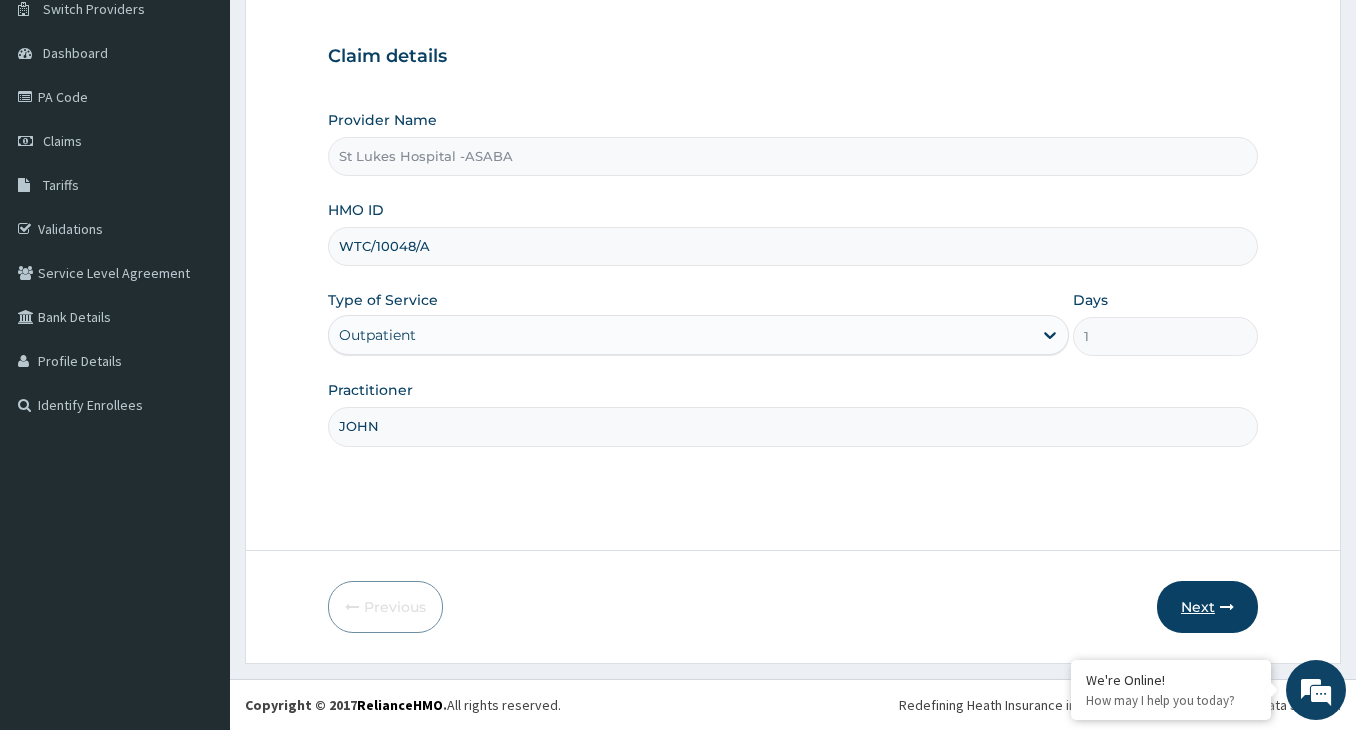 type on "JOHN" 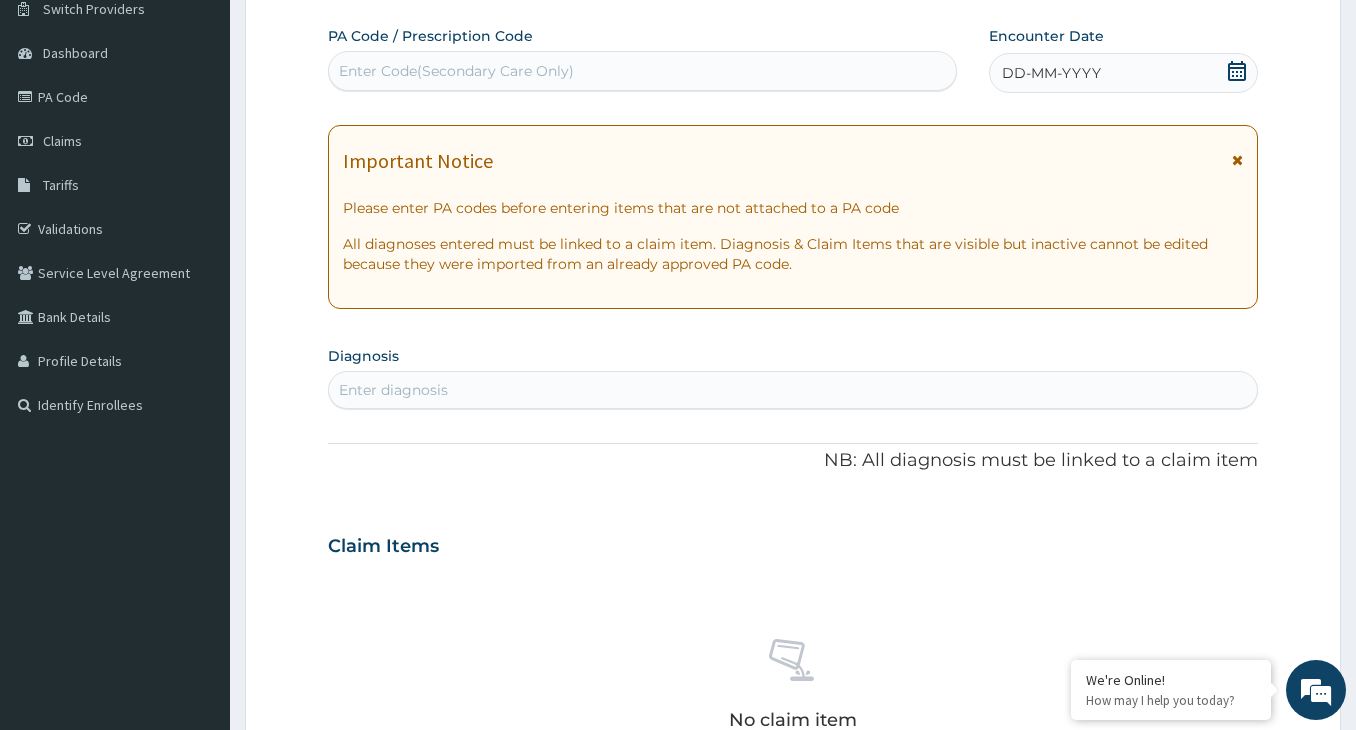 click on "Enter Code(Secondary Care Only)" at bounding box center [456, 71] 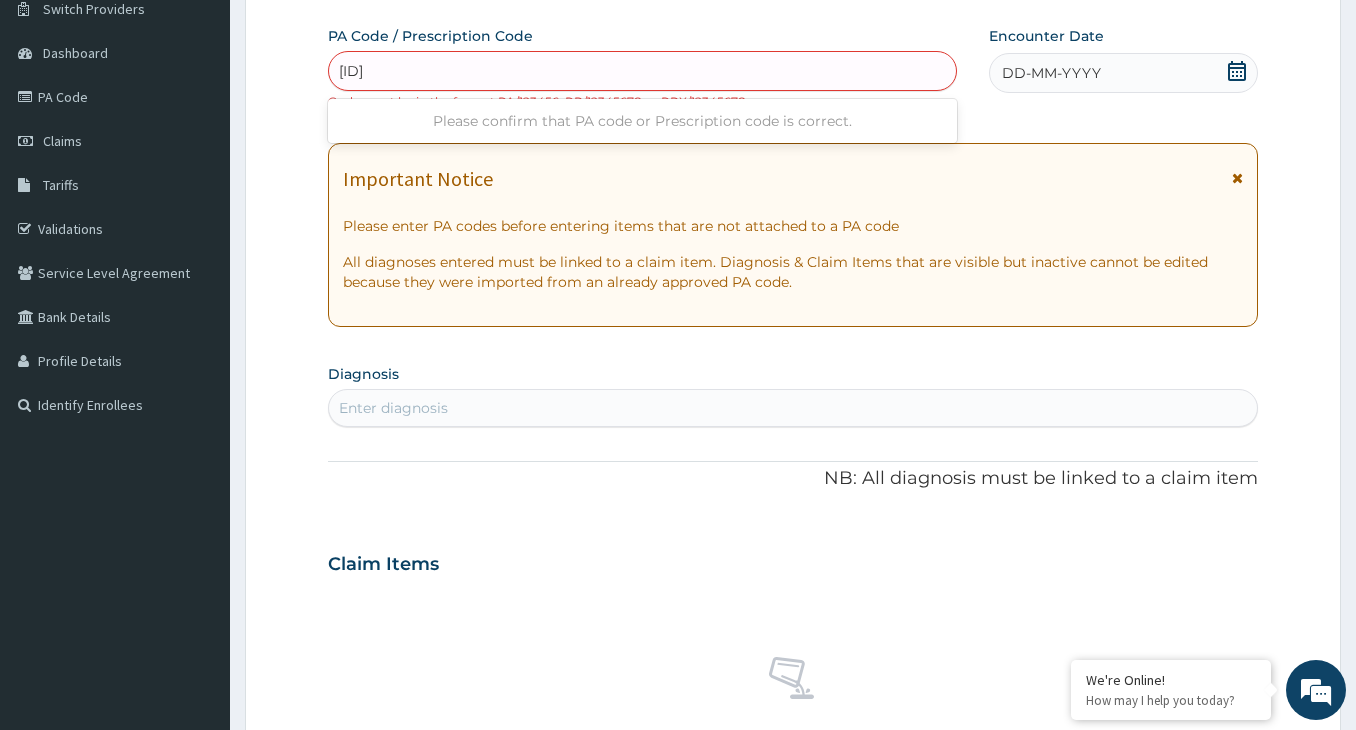 type on "[ID]" 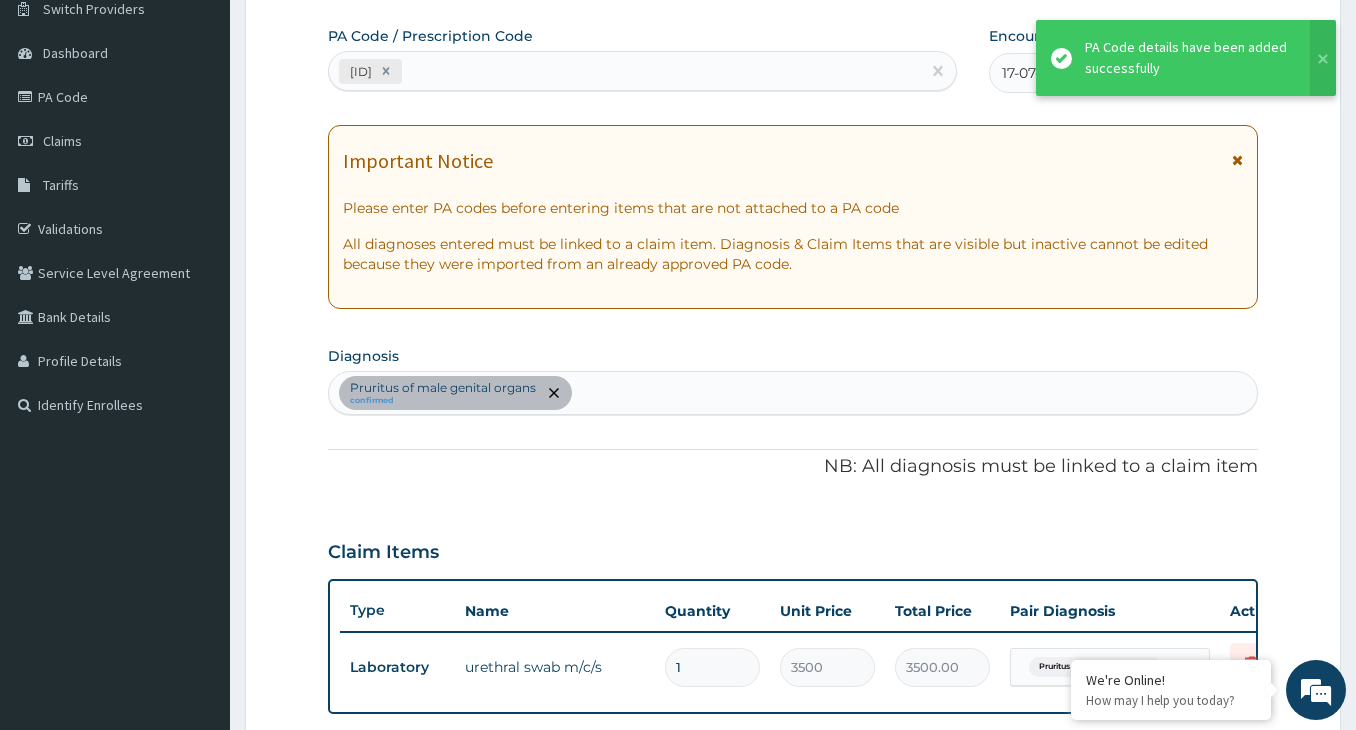 click on "[ID]" at bounding box center [624, 71] 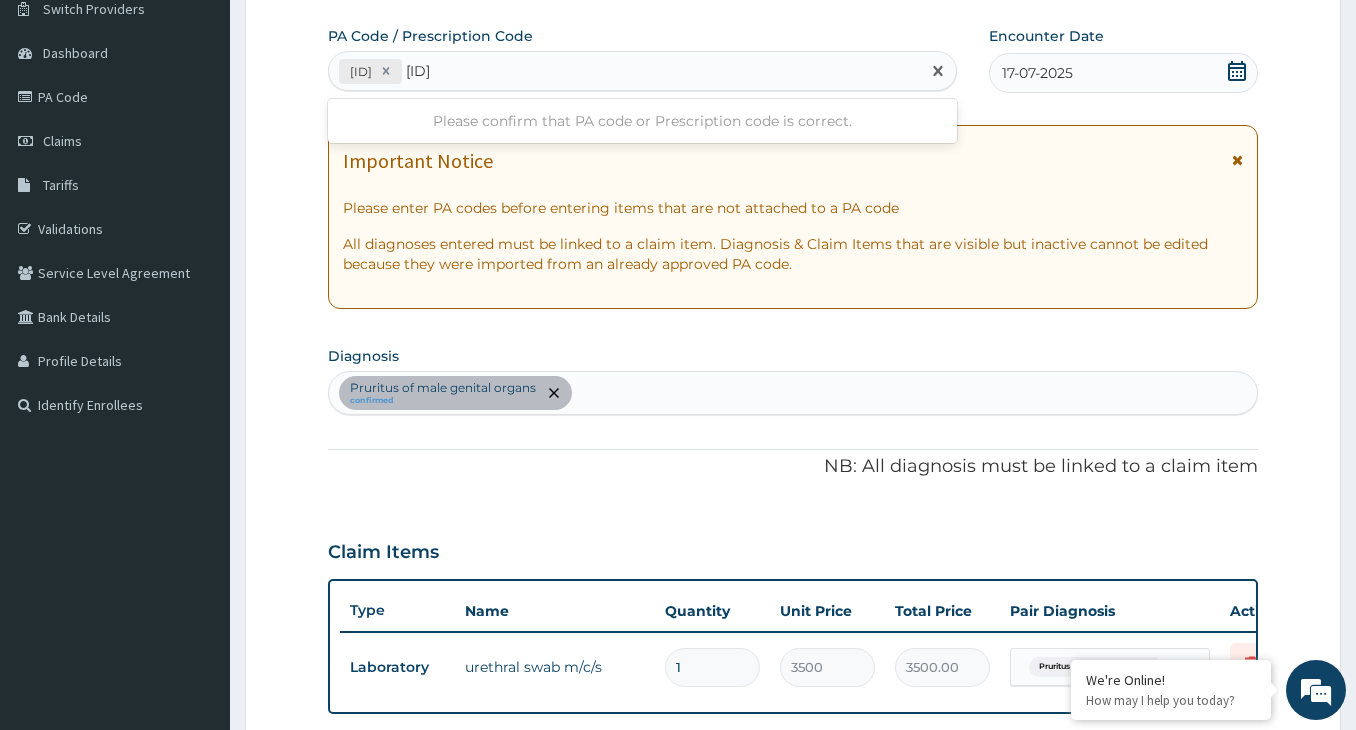 type on "[ID]" 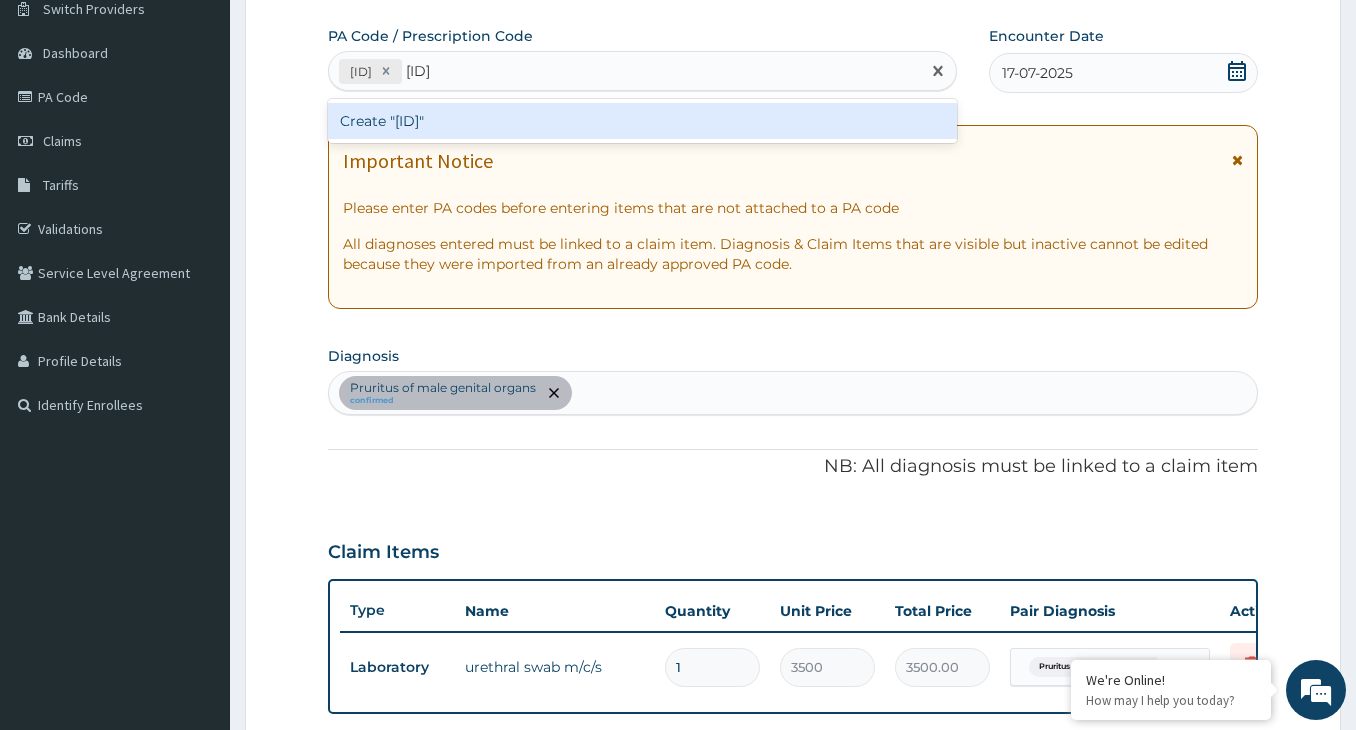 type 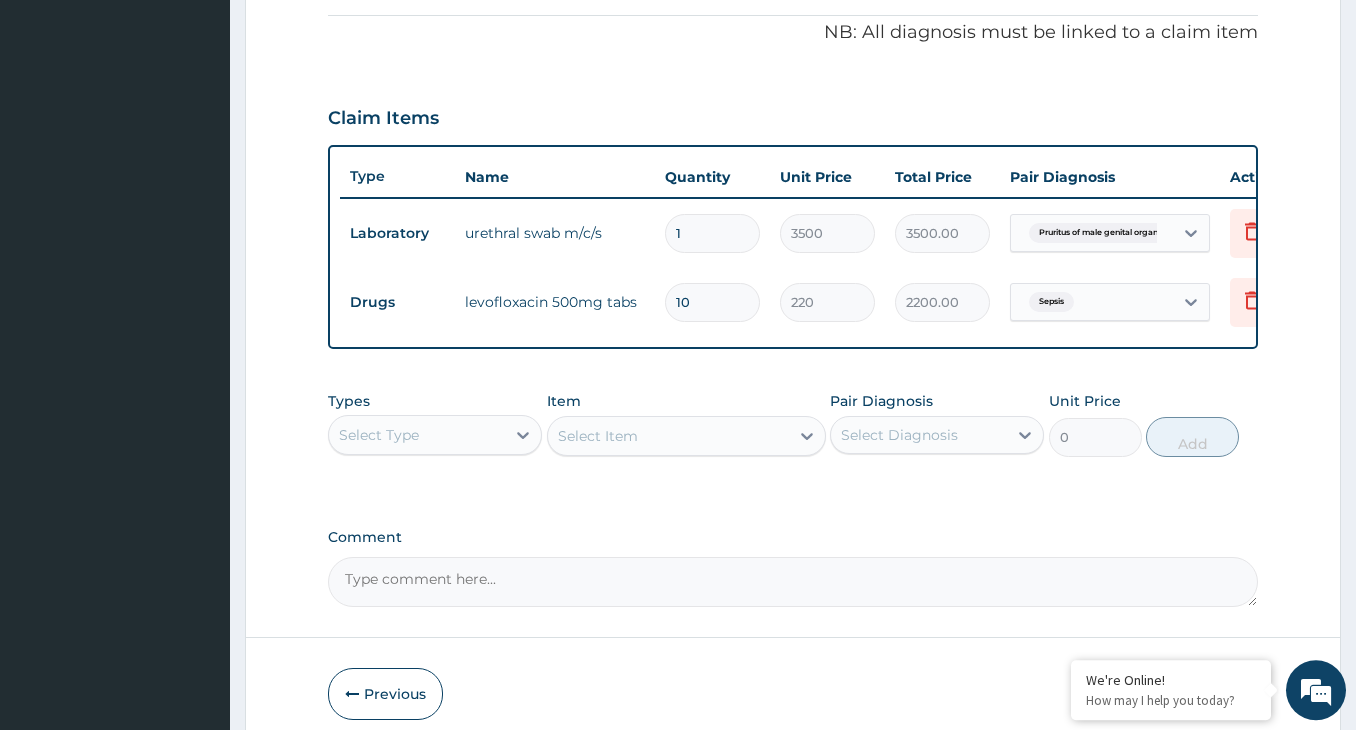 scroll, scrollTop: 293, scrollLeft: 0, axis: vertical 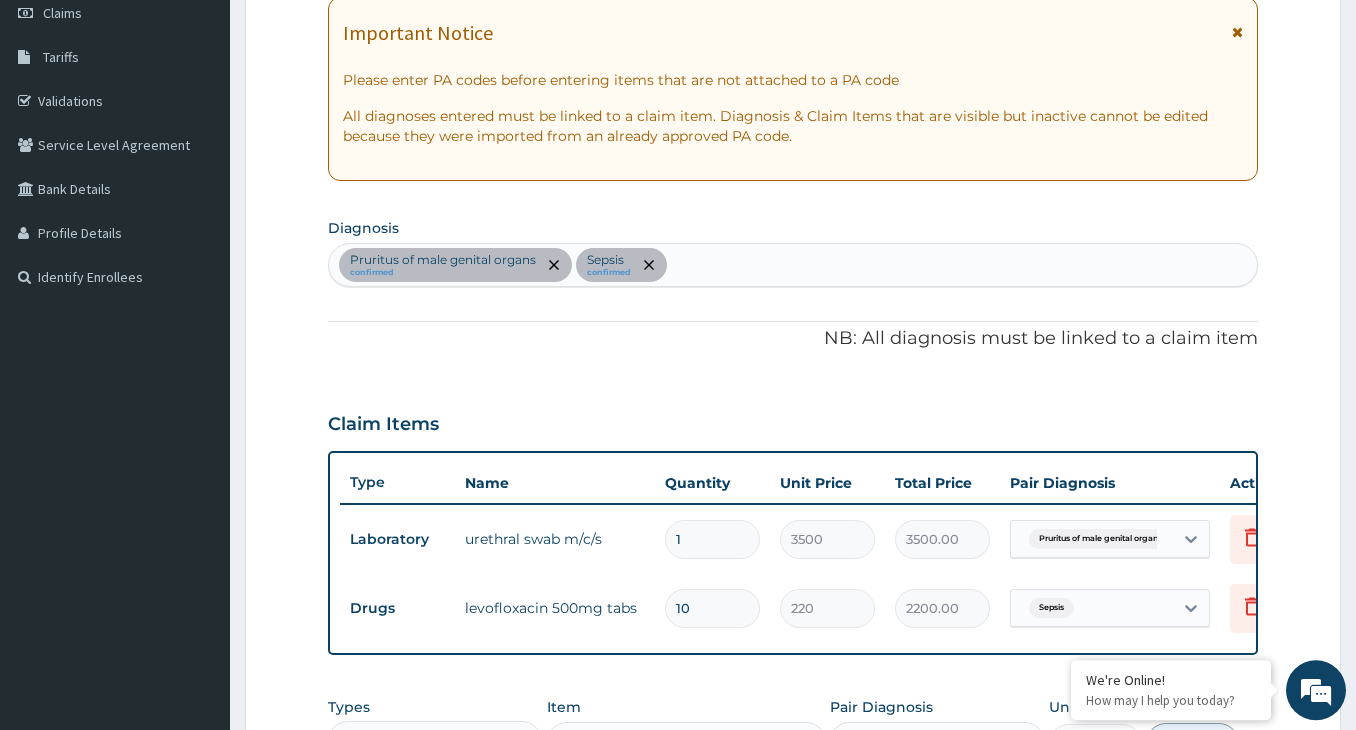 click on "Pruritus of male genital organs confirmed Sepsis confirmed" at bounding box center [793, 265] 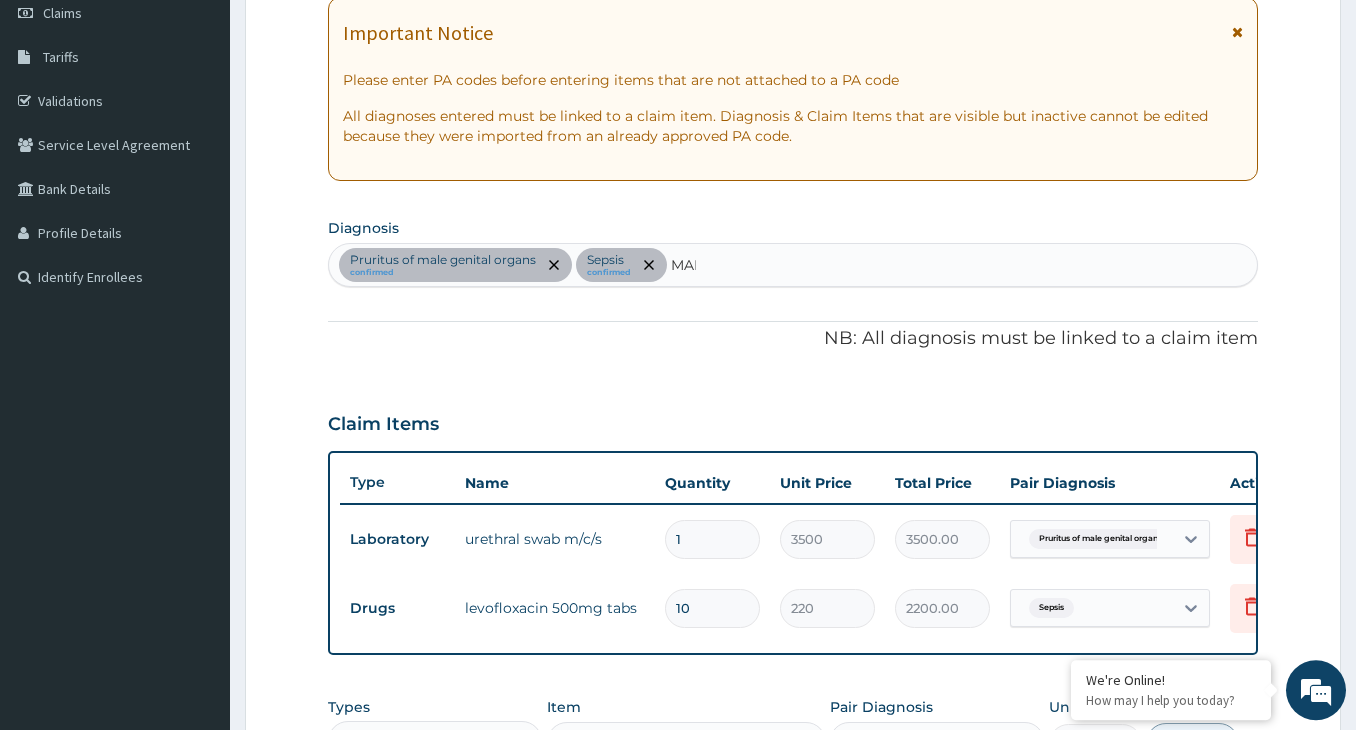 type on "MALA" 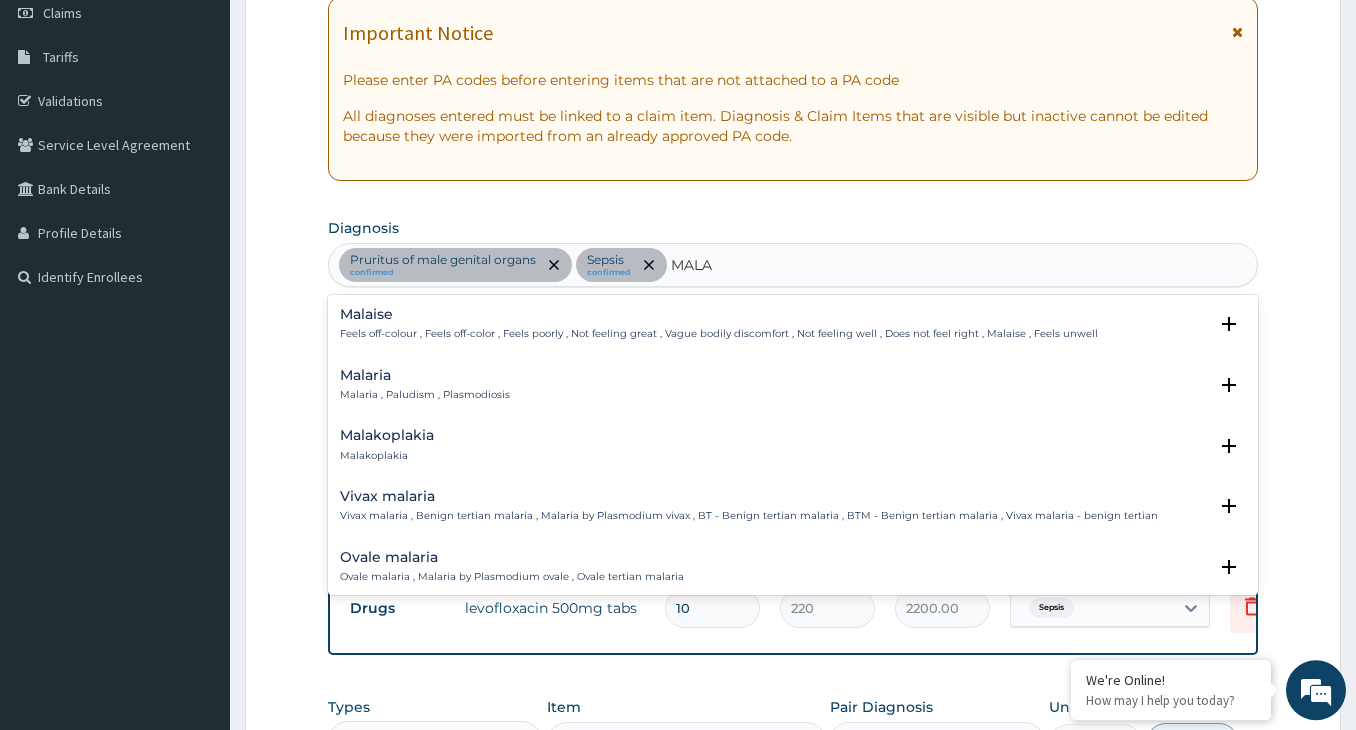 click on "Malaria , Paludism , Plasmodiosis" at bounding box center (425, 395) 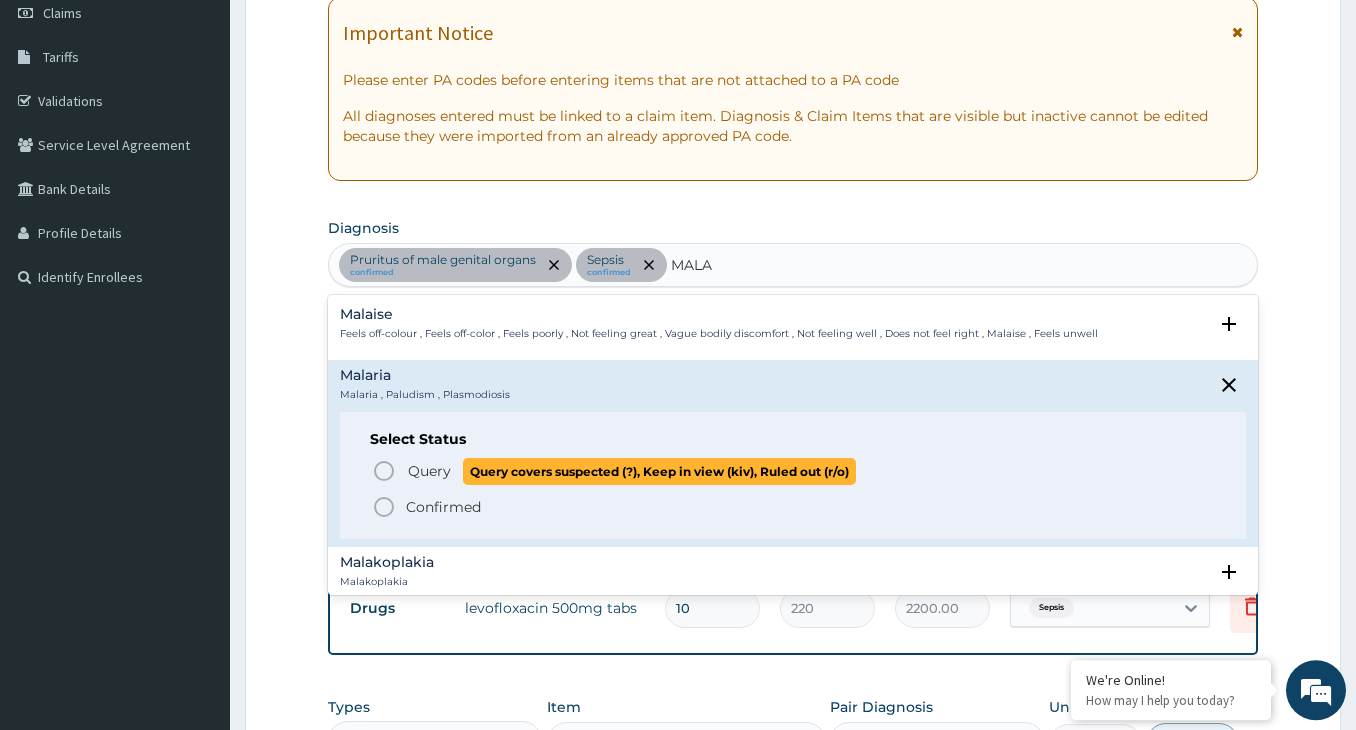click 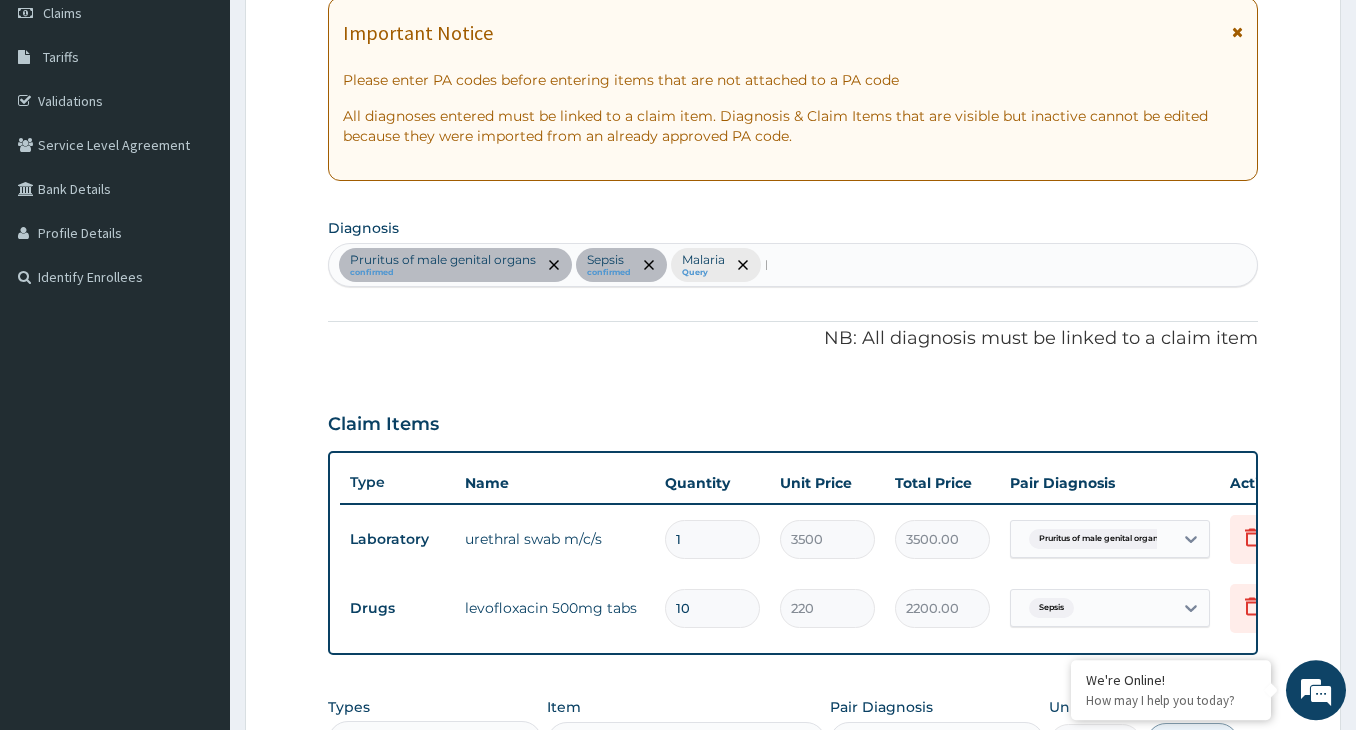 type 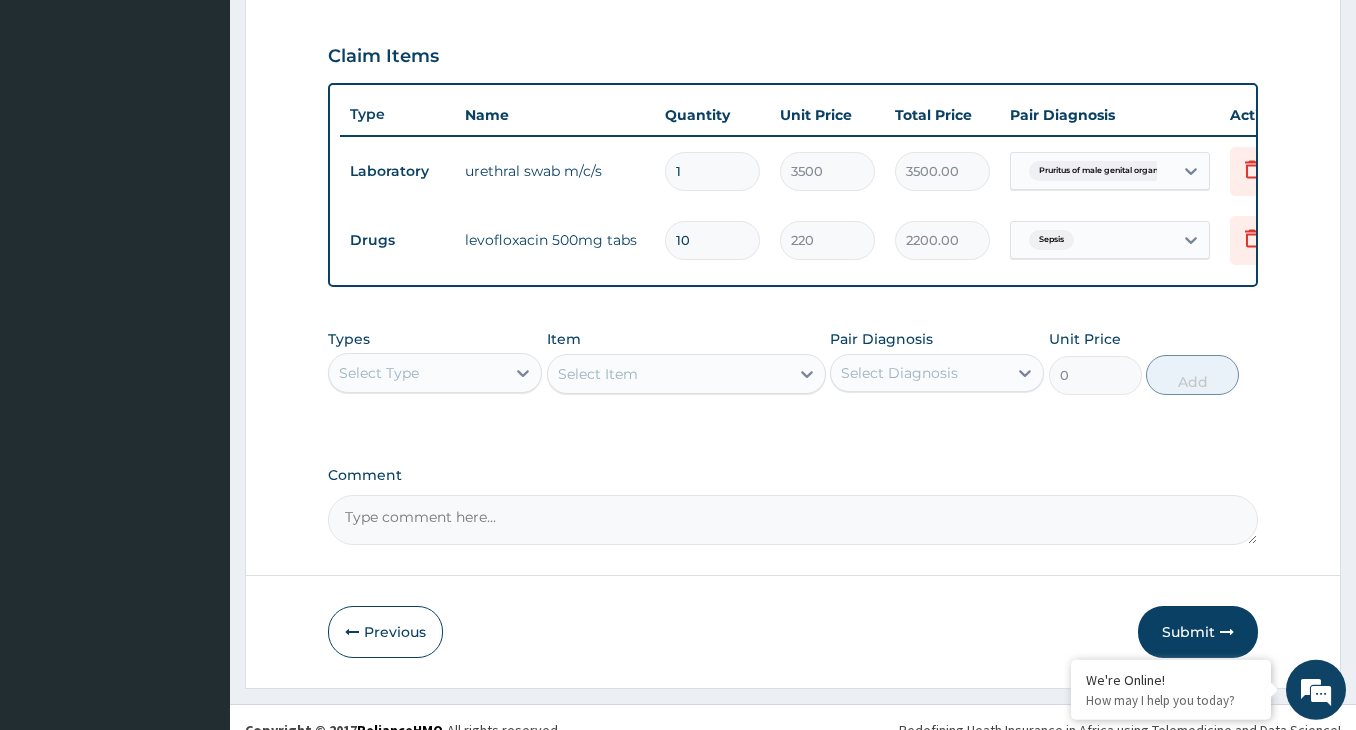 scroll, scrollTop: 701, scrollLeft: 0, axis: vertical 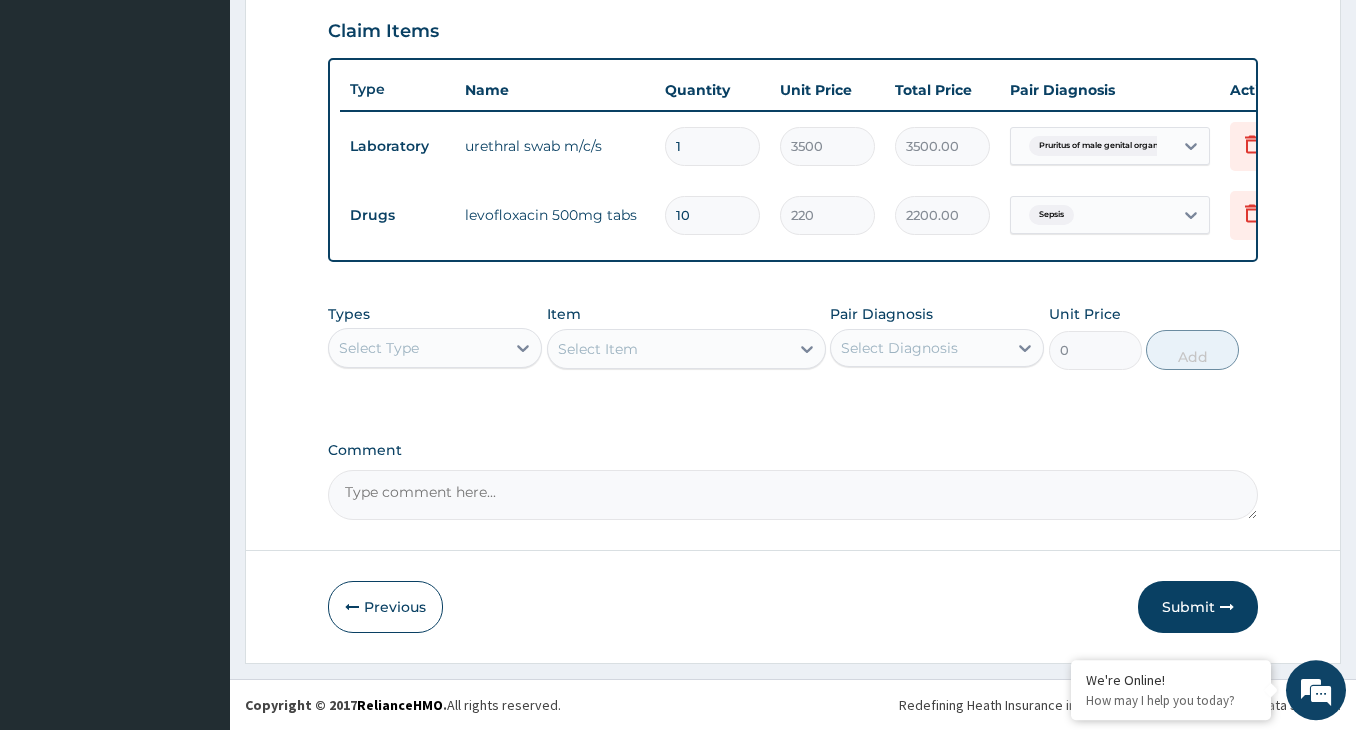 click on "Select Type" at bounding box center (417, 348) 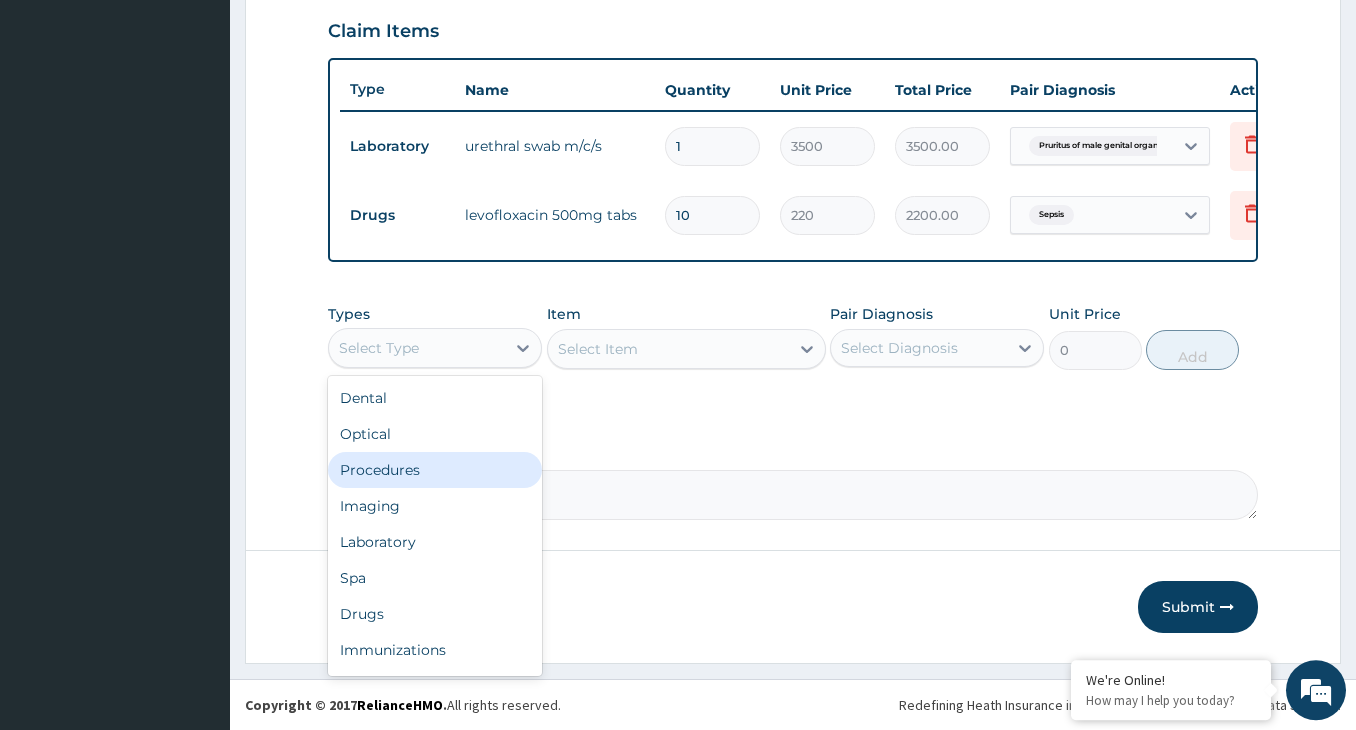 click on "Procedures" at bounding box center (435, 470) 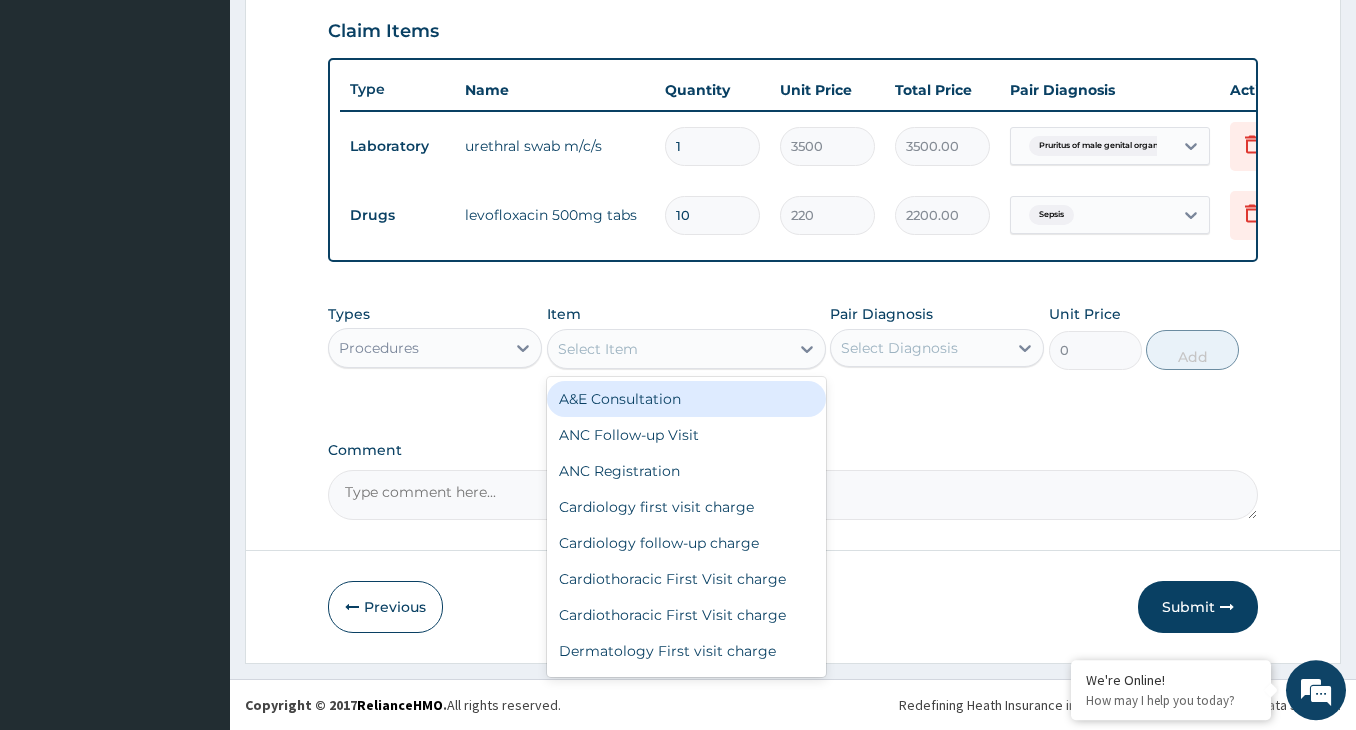 click on "Select Item" at bounding box center (668, 349) 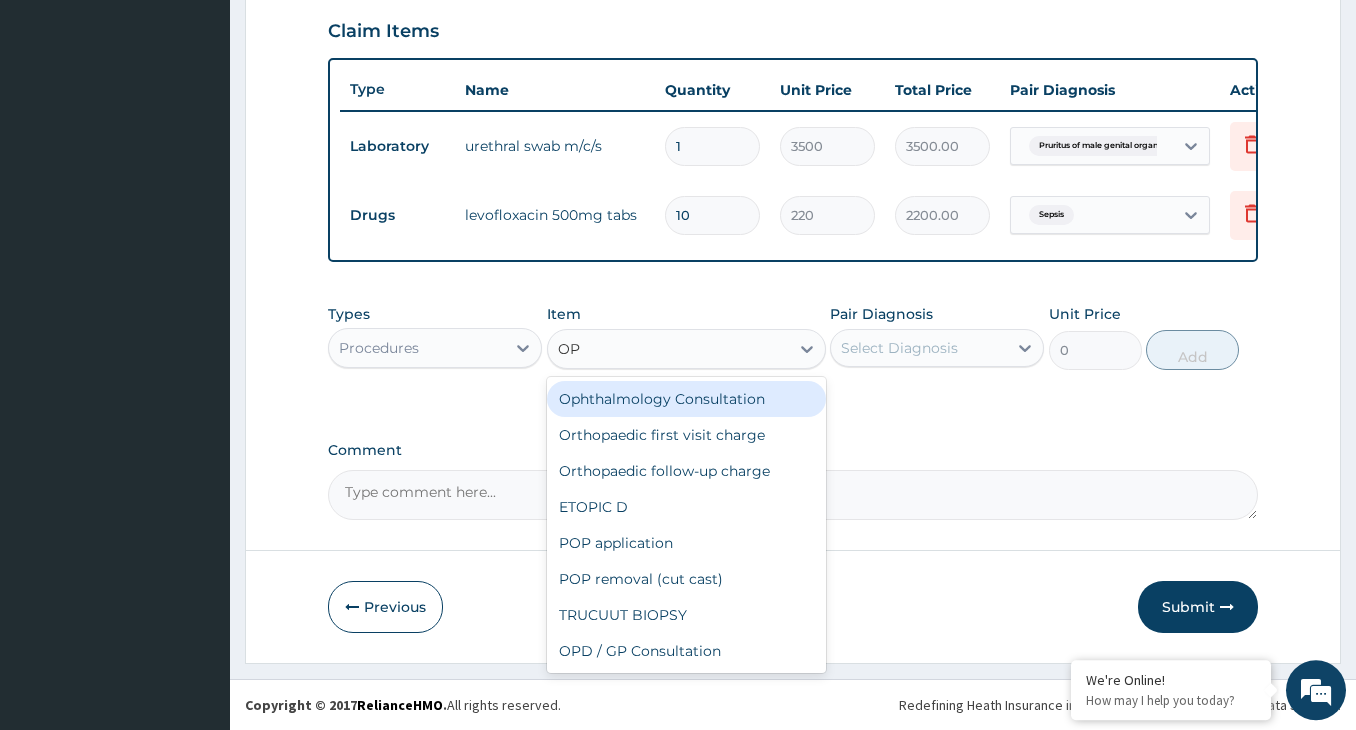 type on "OPD" 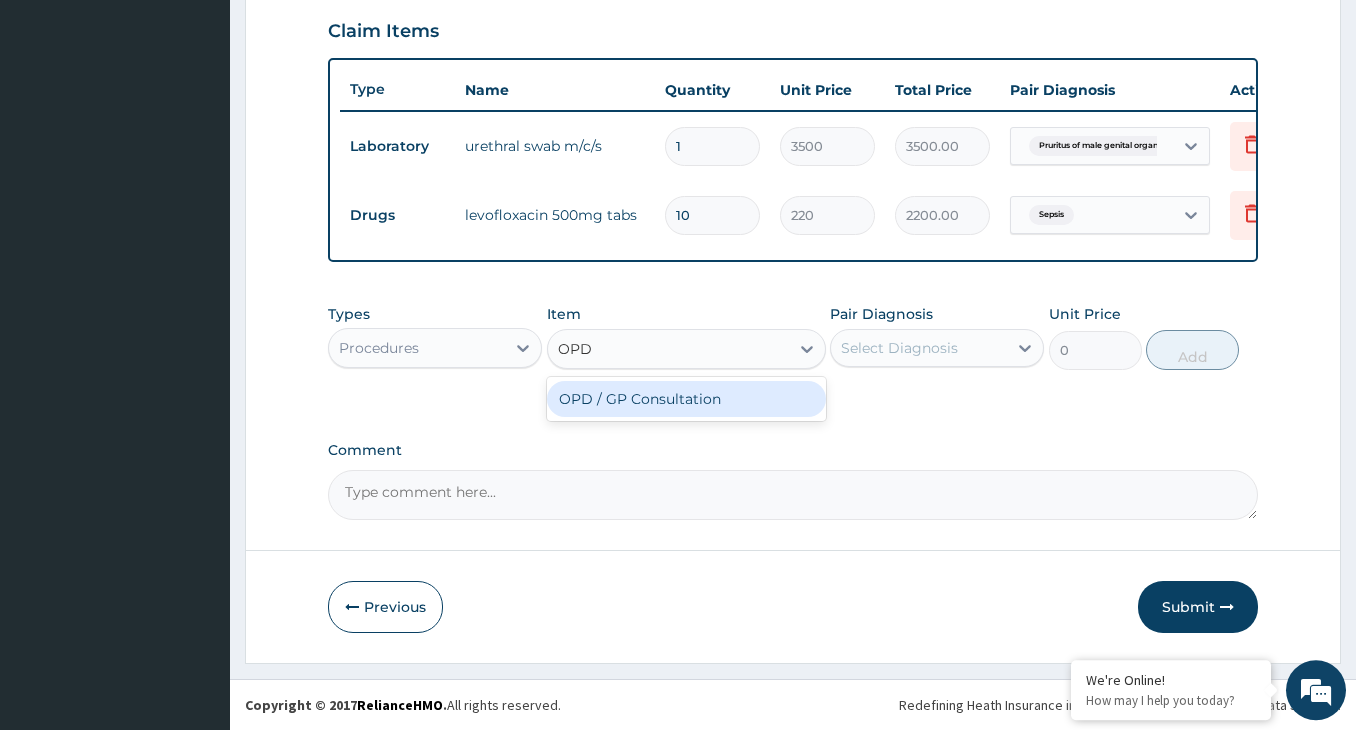 drag, startPoint x: 744, startPoint y: 408, endPoint x: 815, endPoint y: 377, distance: 77.47257 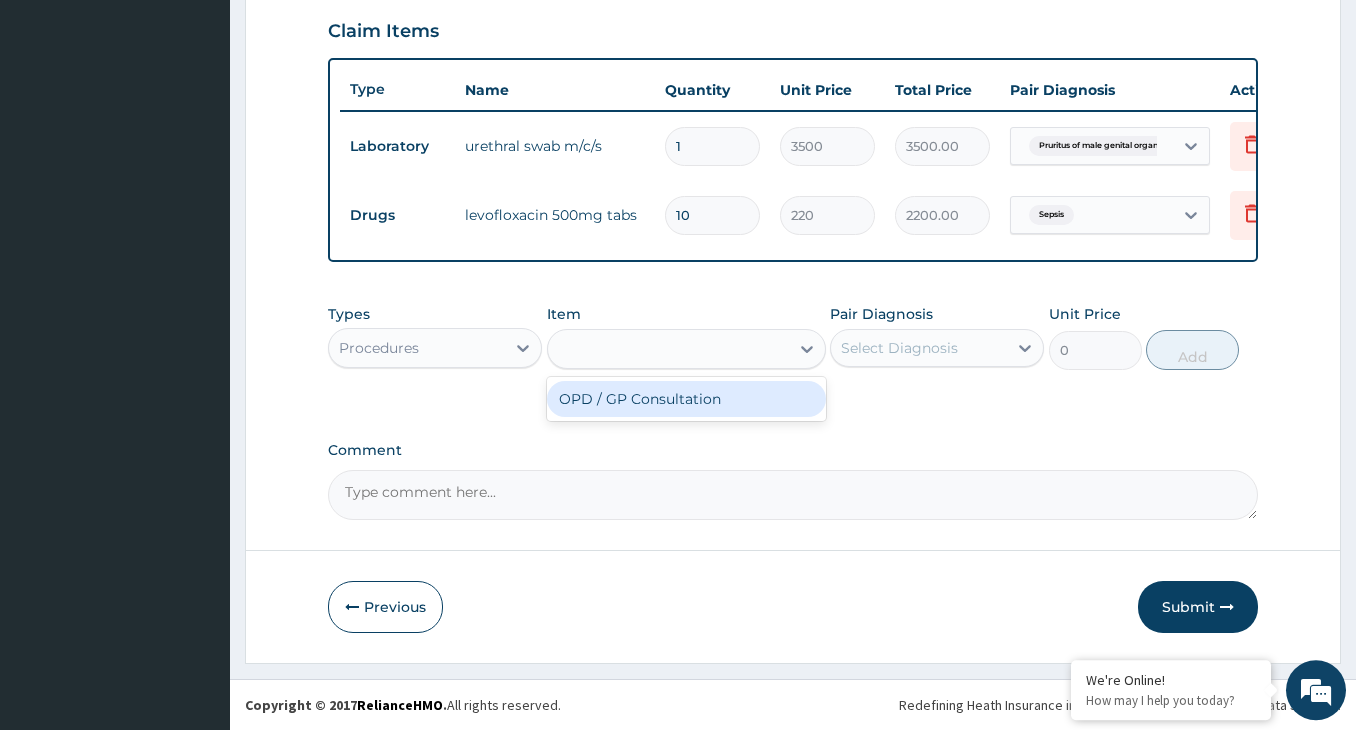 type on "4000" 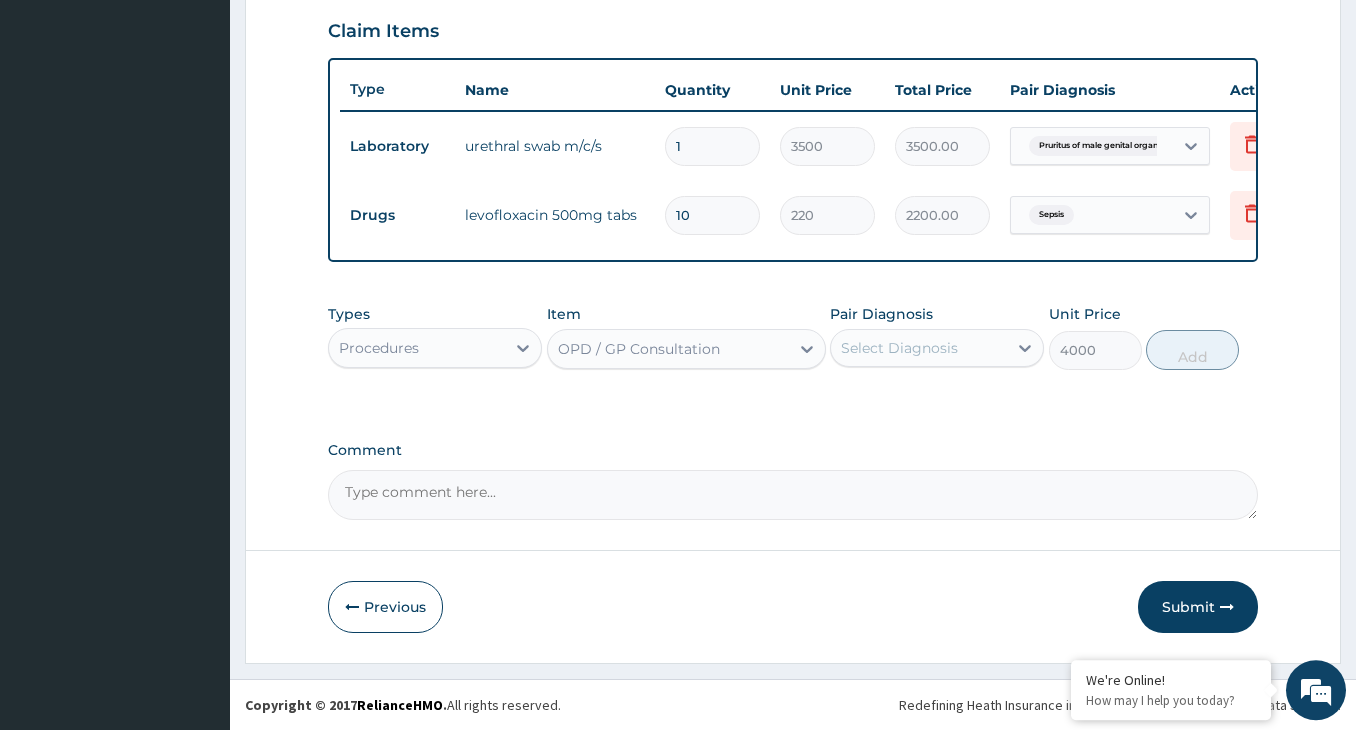 click on "Select Diagnosis" at bounding box center (919, 348) 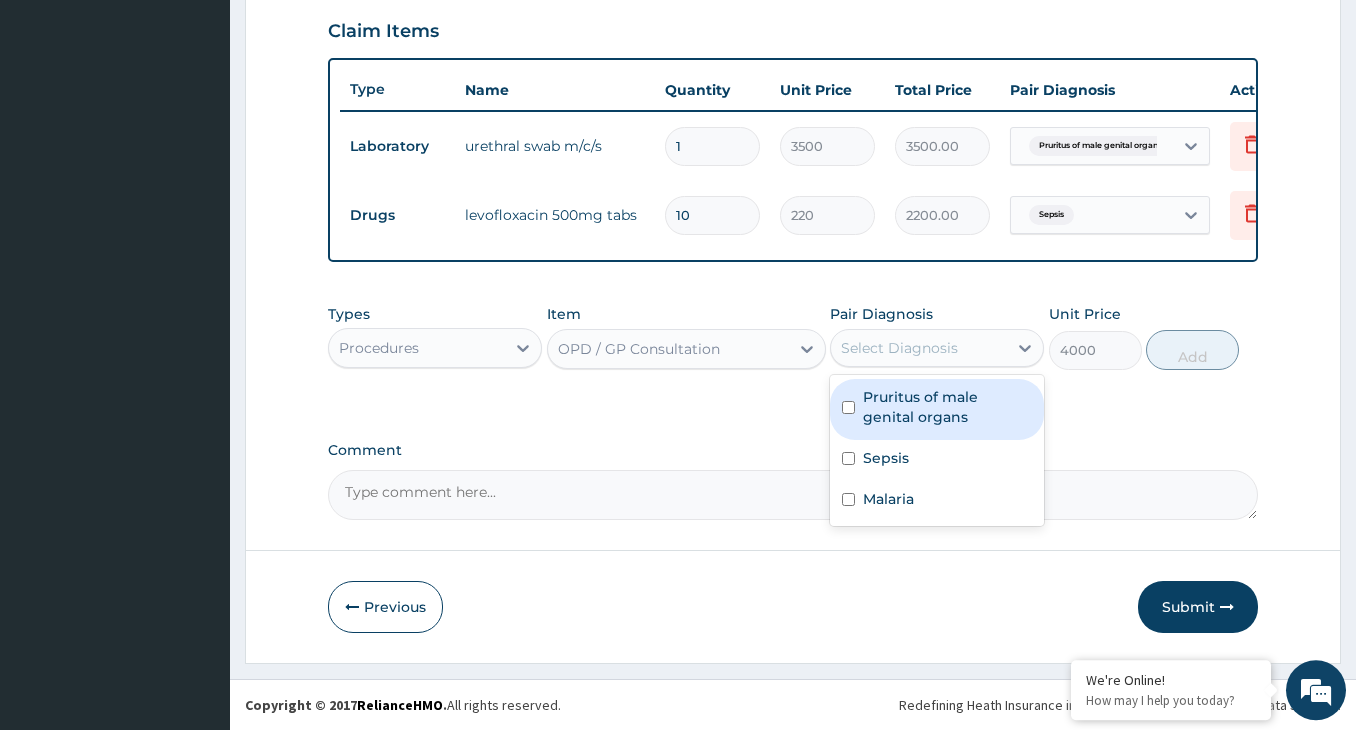click at bounding box center (848, 407) 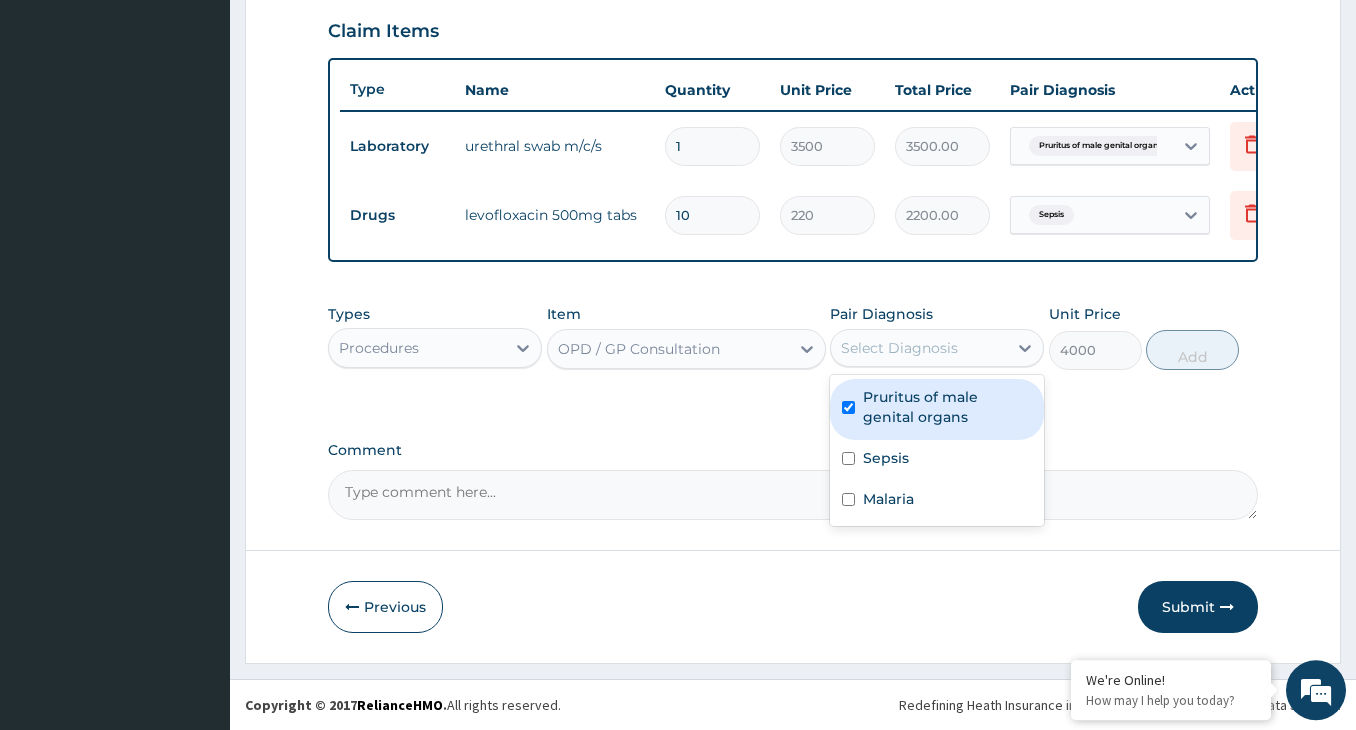 checkbox on "true" 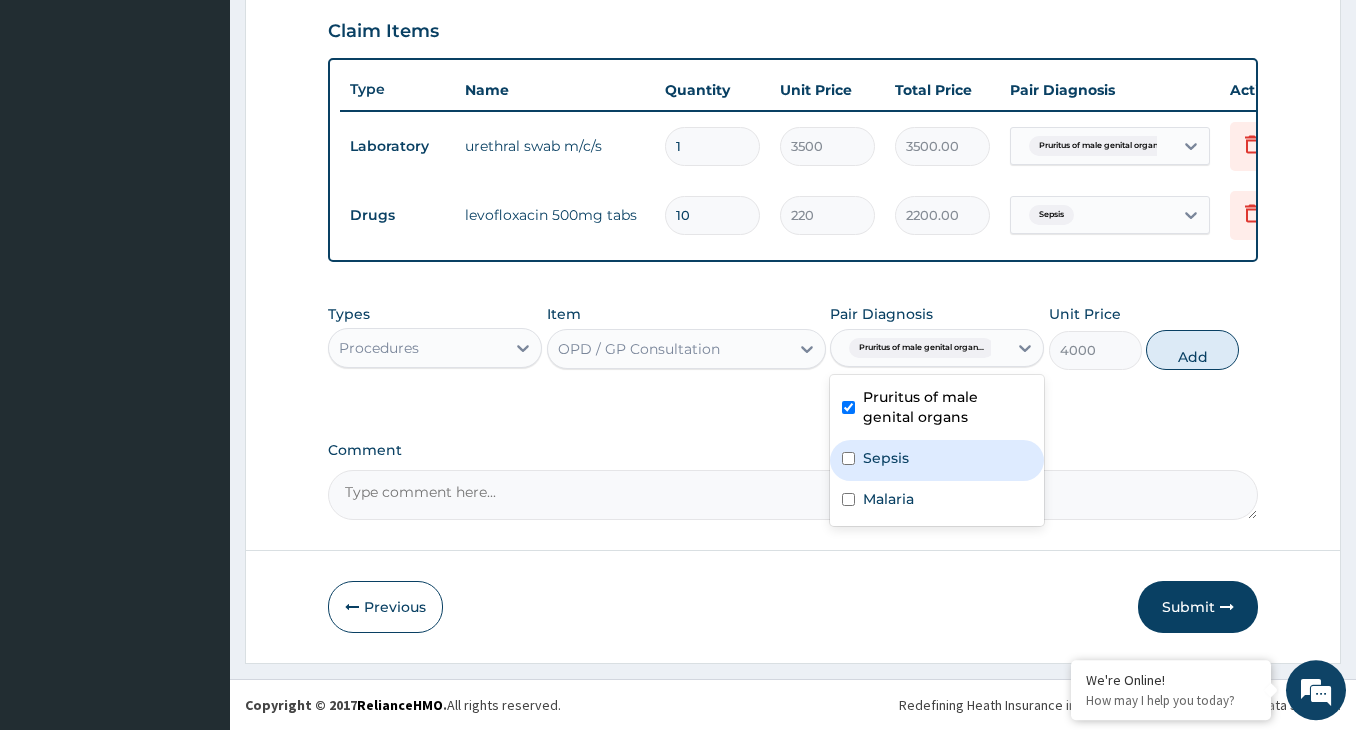 drag, startPoint x: 847, startPoint y: 454, endPoint x: 852, endPoint y: 465, distance: 12.083046 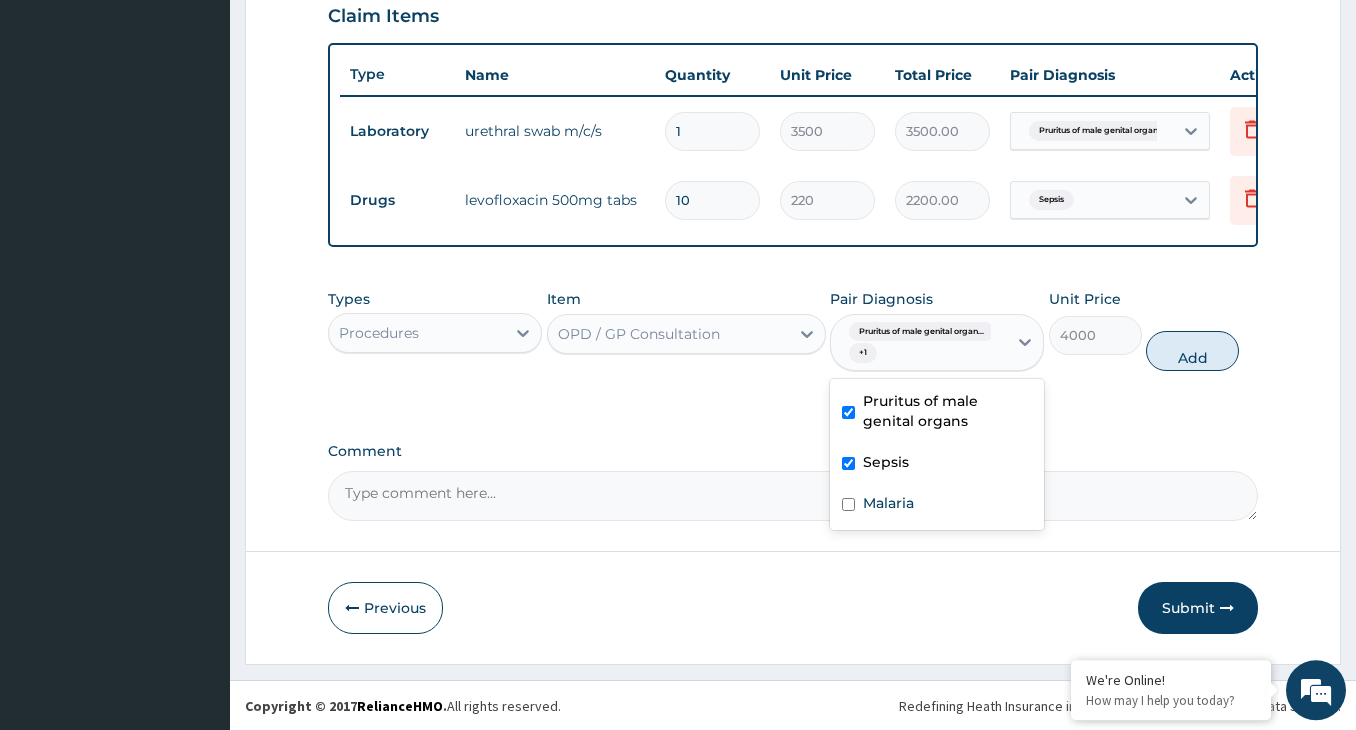 click on "Sepsis" at bounding box center (937, 464) 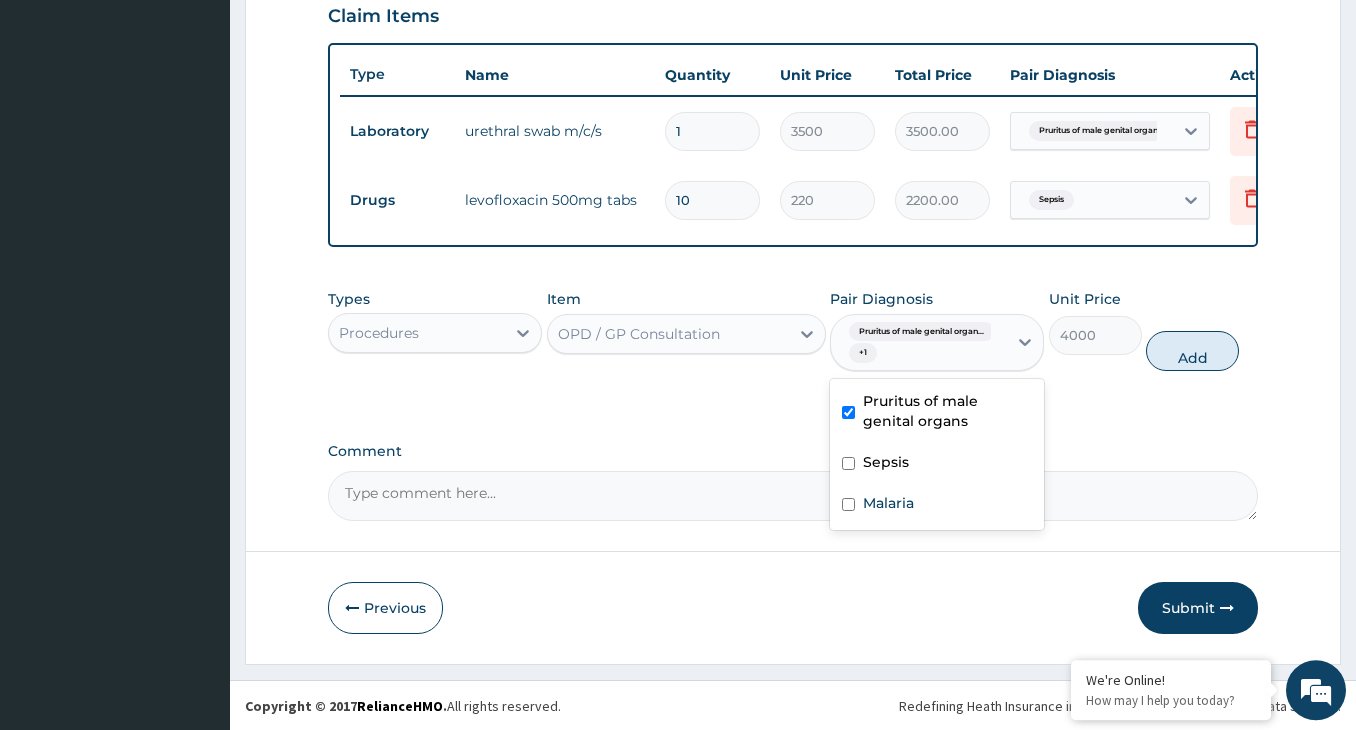 checkbox on "false" 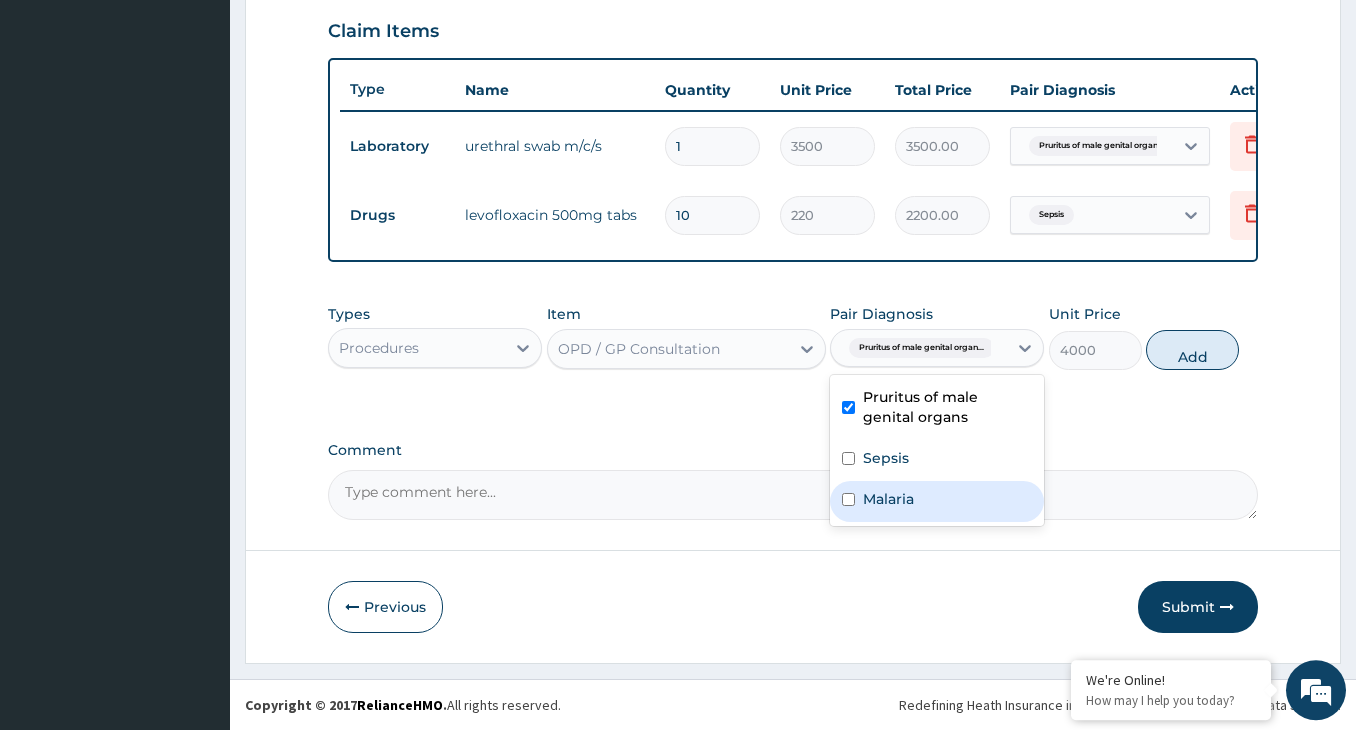 click at bounding box center (848, 499) 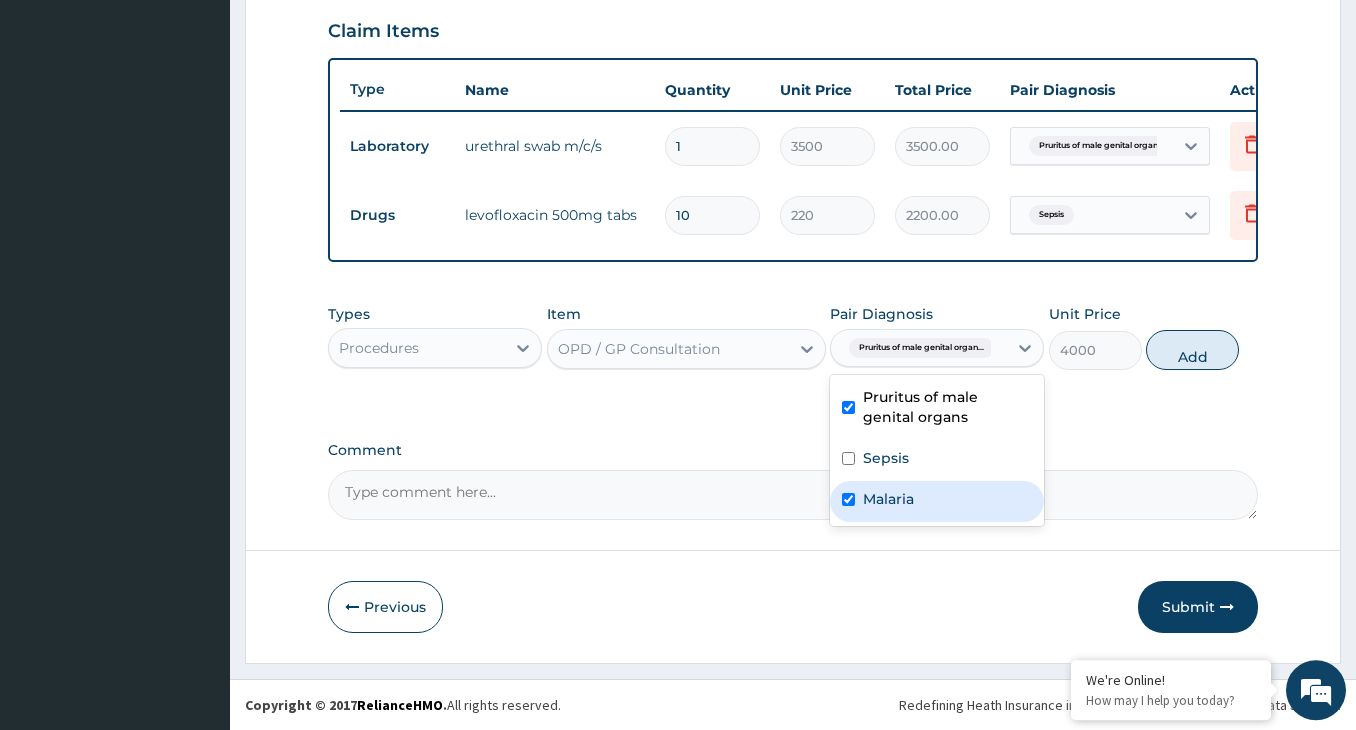 checkbox on "true" 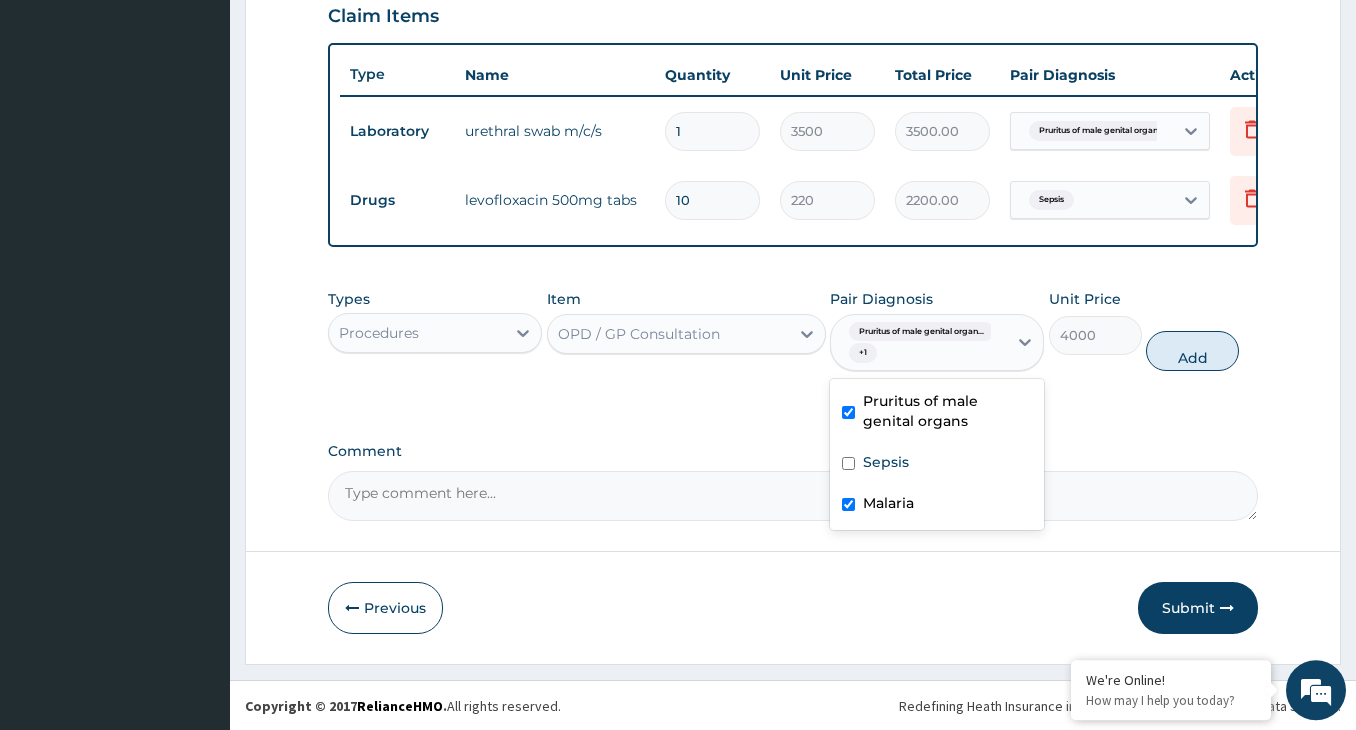 click on "Pruritus of male genital organs" at bounding box center [937, 413] 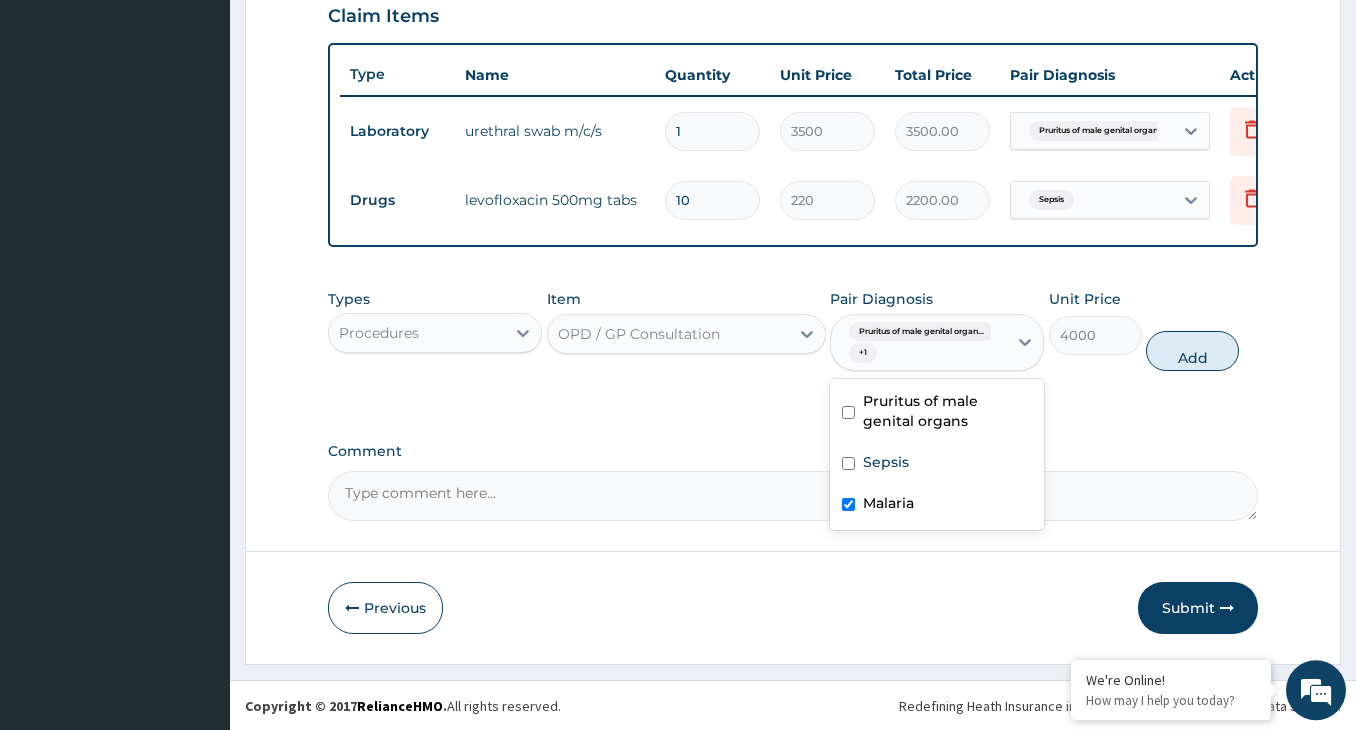 checkbox on "false" 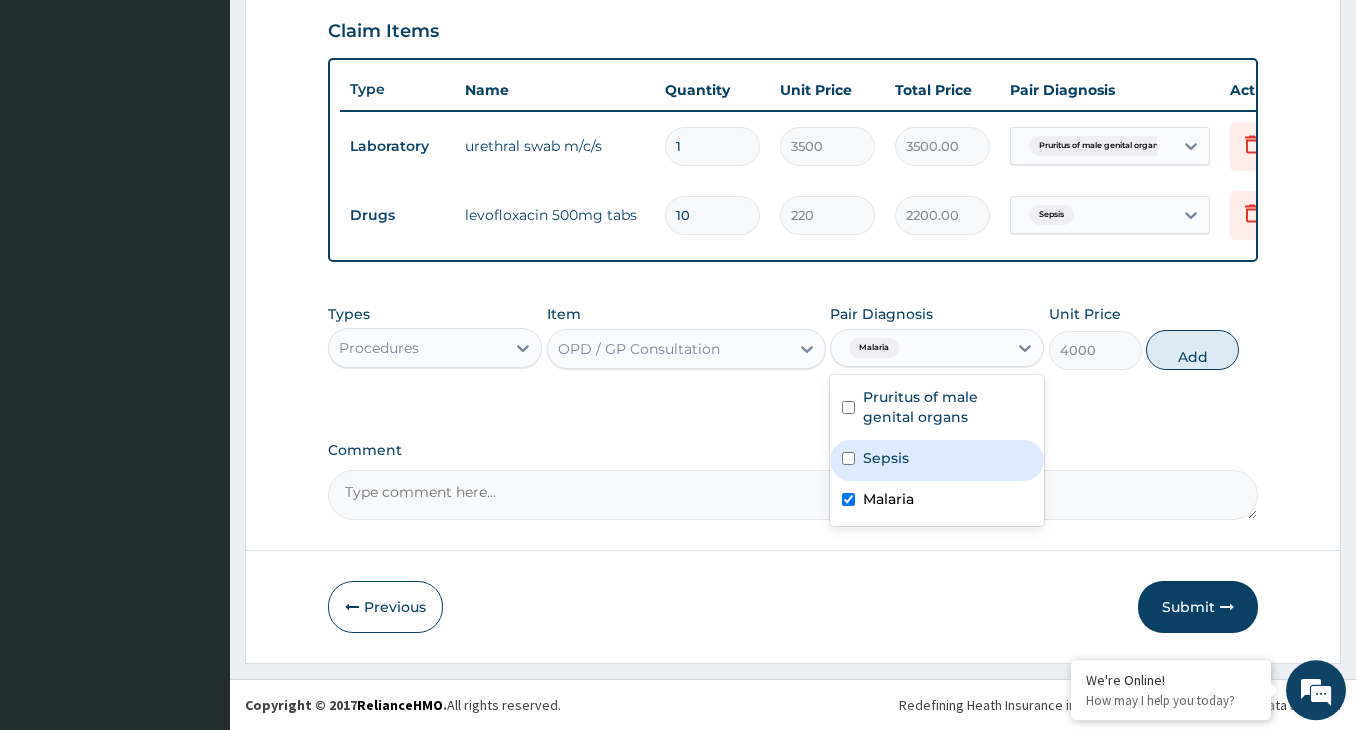 click at bounding box center [848, 458] 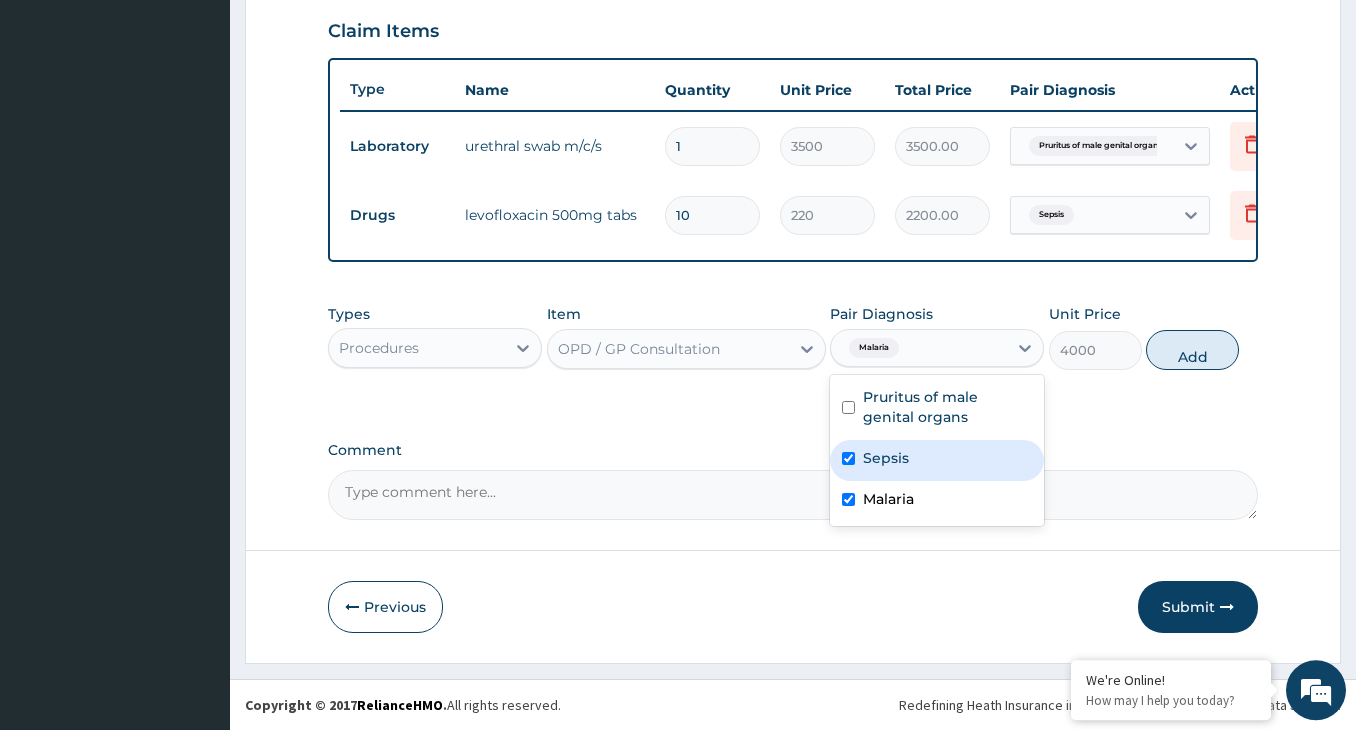 checkbox on "true" 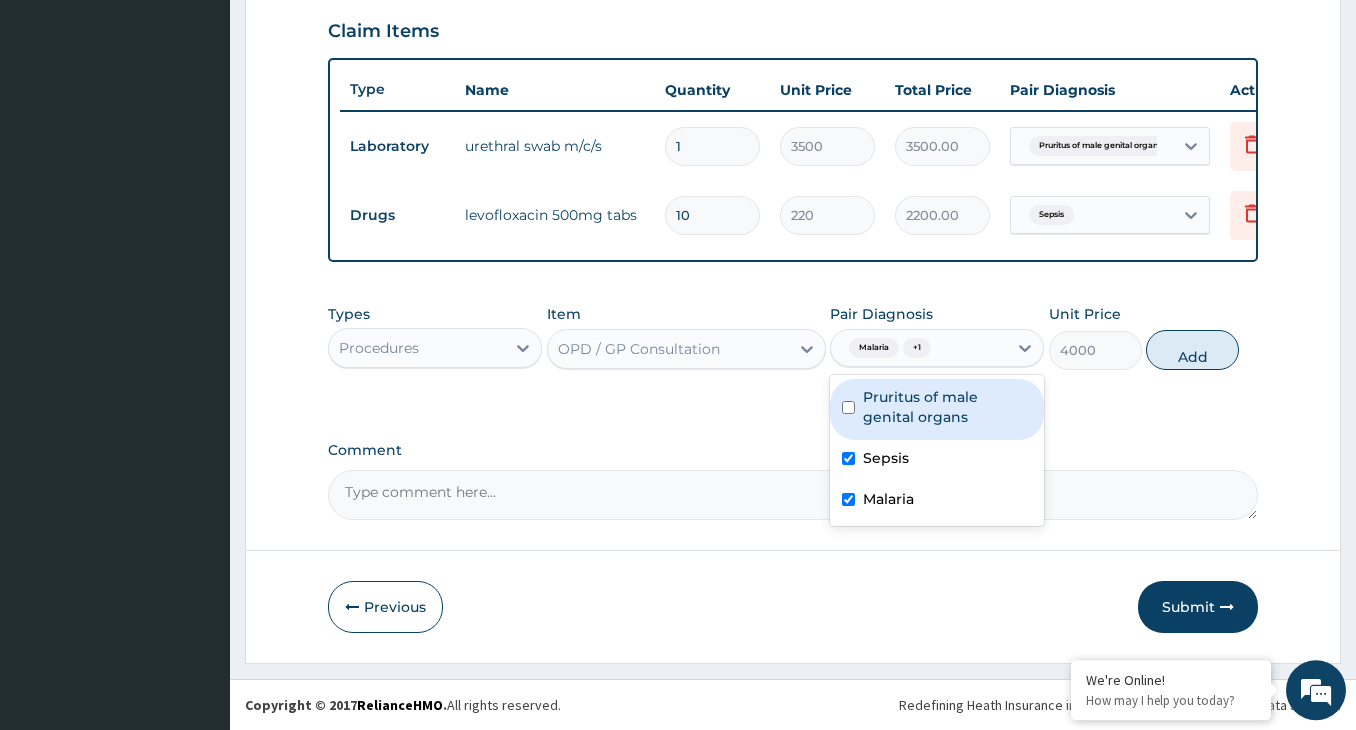 click at bounding box center [848, 407] 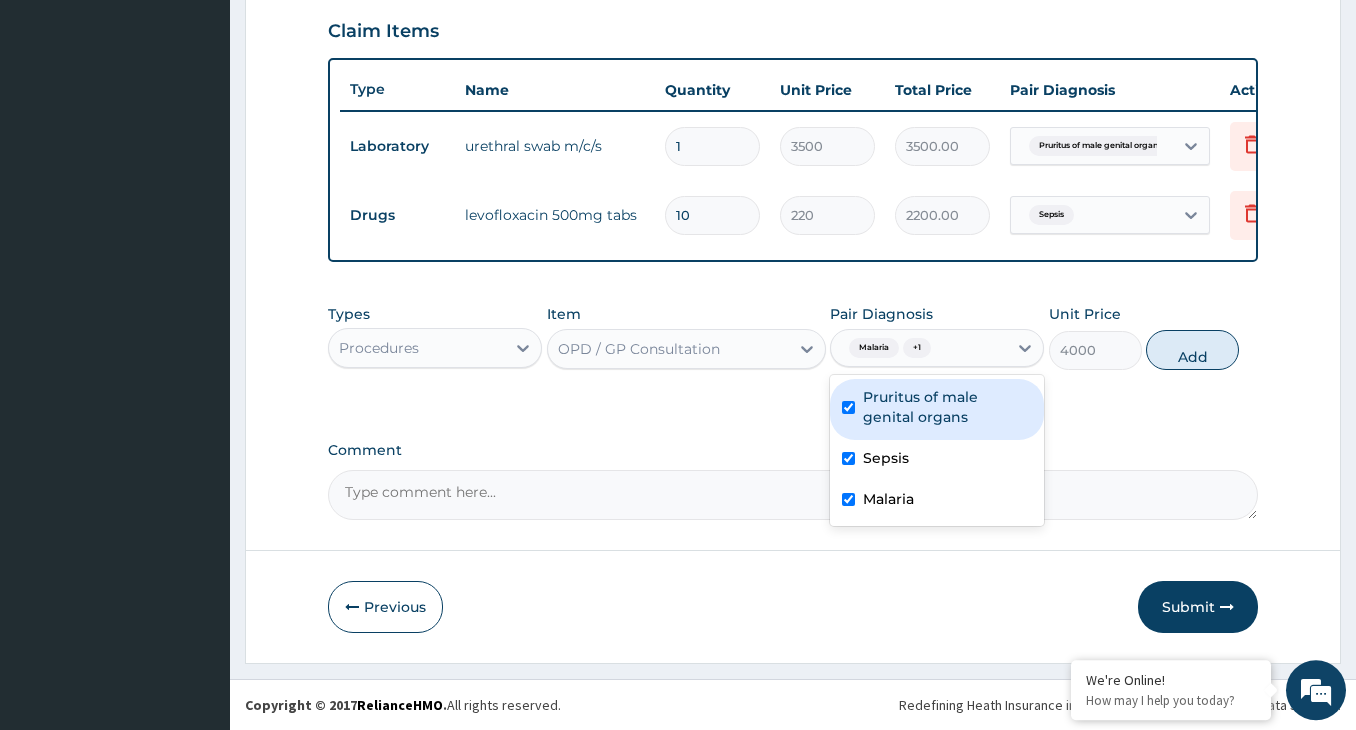 checkbox on "true" 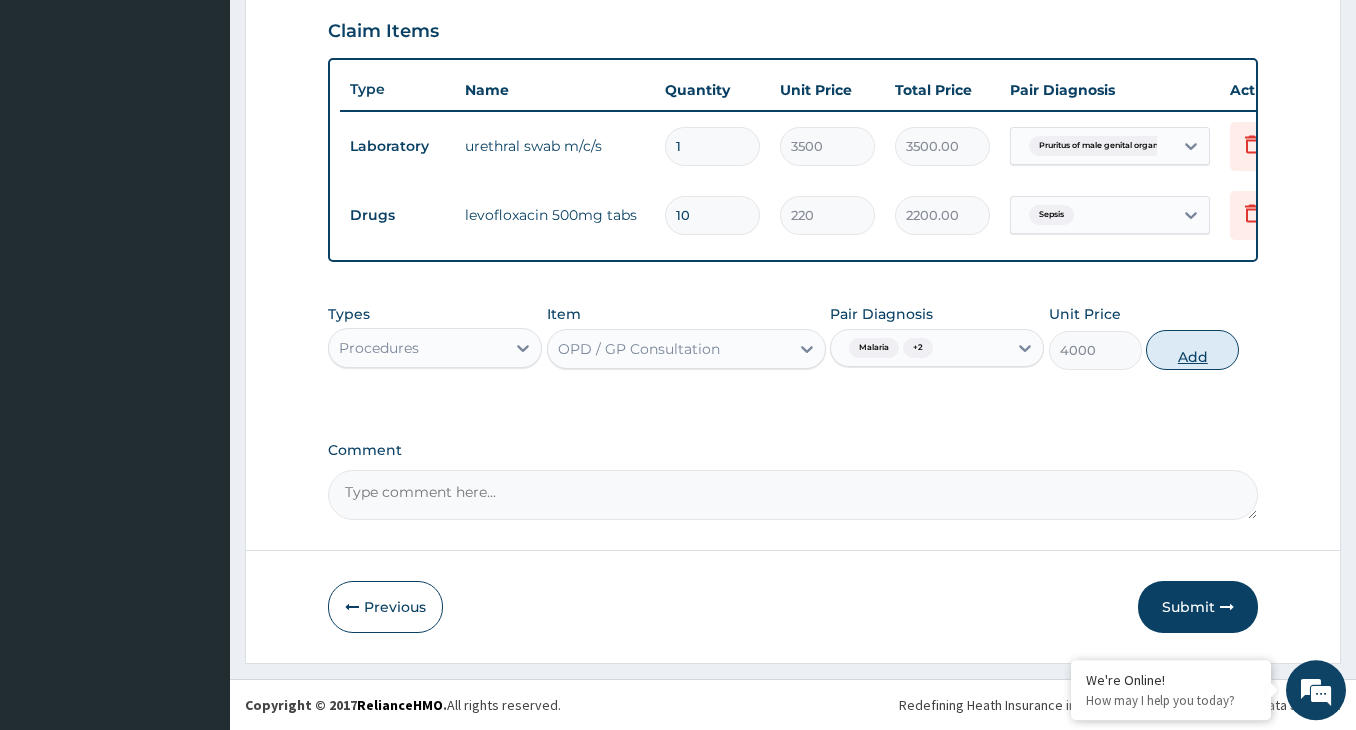 click on "Add" at bounding box center [1192, 350] 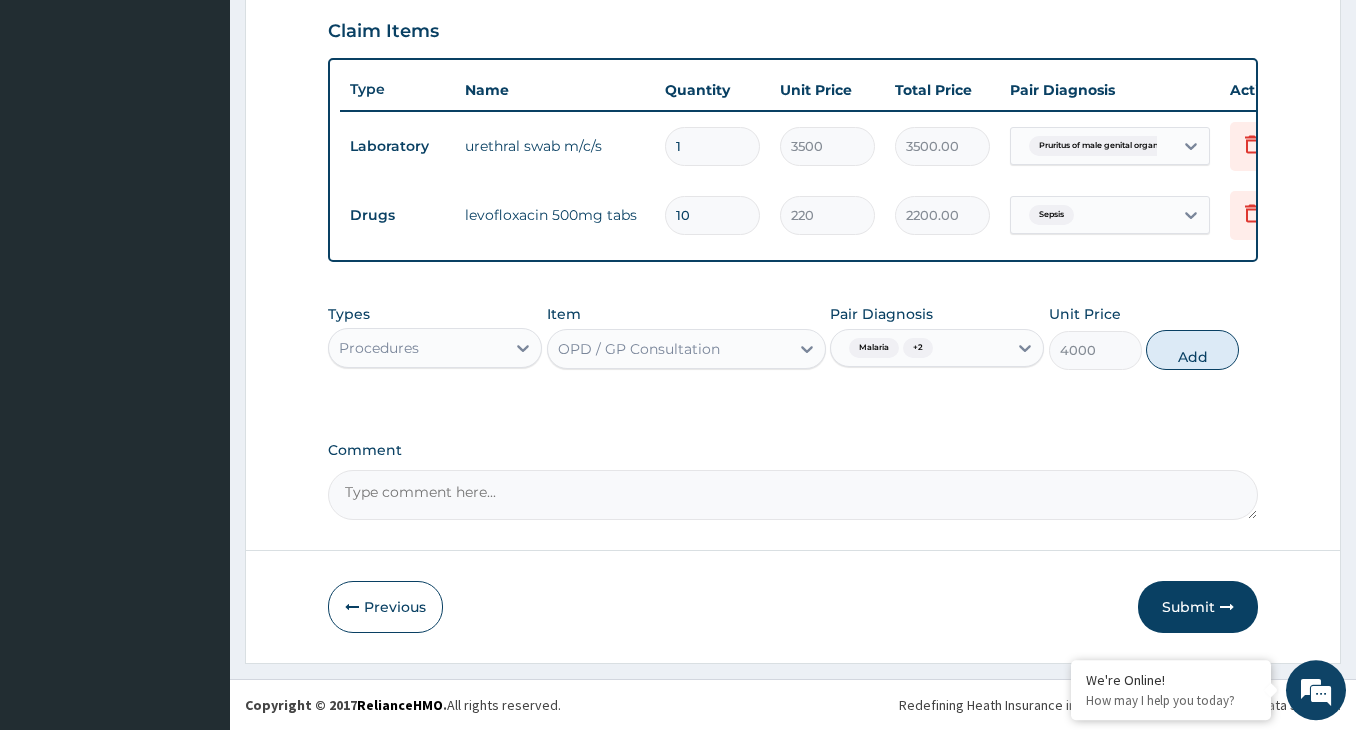 type on "0" 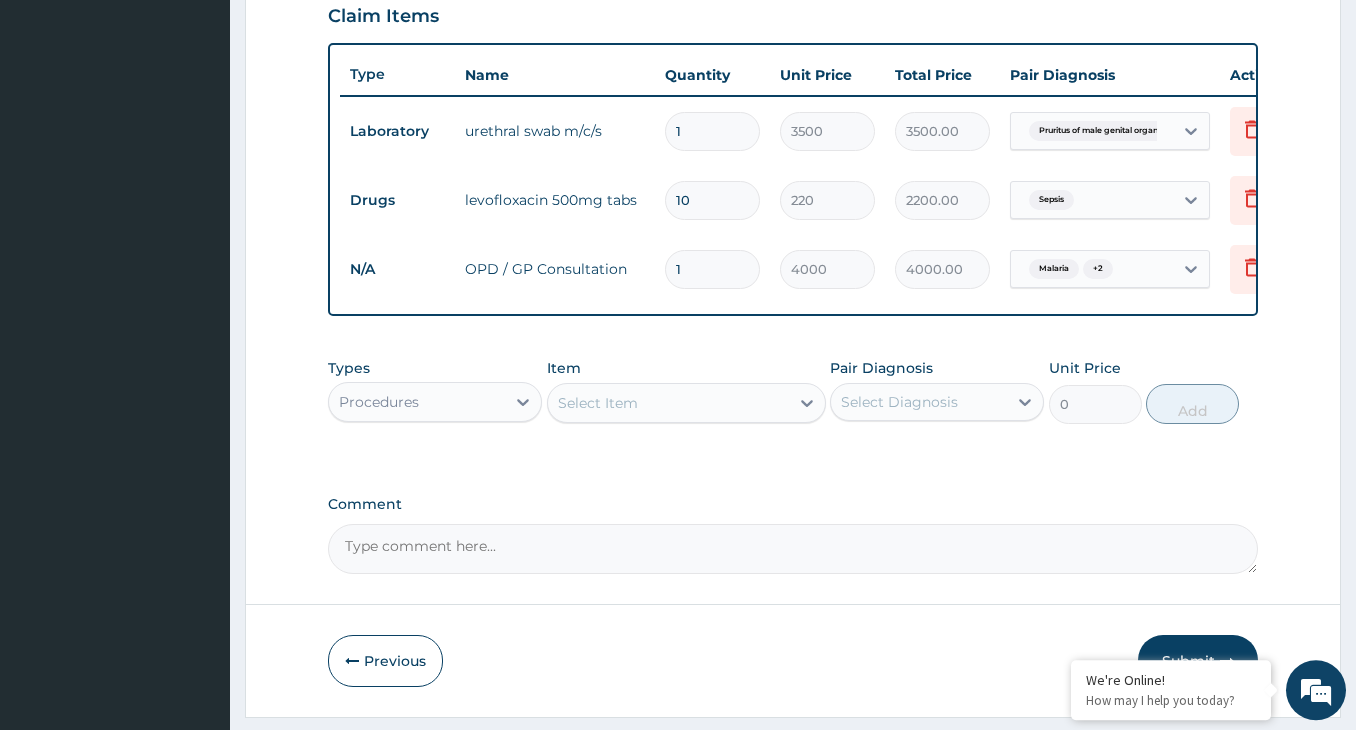 click on "Select Item" at bounding box center (598, 403) 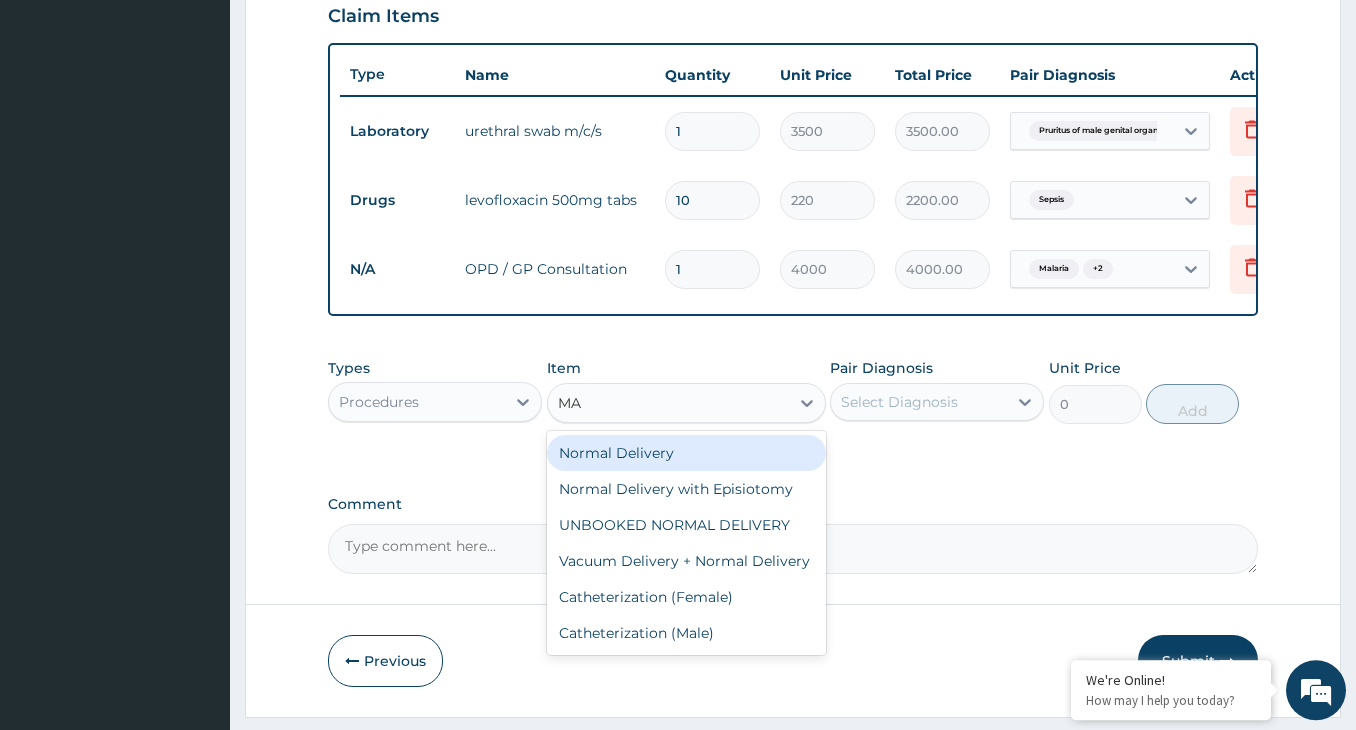type on "M" 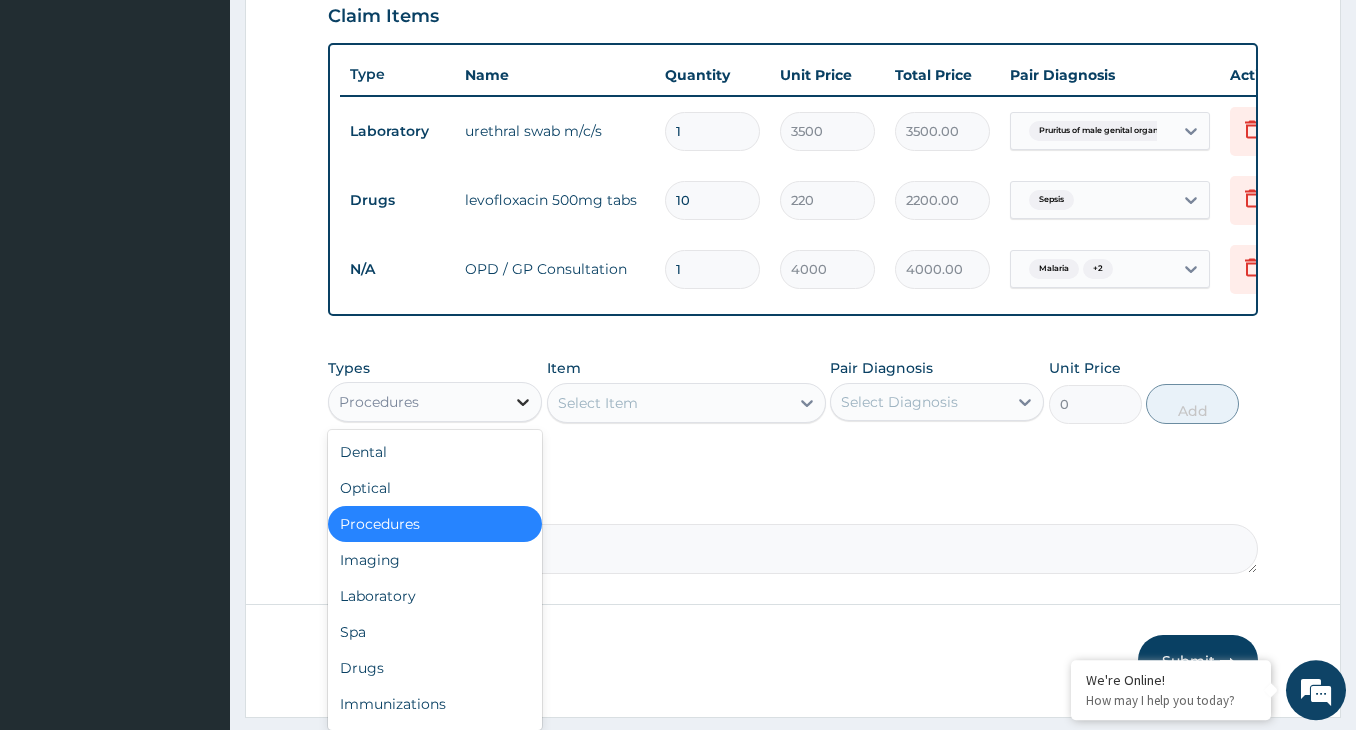 click 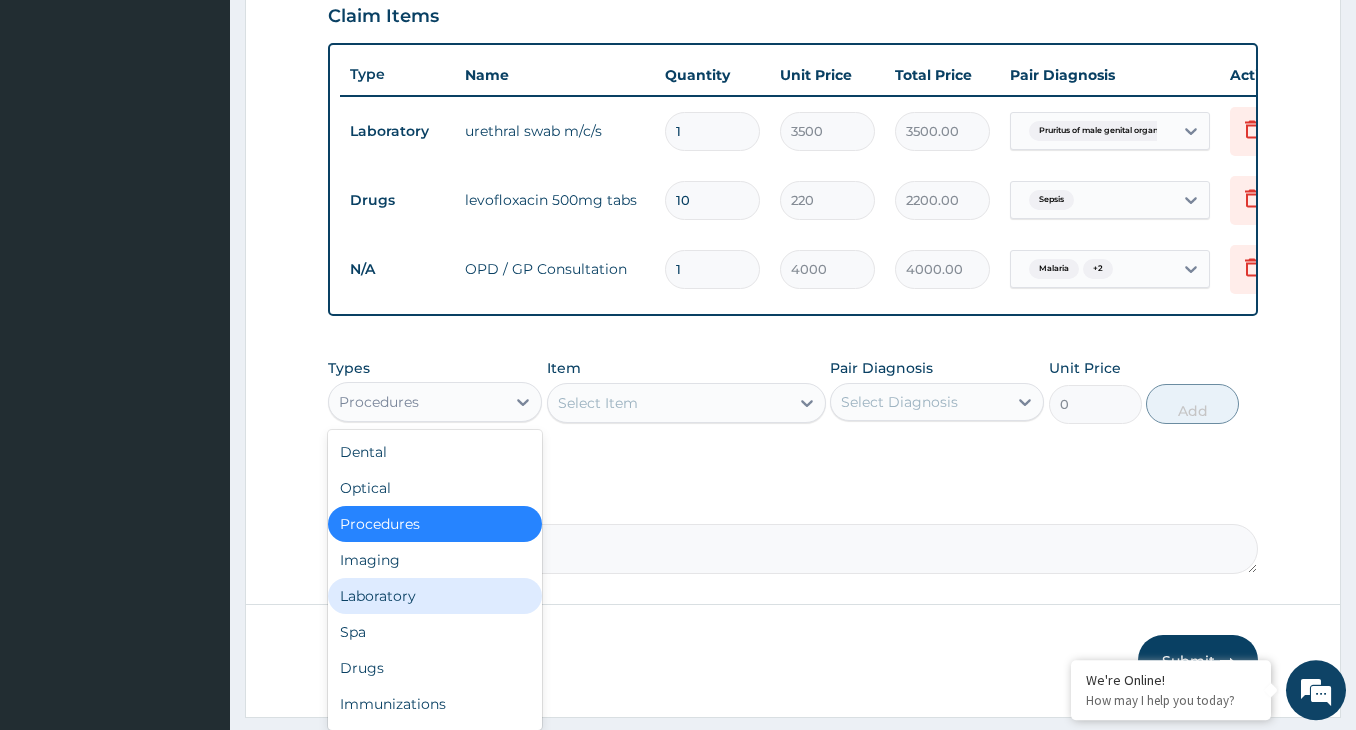 click on "Laboratory" at bounding box center [435, 596] 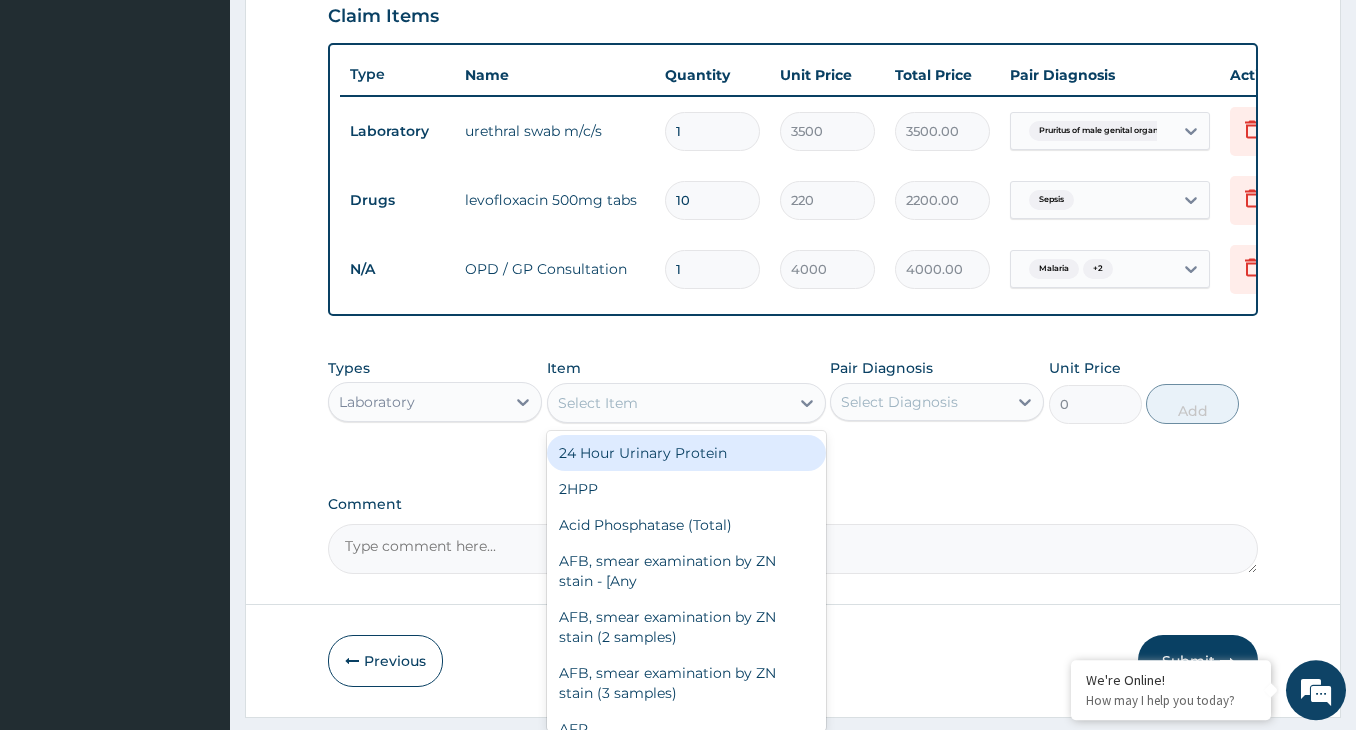 click on "Select Item" at bounding box center (668, 403) 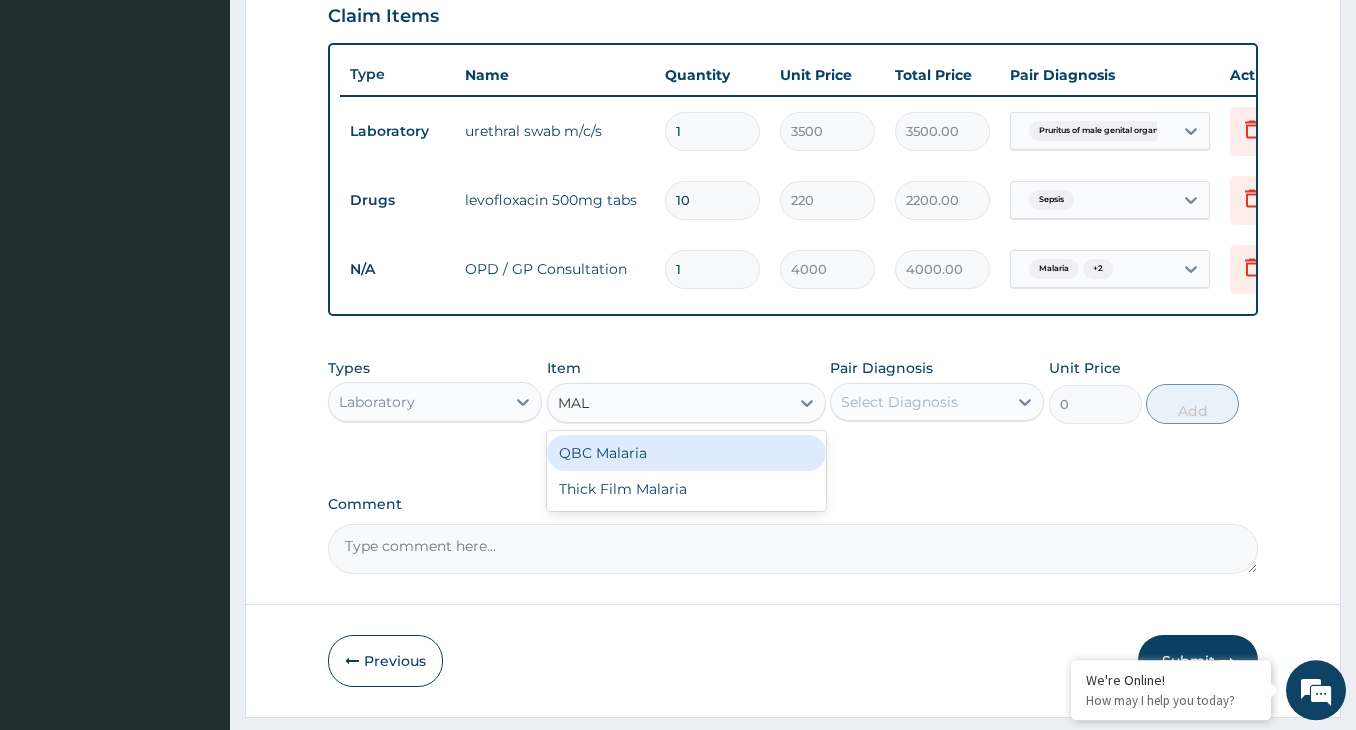 type on "MALA" 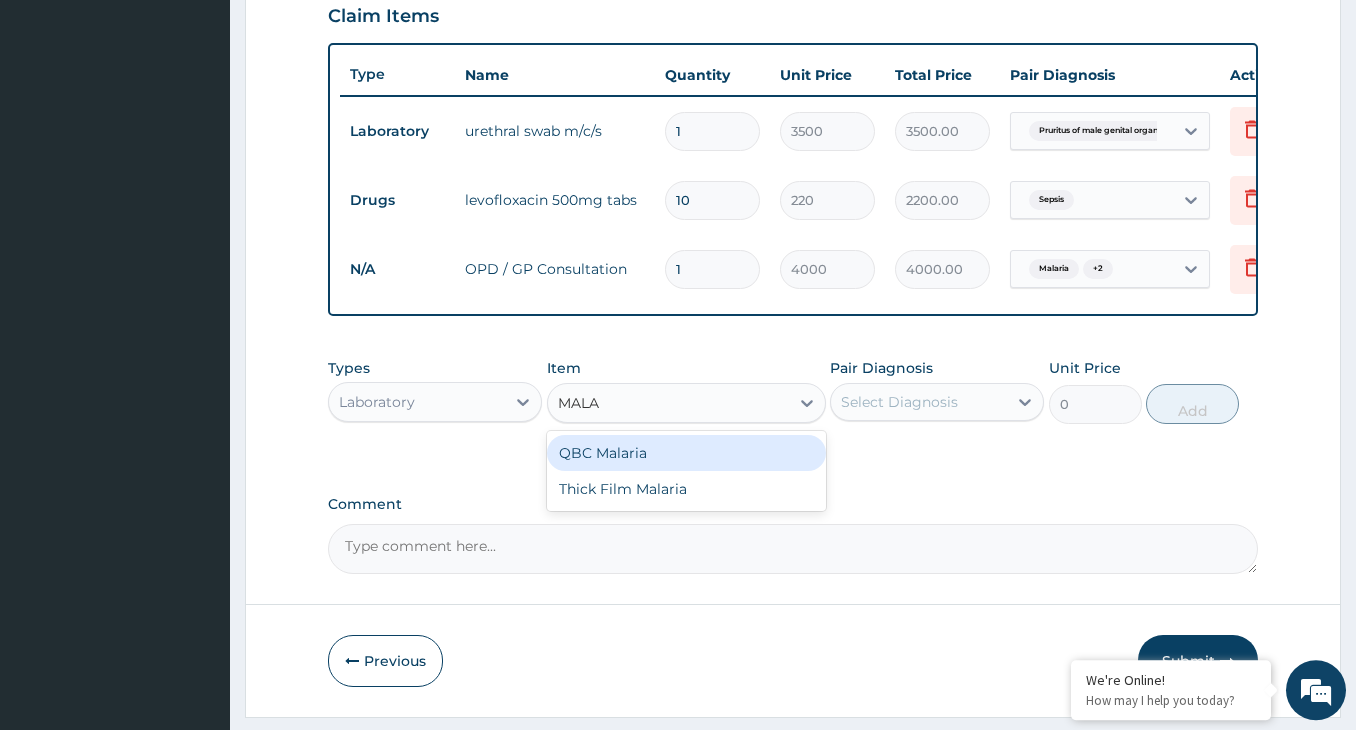 drag, startPoint x: 764, startPoint y: 474, endPoint x: 785, endPoint y: 461, distance: 24.698177 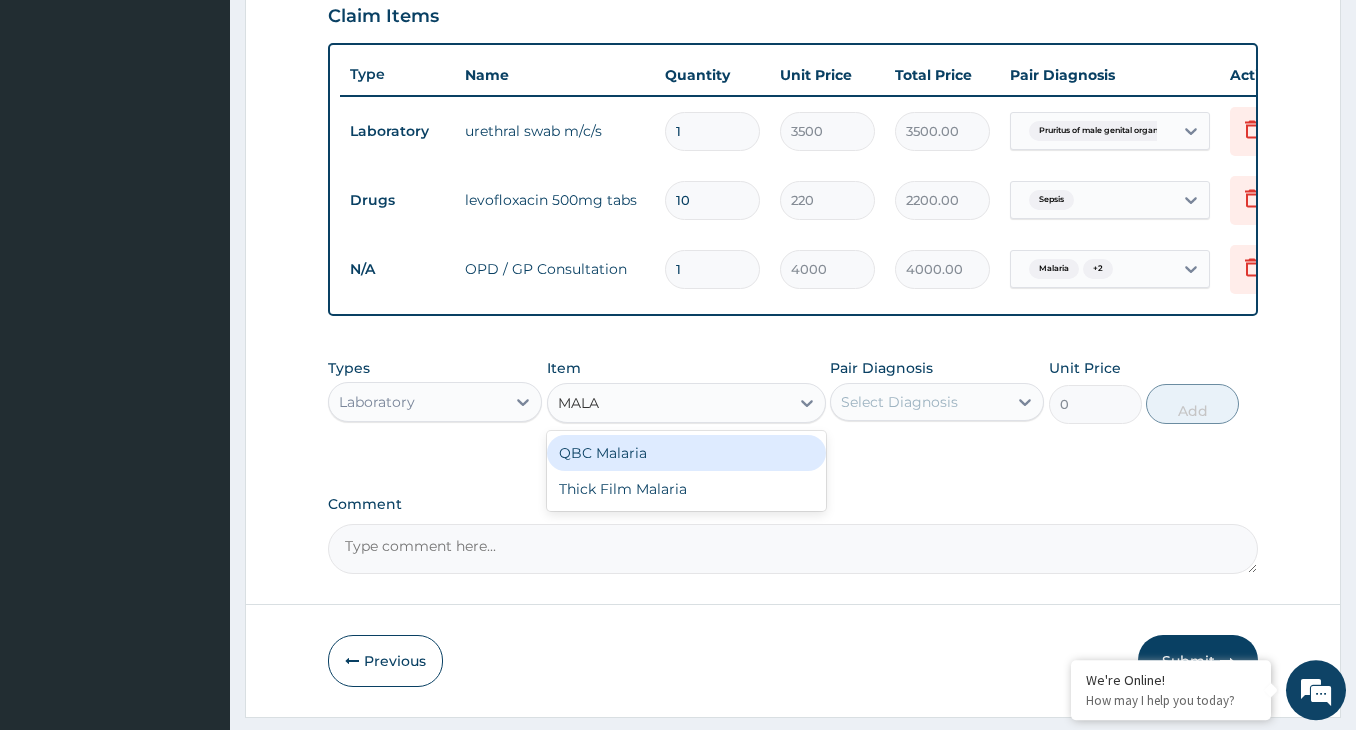 click on "QBC Malaria" at bounding box center [686, 453] 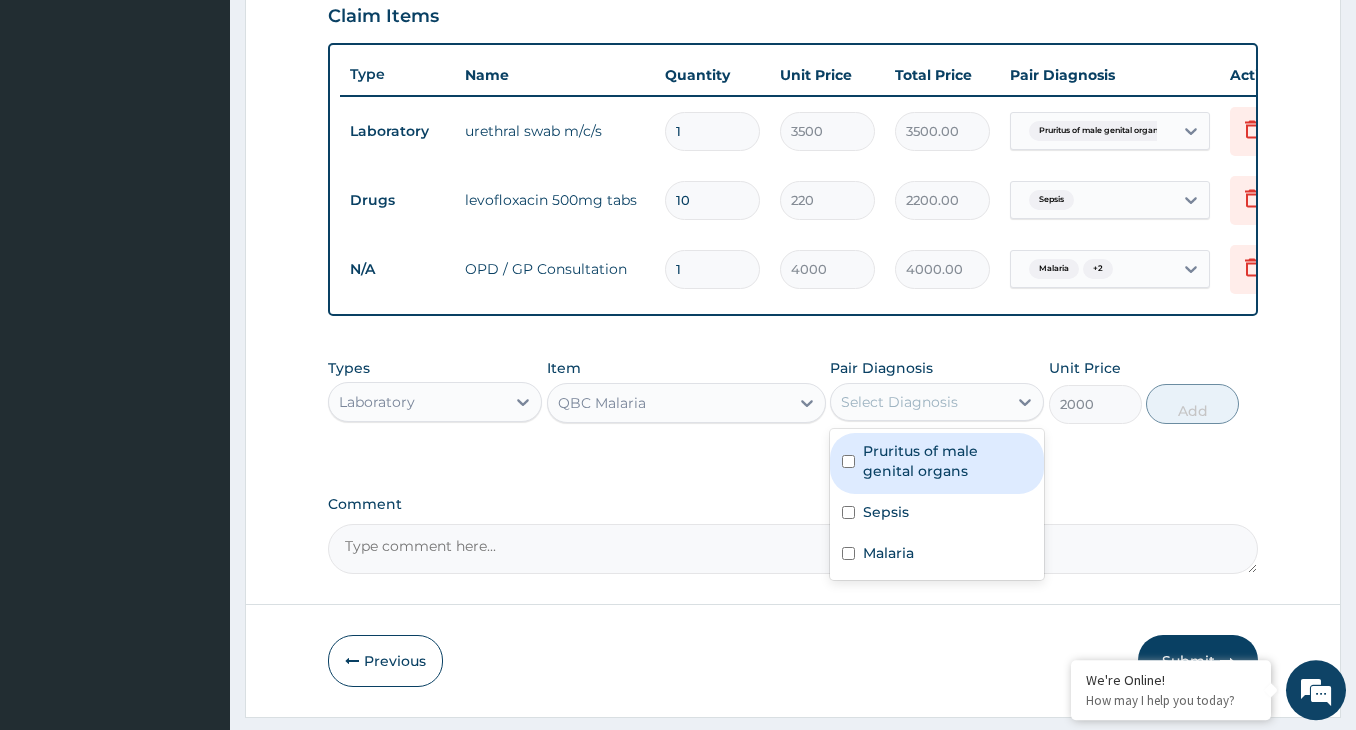 click on "Select Diagnosis" at bounding box center (919, 402) 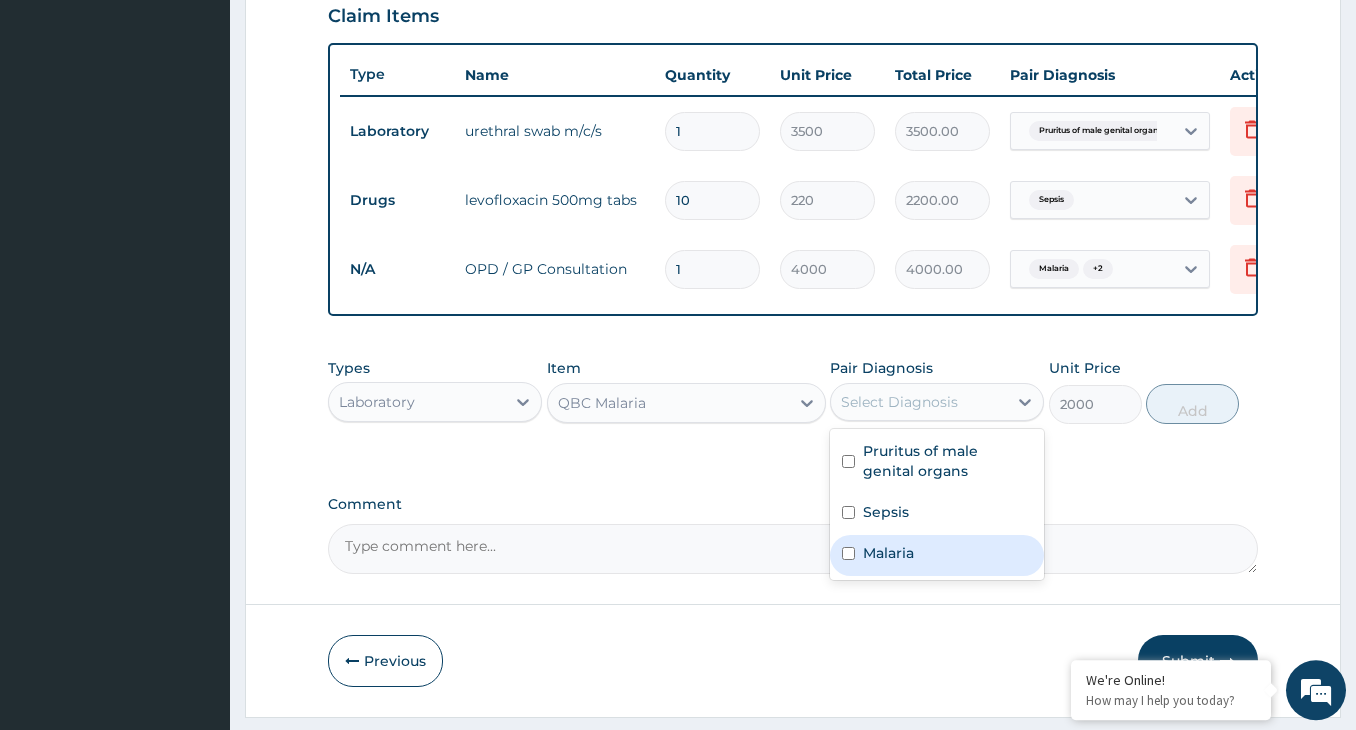 click at bounding box center [848, 553] 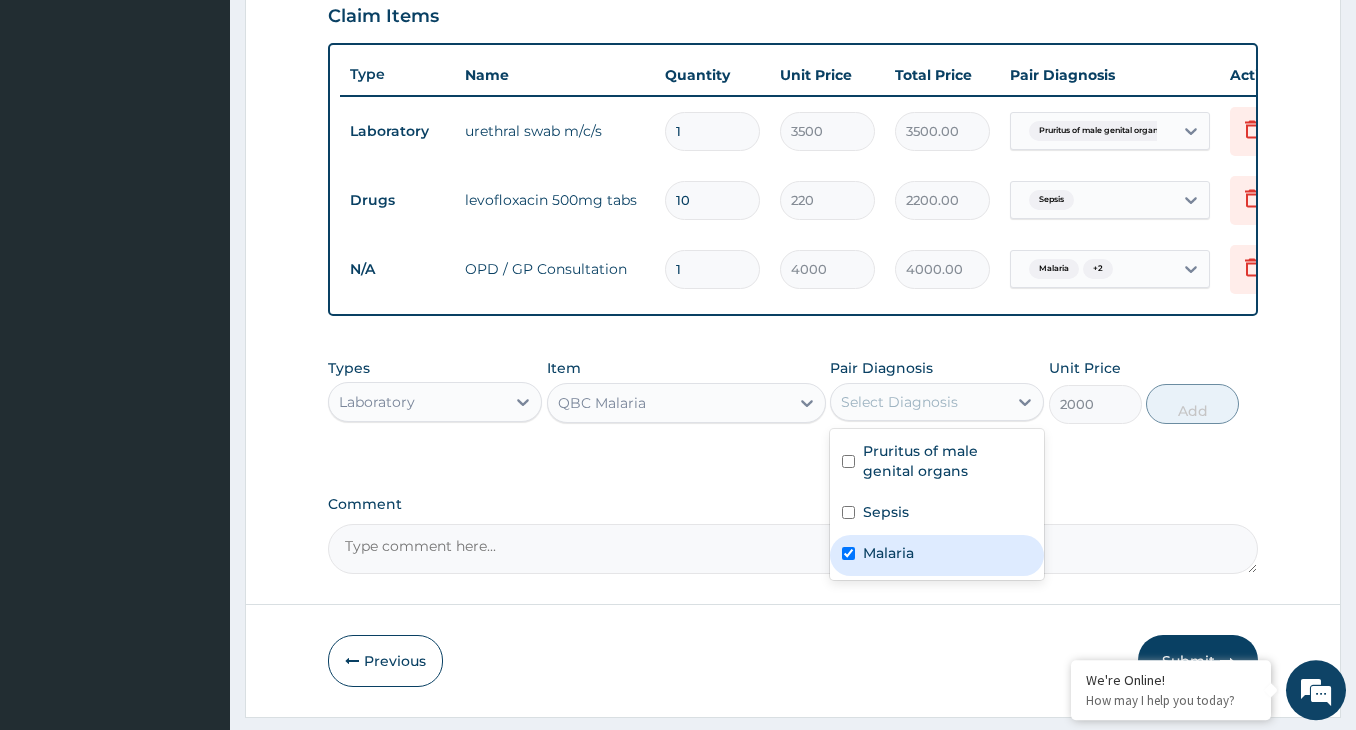 checkbox on "true" 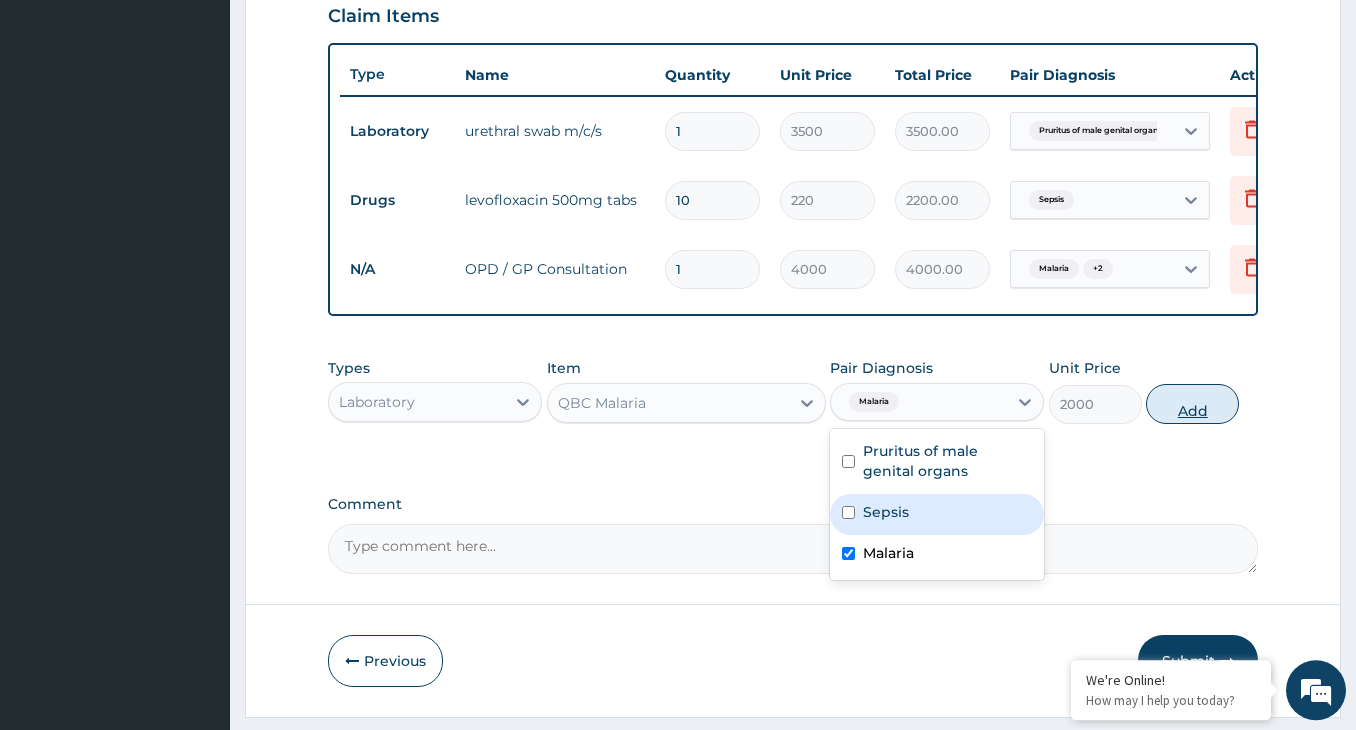 click on "Add" at bounding box center (1192, 404) 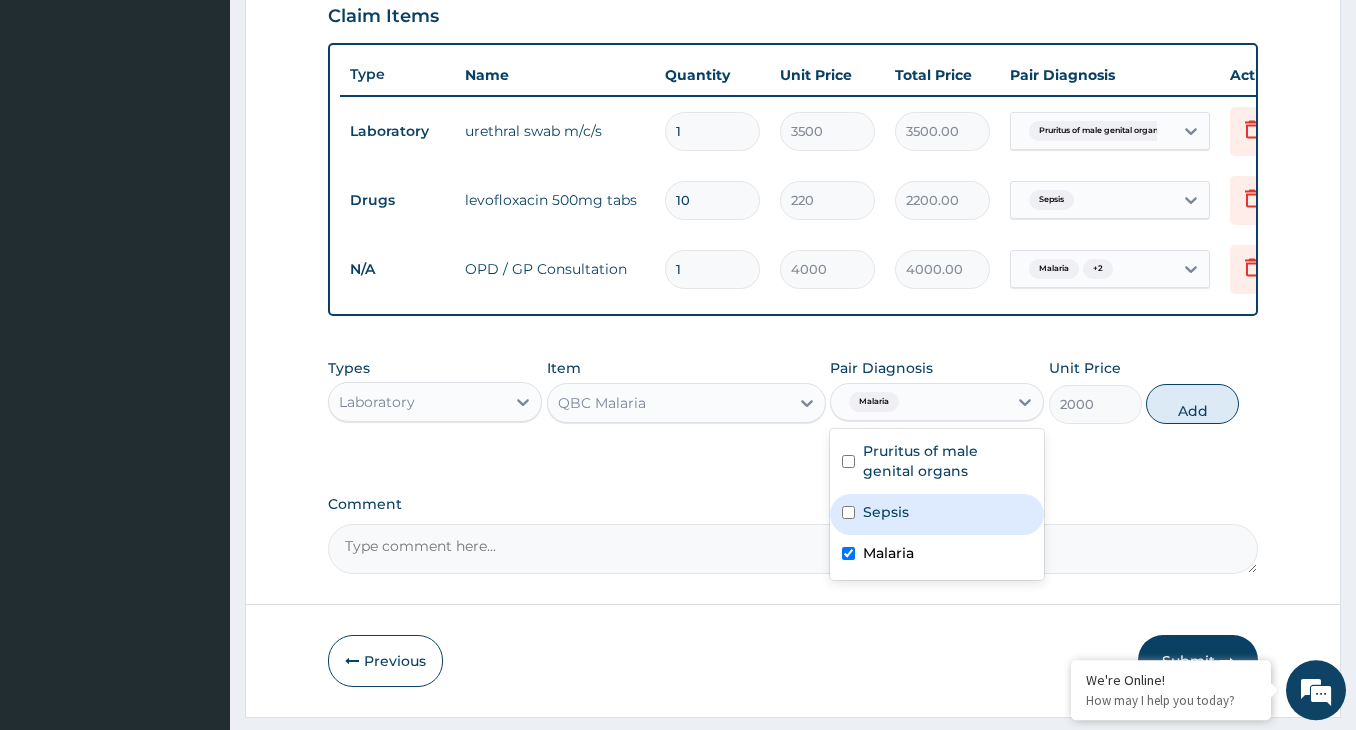 type on "0" 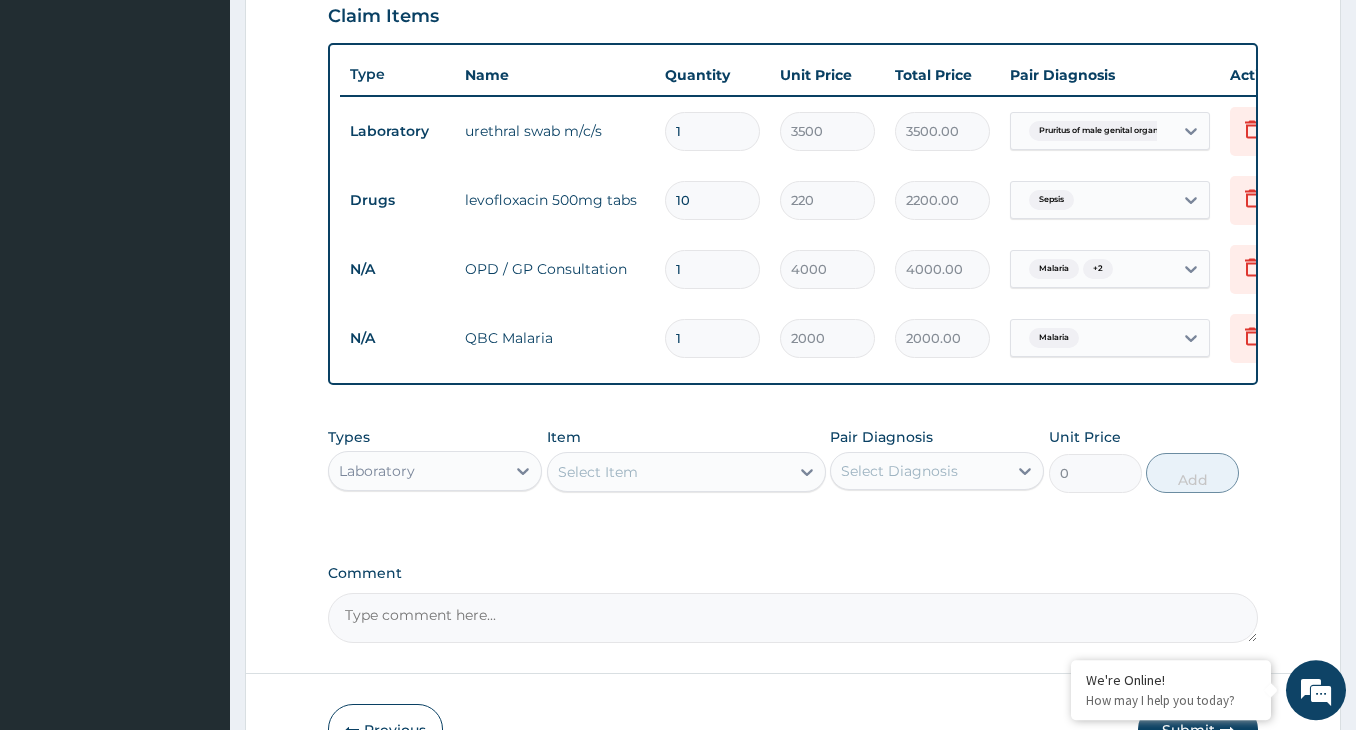 click on "Select Item" at bounding box center [668, 472] 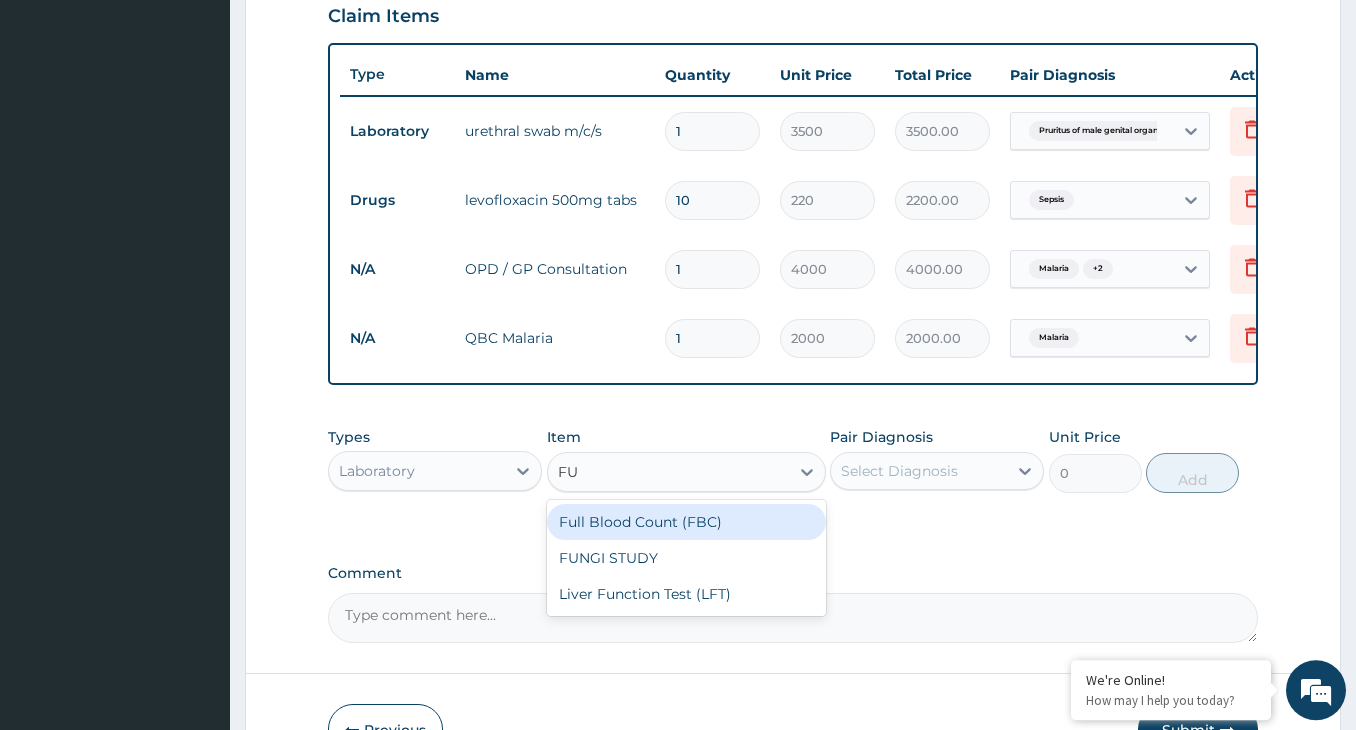 type on "FUL" 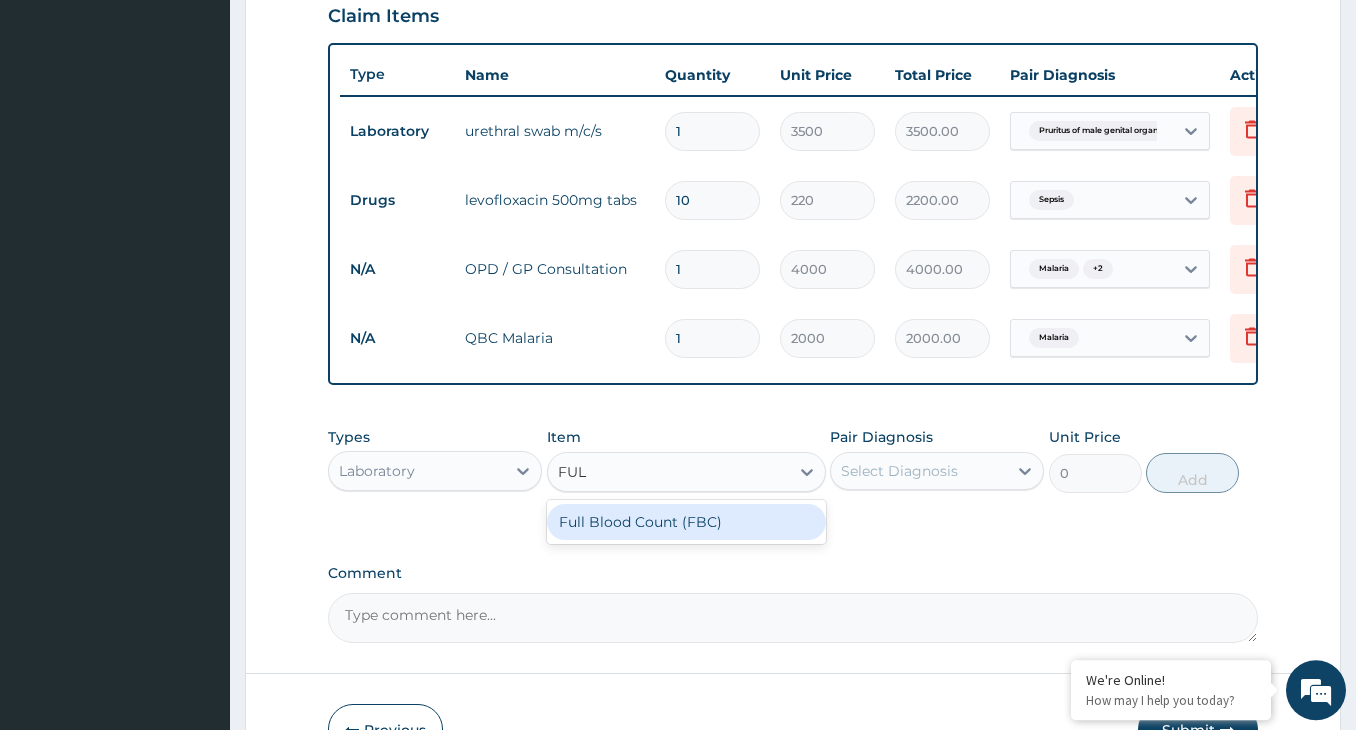 click on "Full Blood Count (FBC)" at bounding box center (686, 522) 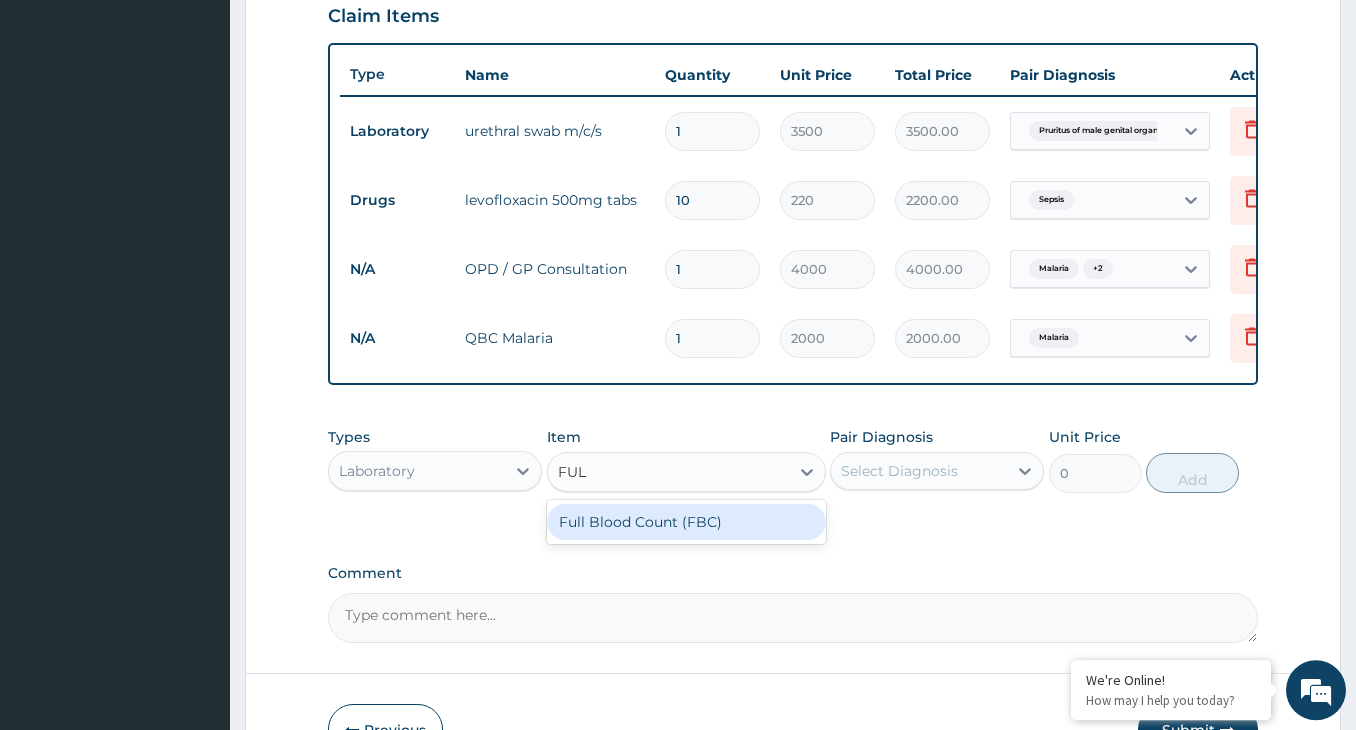 type 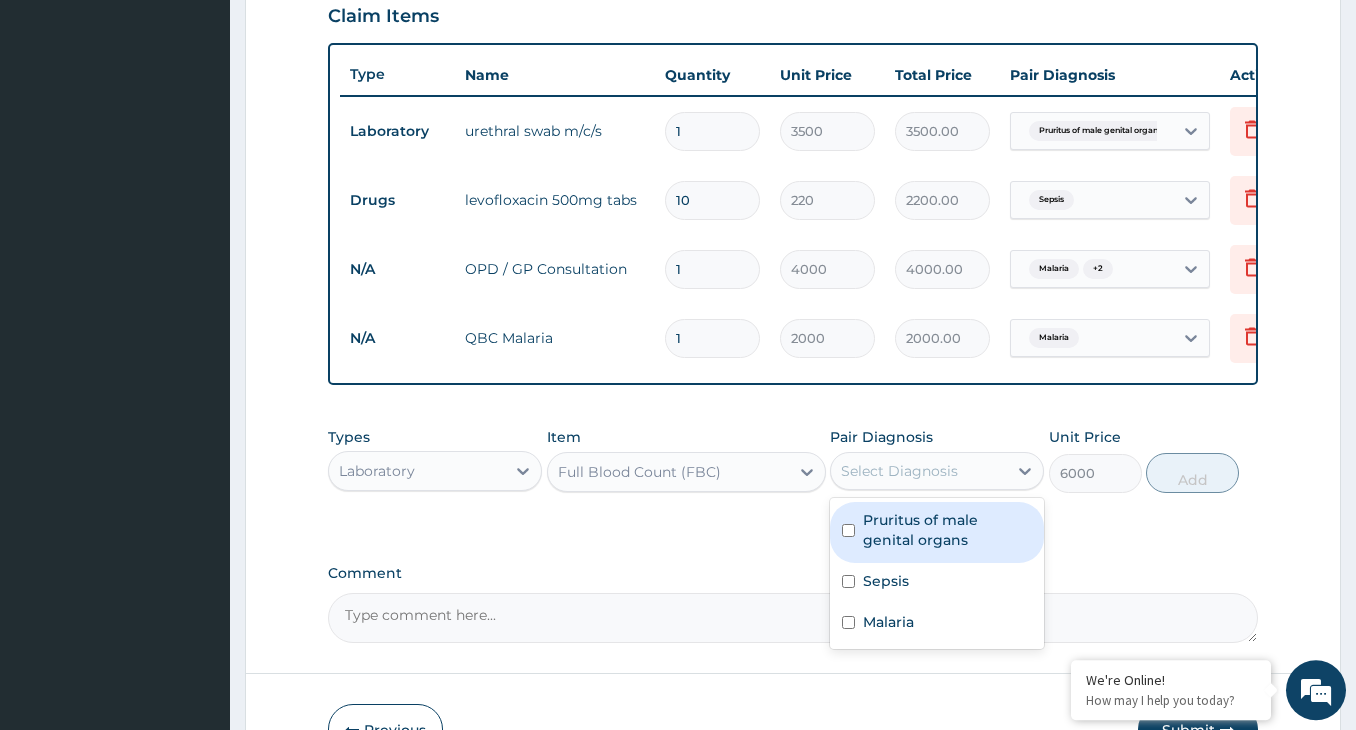 click on "Select Diagnosis" at bounding box center [919, 471] 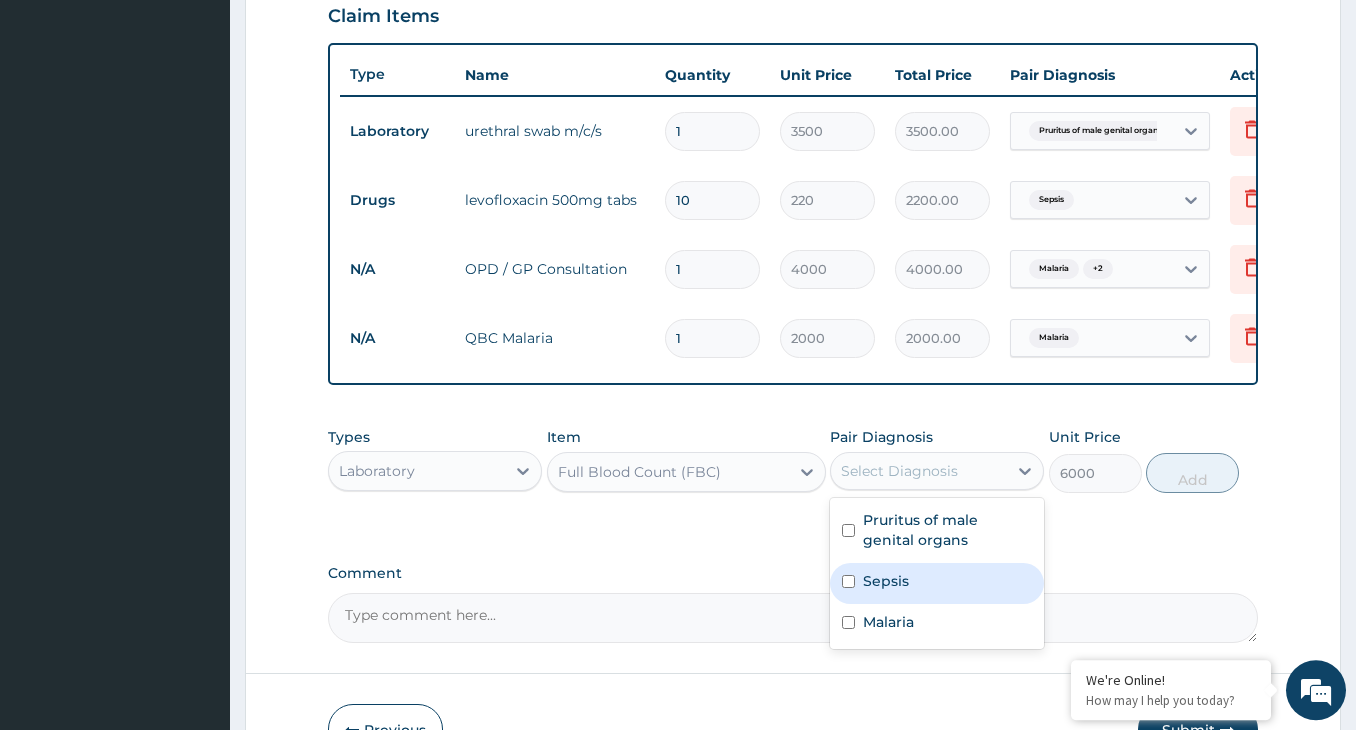 click at bounding box center (848, 581) 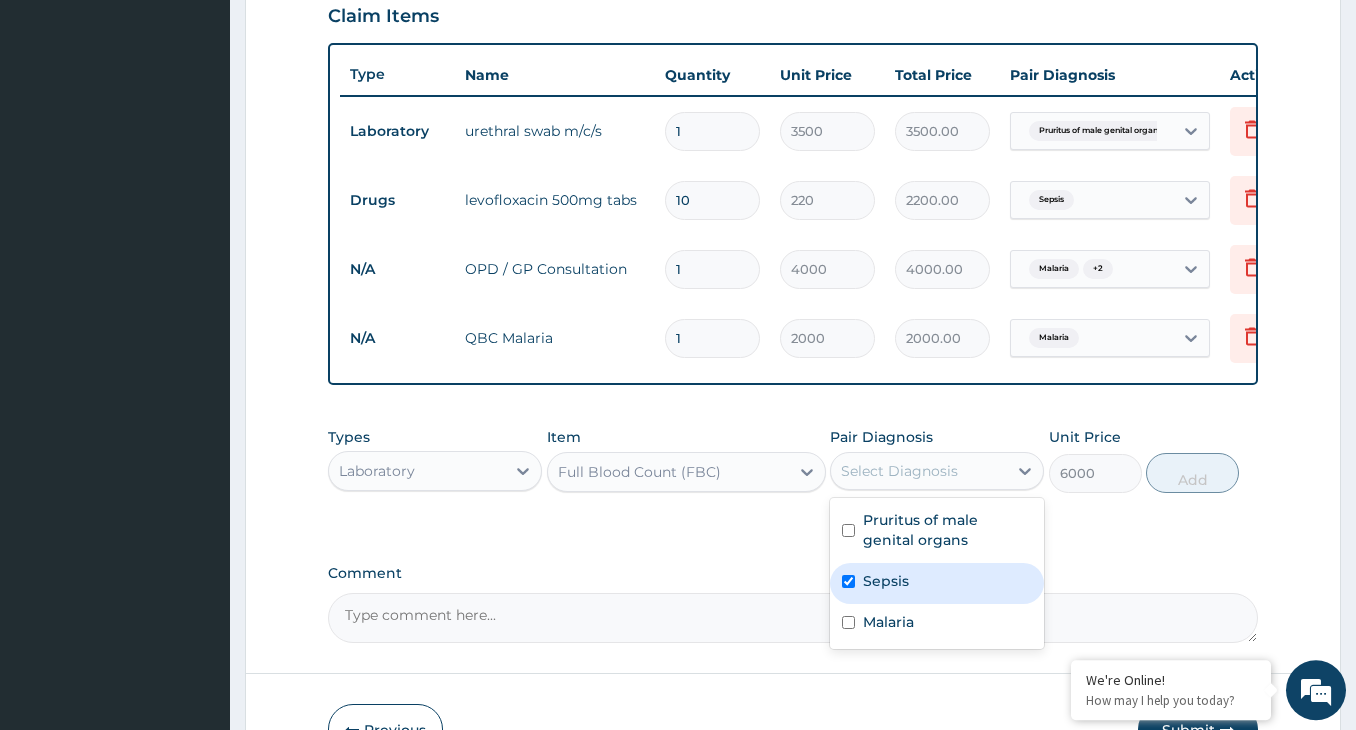 checkbox on "true" 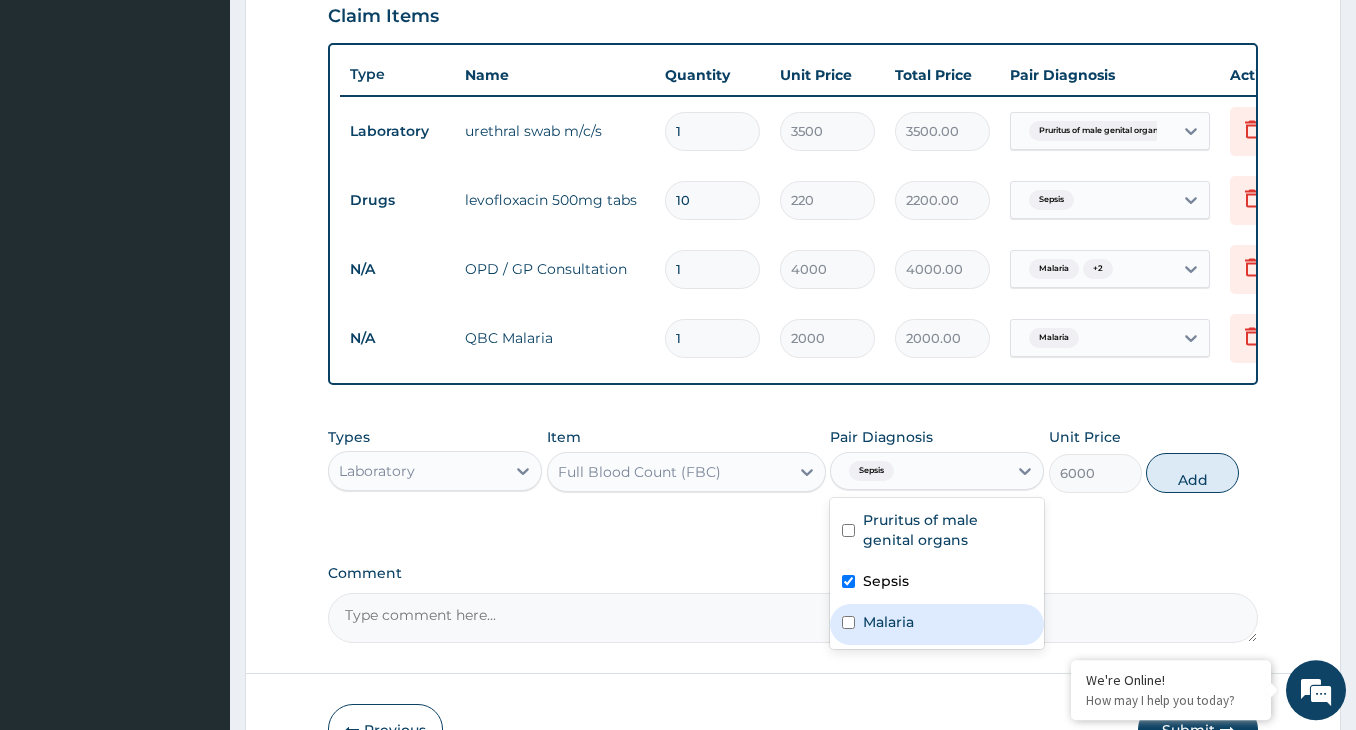 click at bounding box center [848, 622] 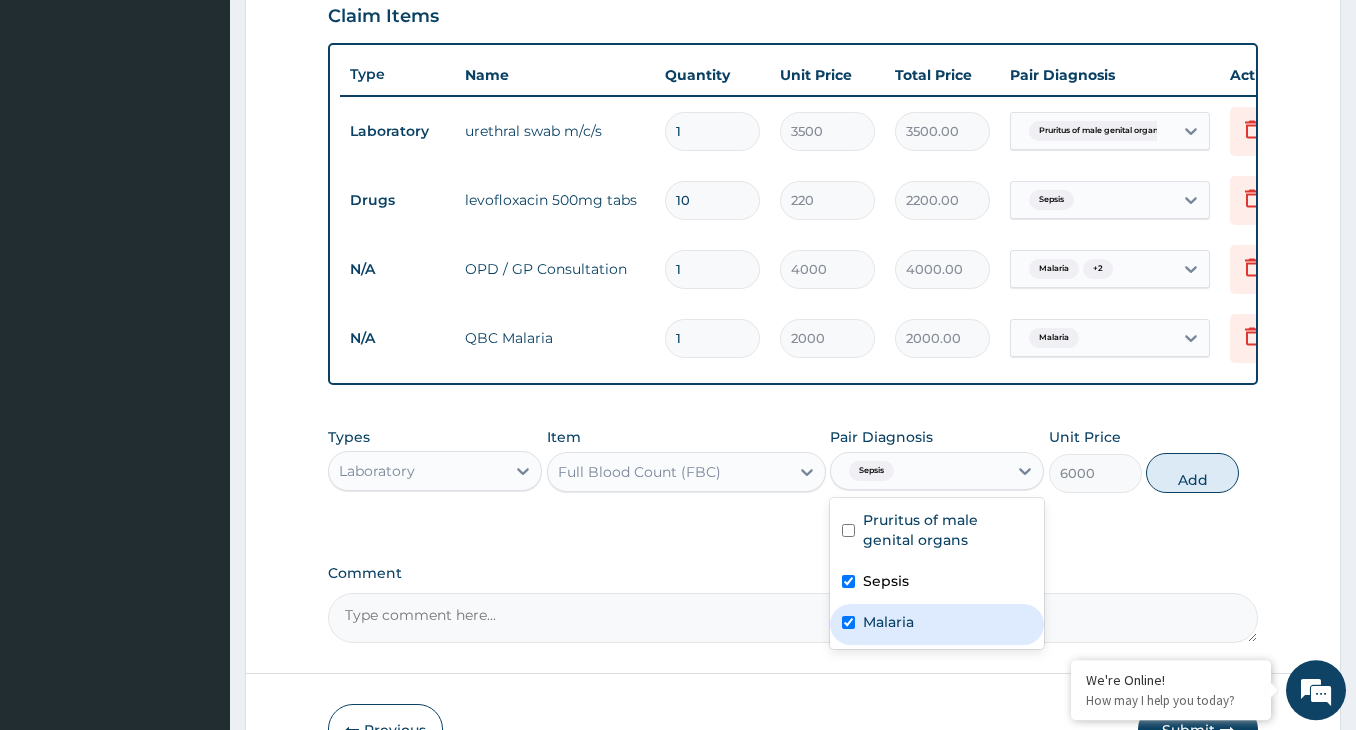 checkbox on "true" 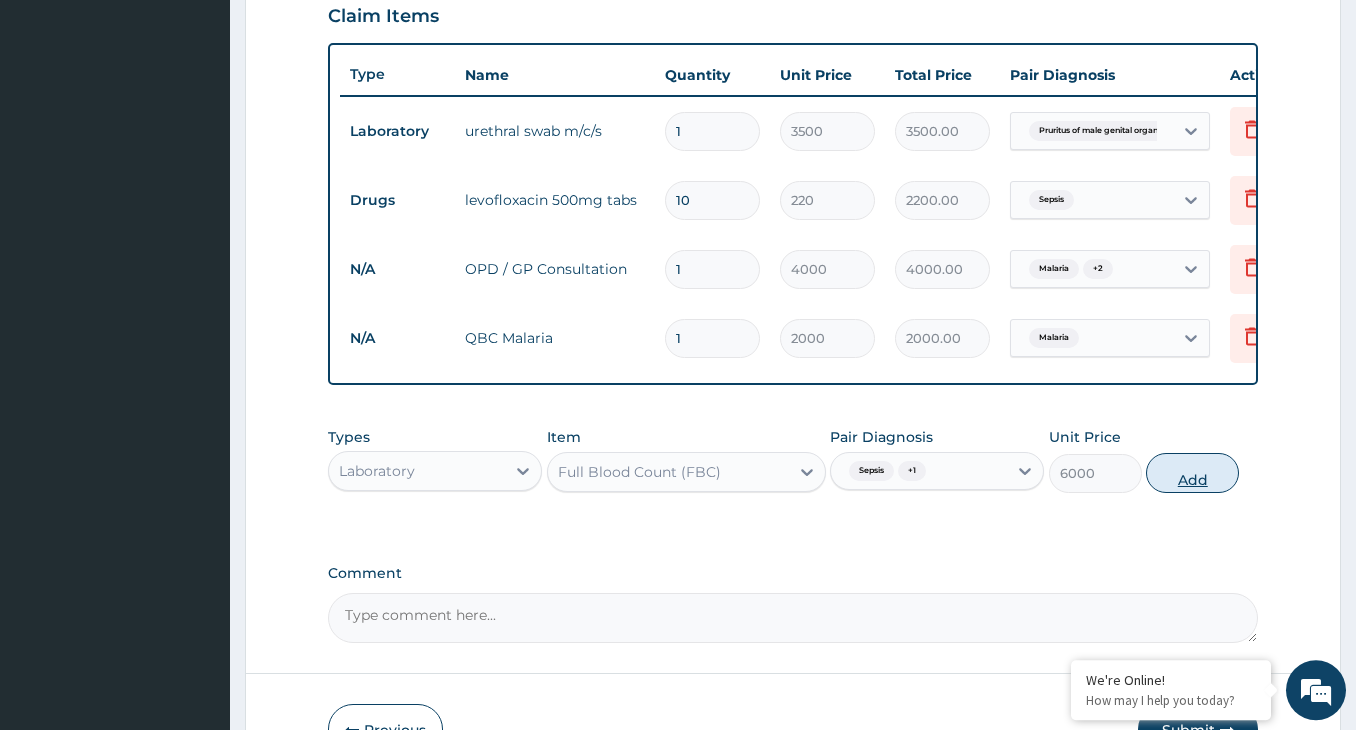 click on "Add" at bounding box center [1192, 473] 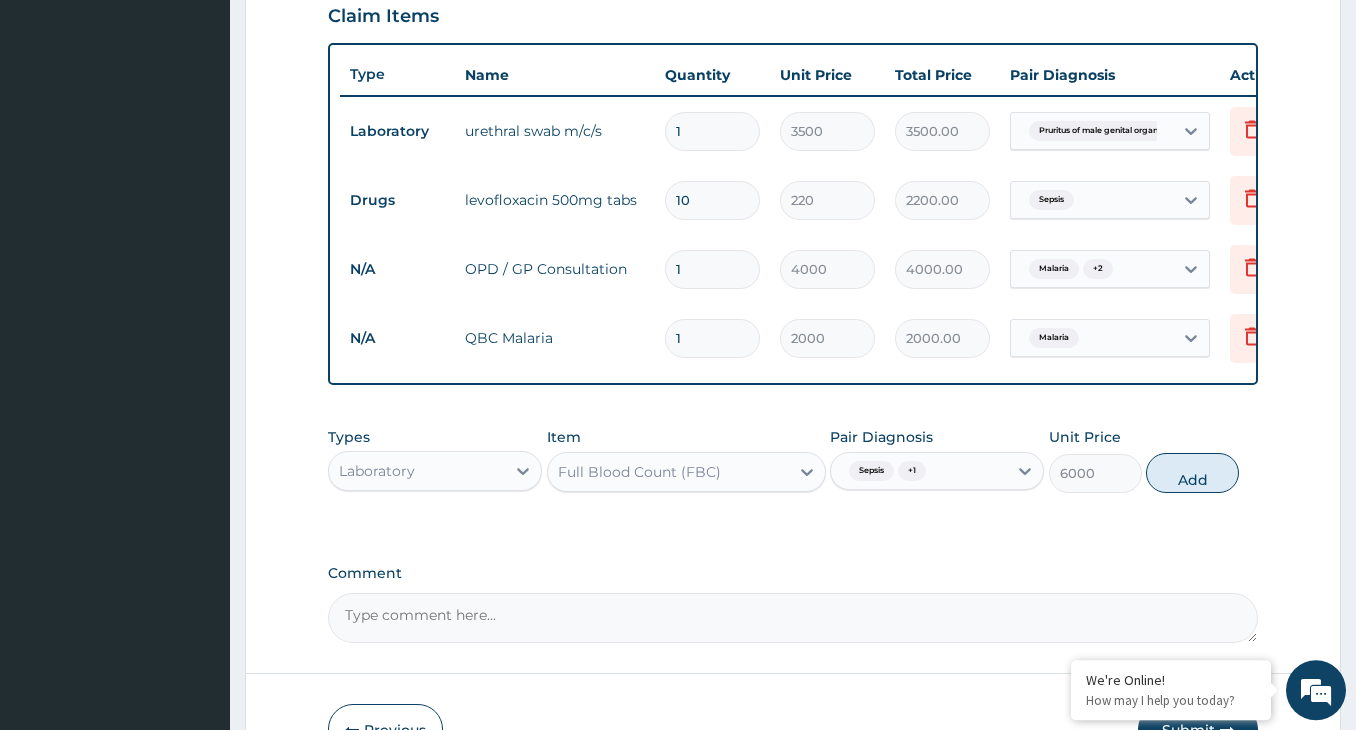 type on "0" 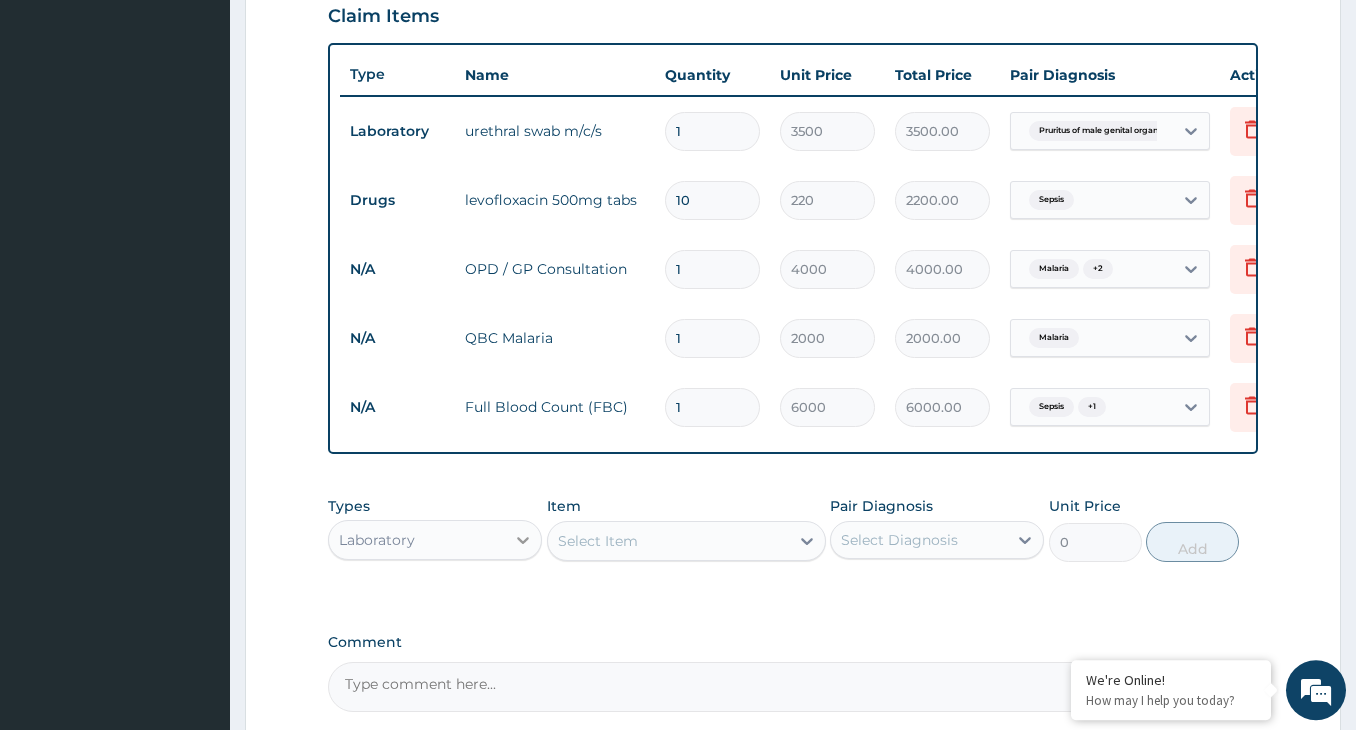 click at bounding box center (523, 540) 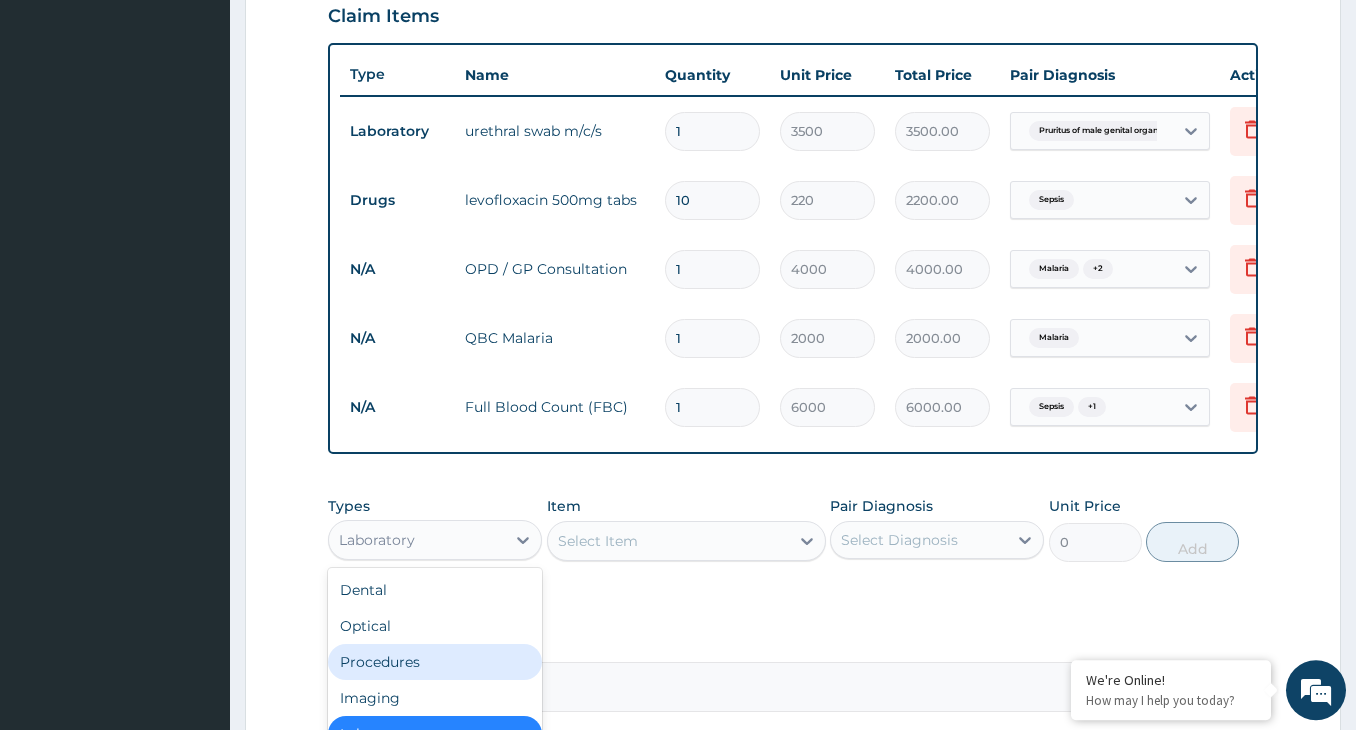 scroll, scrollTop: 68, scrollLeft: 0, axis: vertical 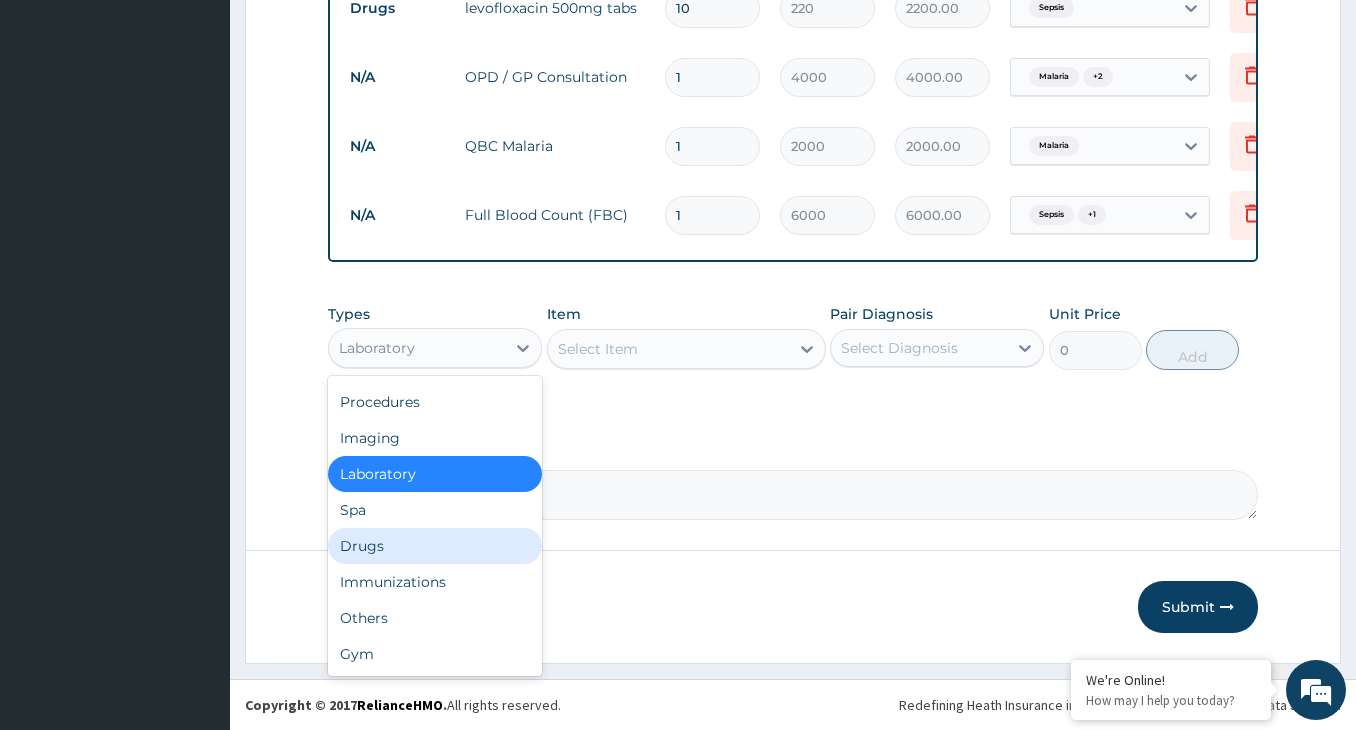 click on "Drugs" at bounding box center (435, 546) 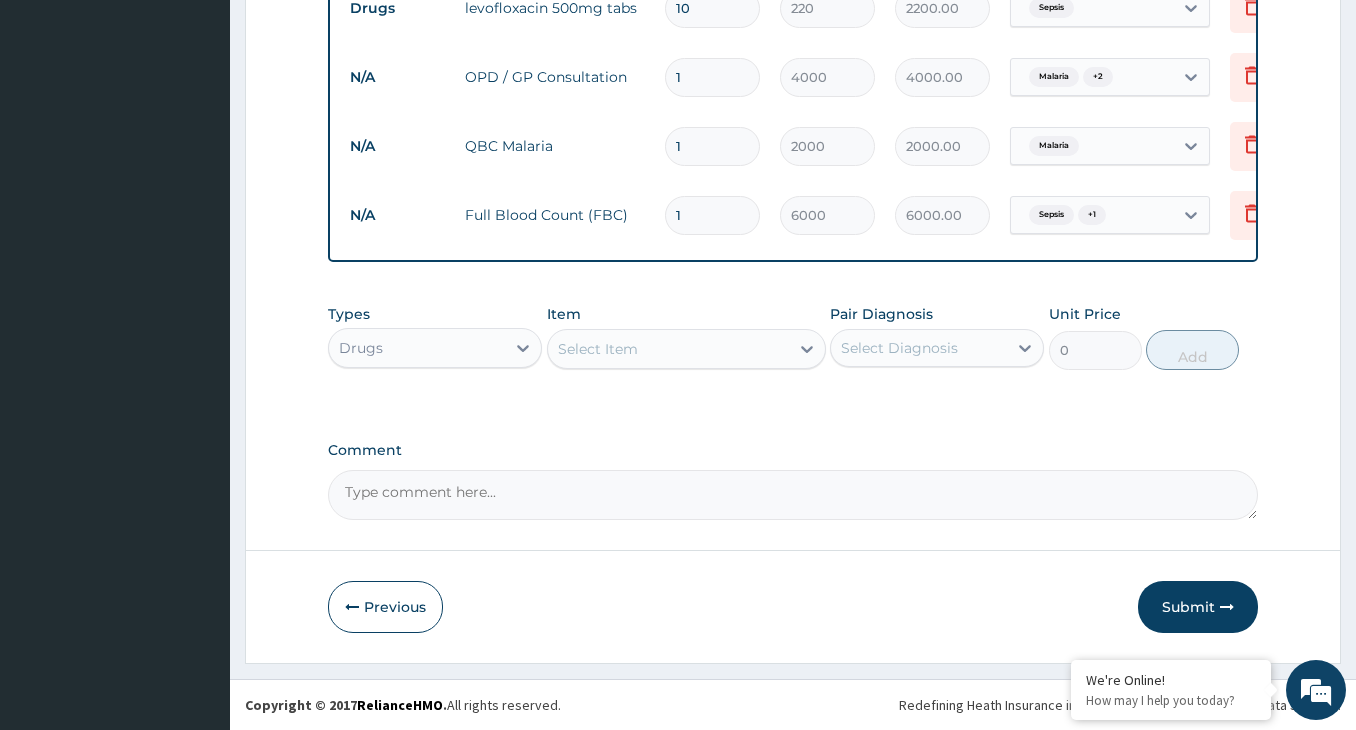 click on "Select Item" at bounding box center [668, 349] 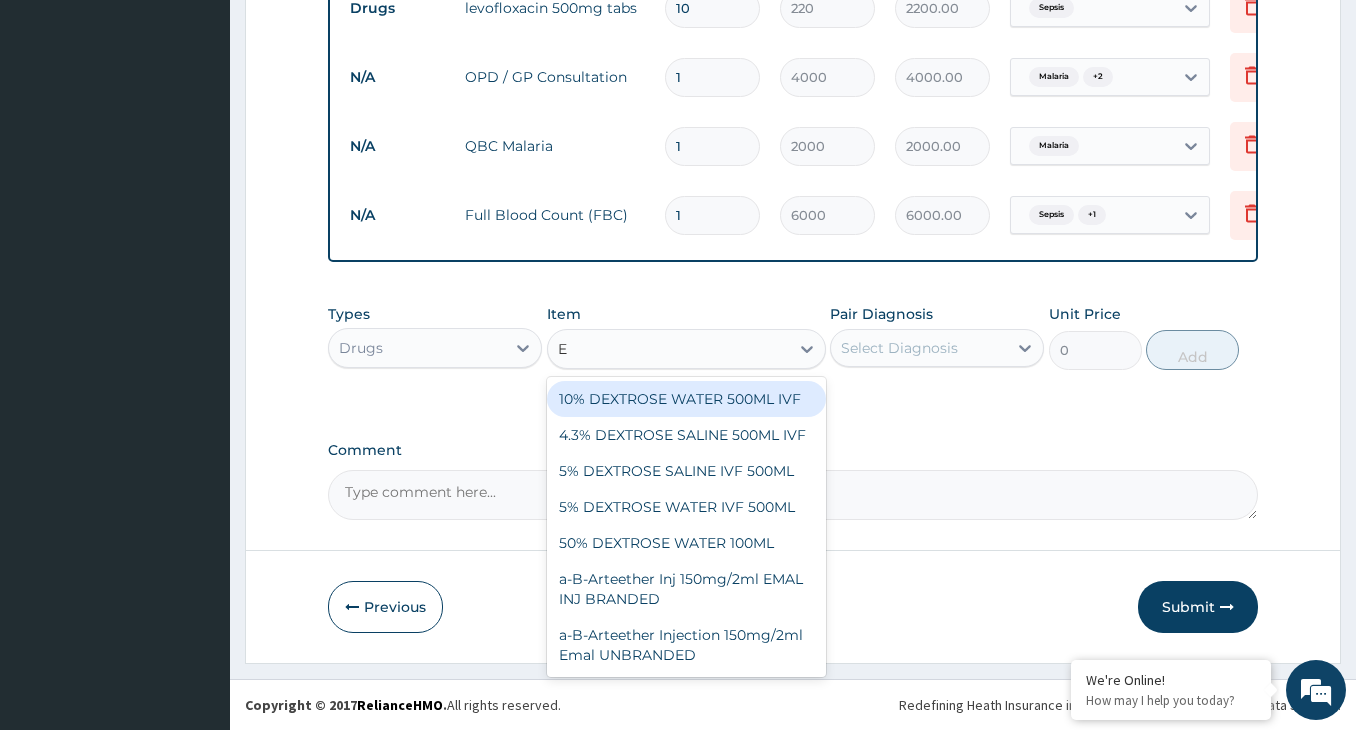 type on "EM" 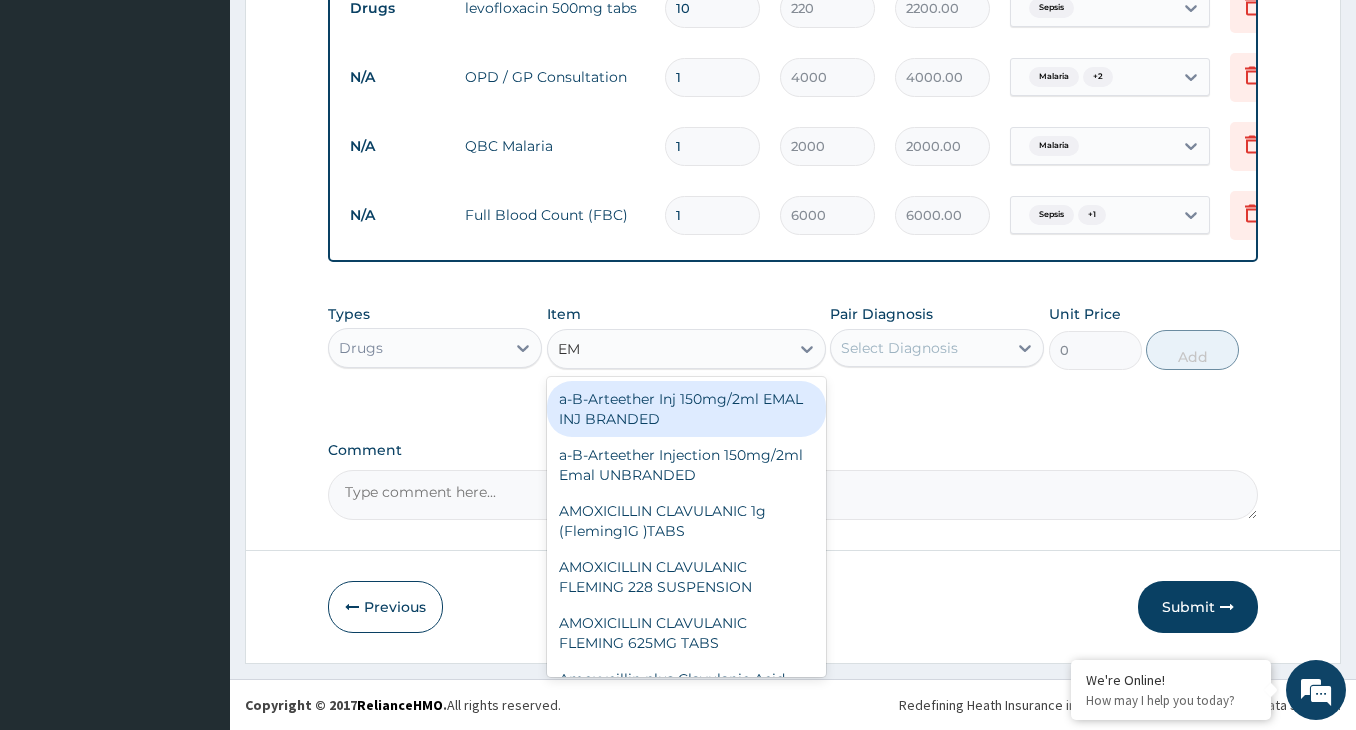 click on "a-B-Arteether Inj 150mg/2ml EMAL INJ BRANDED" at bounding box center [686, 409] 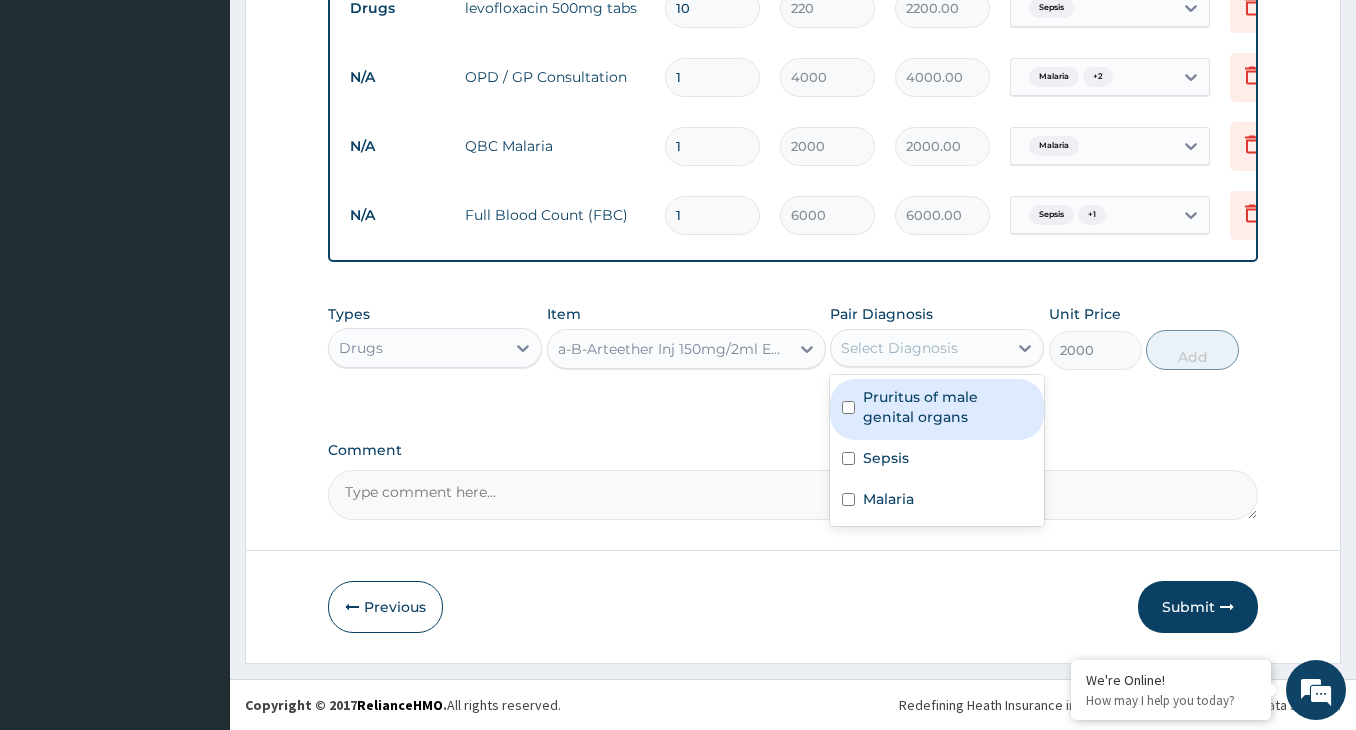 click on "Select Diagnosis" at bounding box center (899, 348) 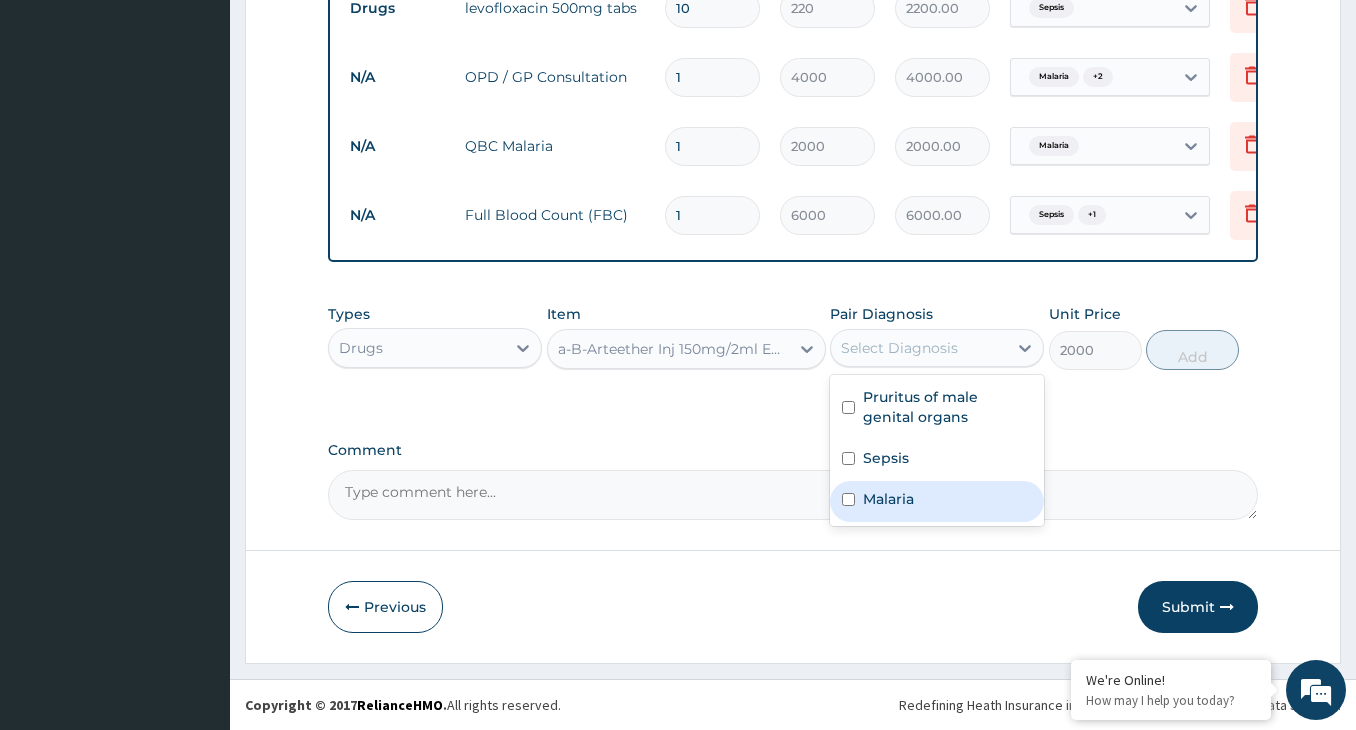 click at bounding box center [848, 499] 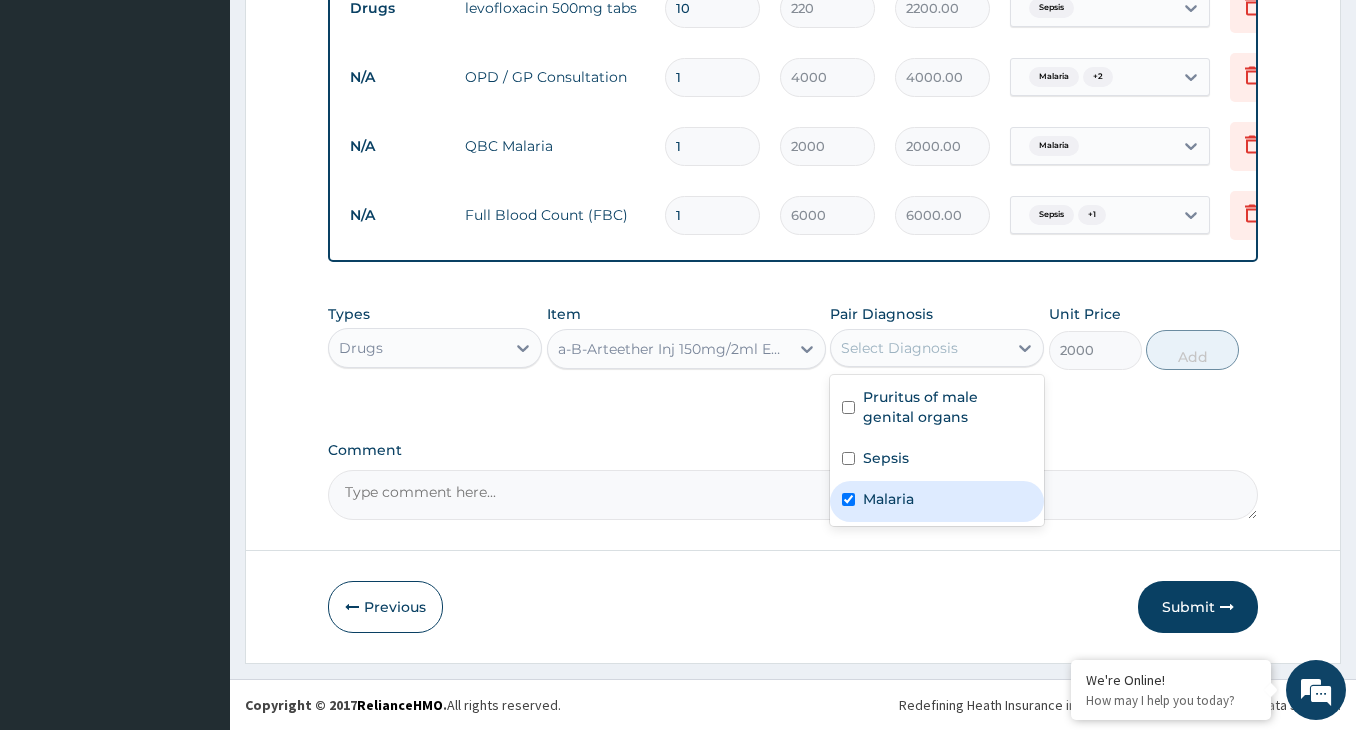checkbox on "true" 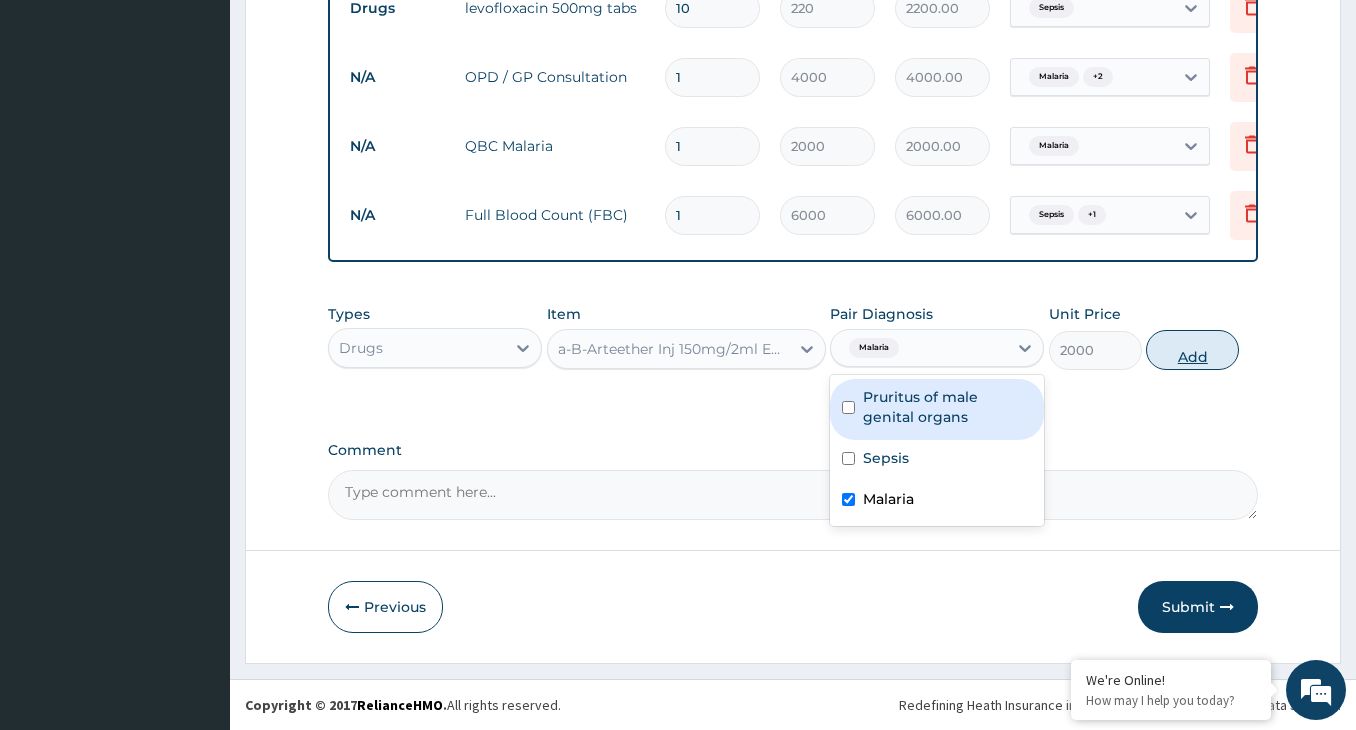 click on "Add" at bounding box center (1192, 350) 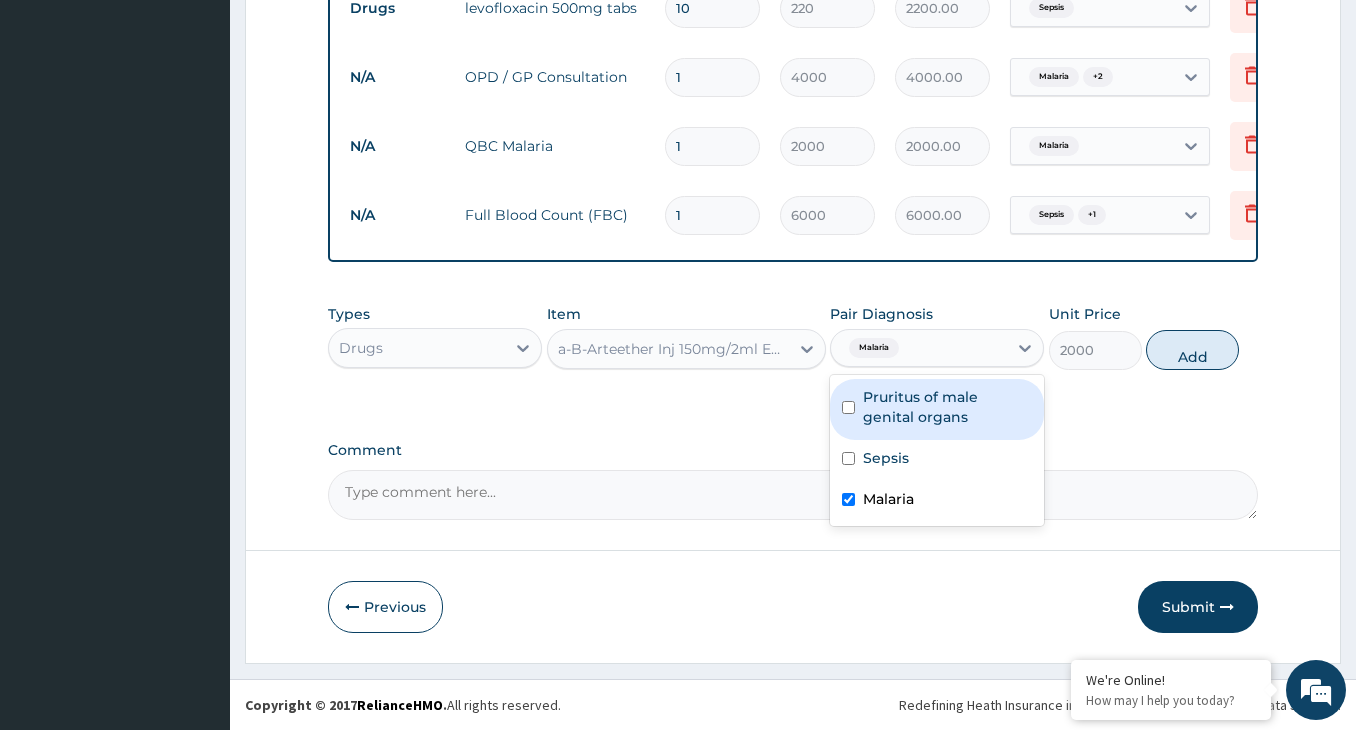 type on "0" 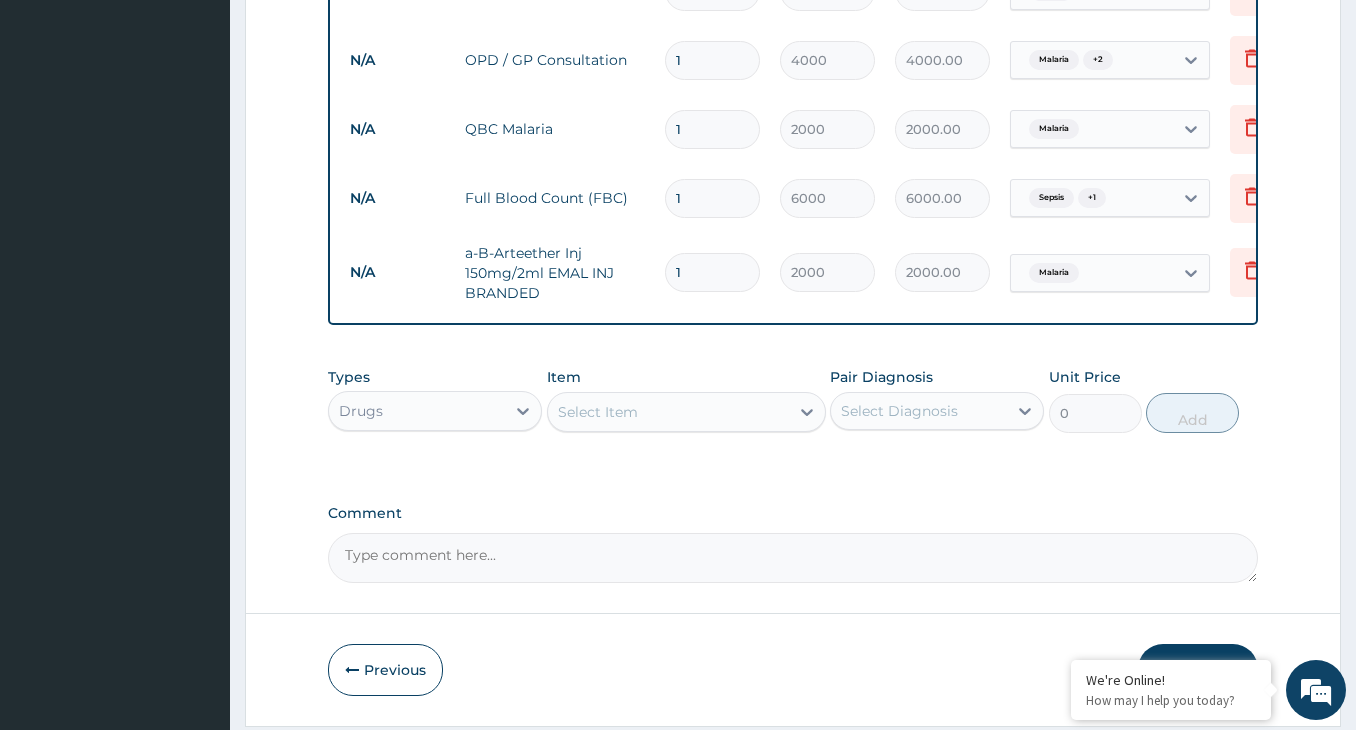 click on "Select Item" at bounding box center [668, 412] 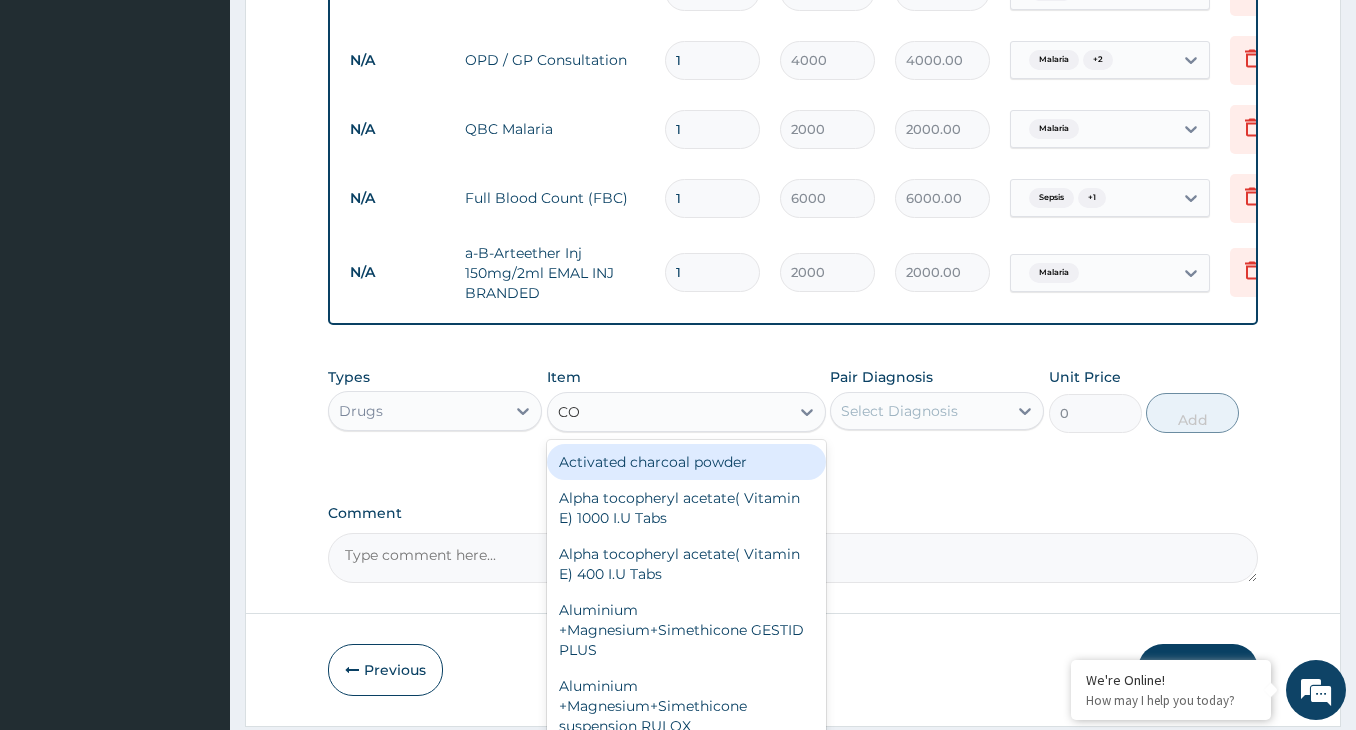 type on "COA" 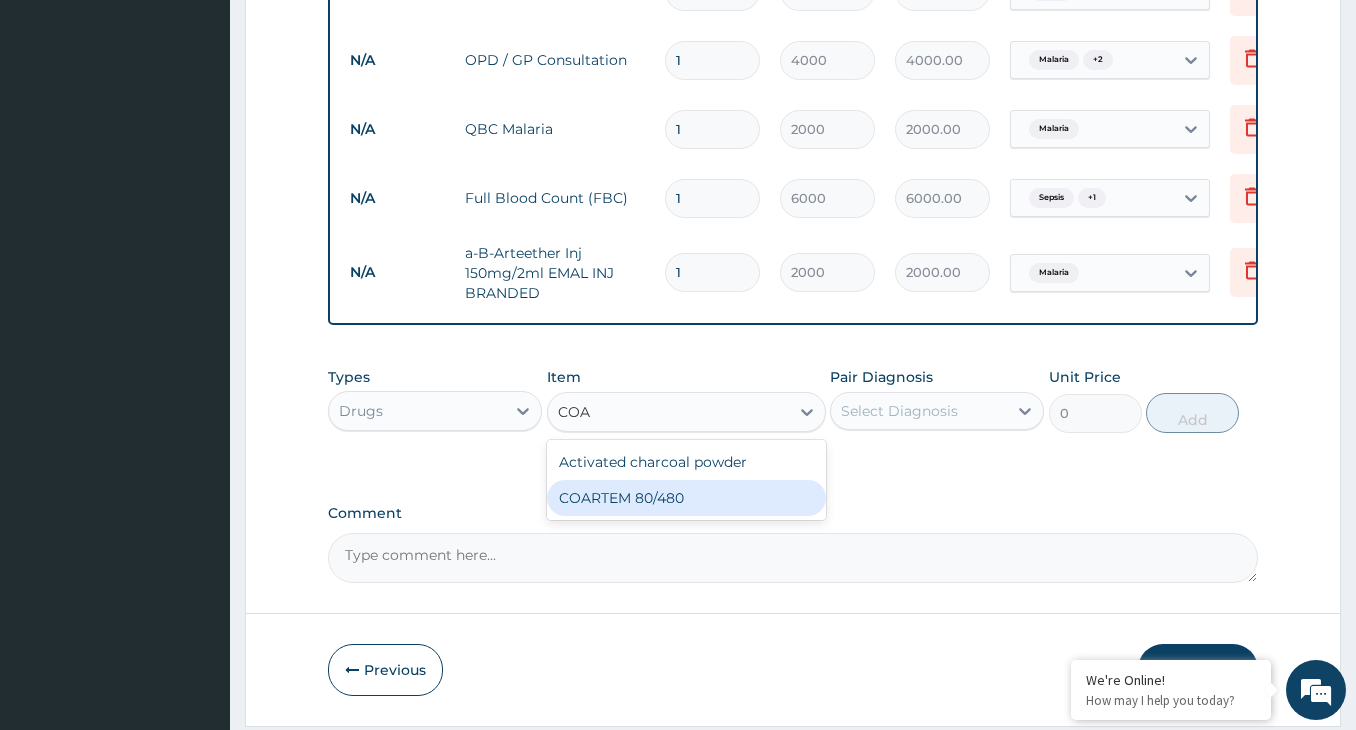 click on "COARTEM 80/480" at bounding box center (686, 498) 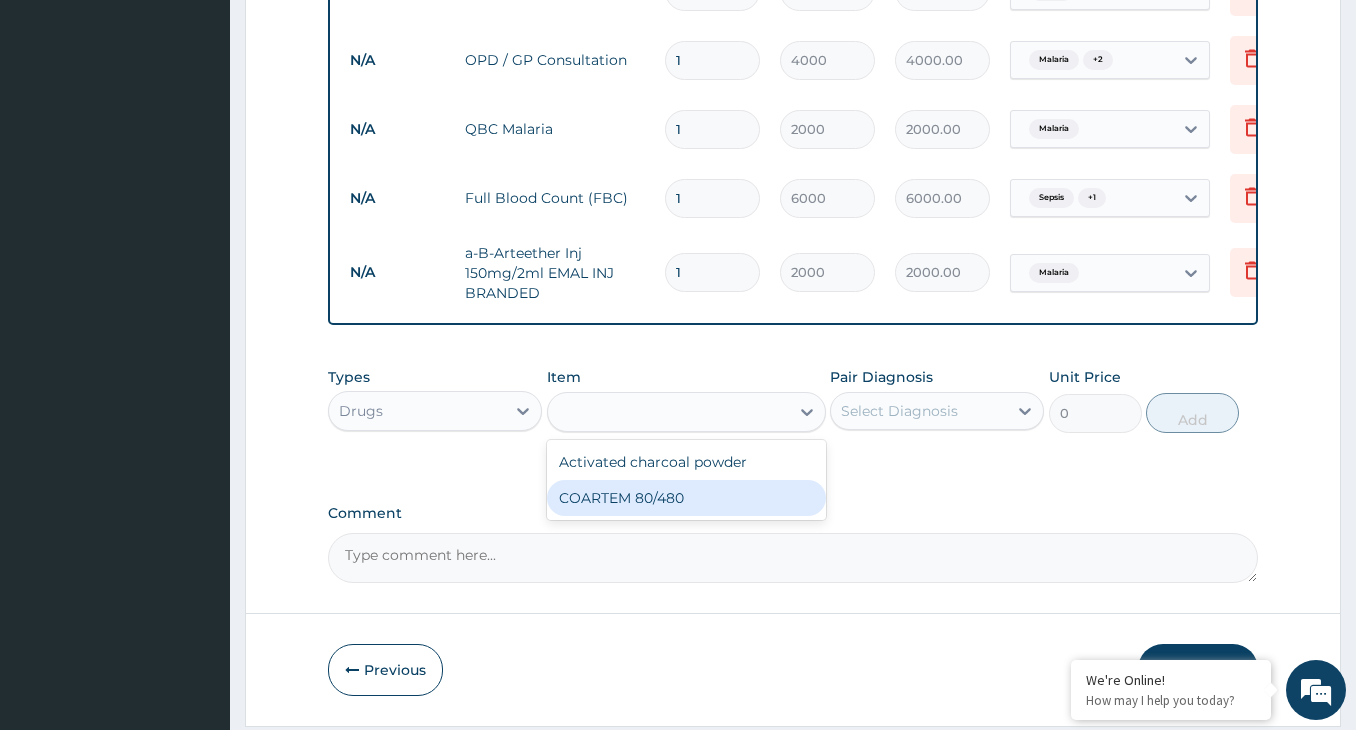 type on "4500" 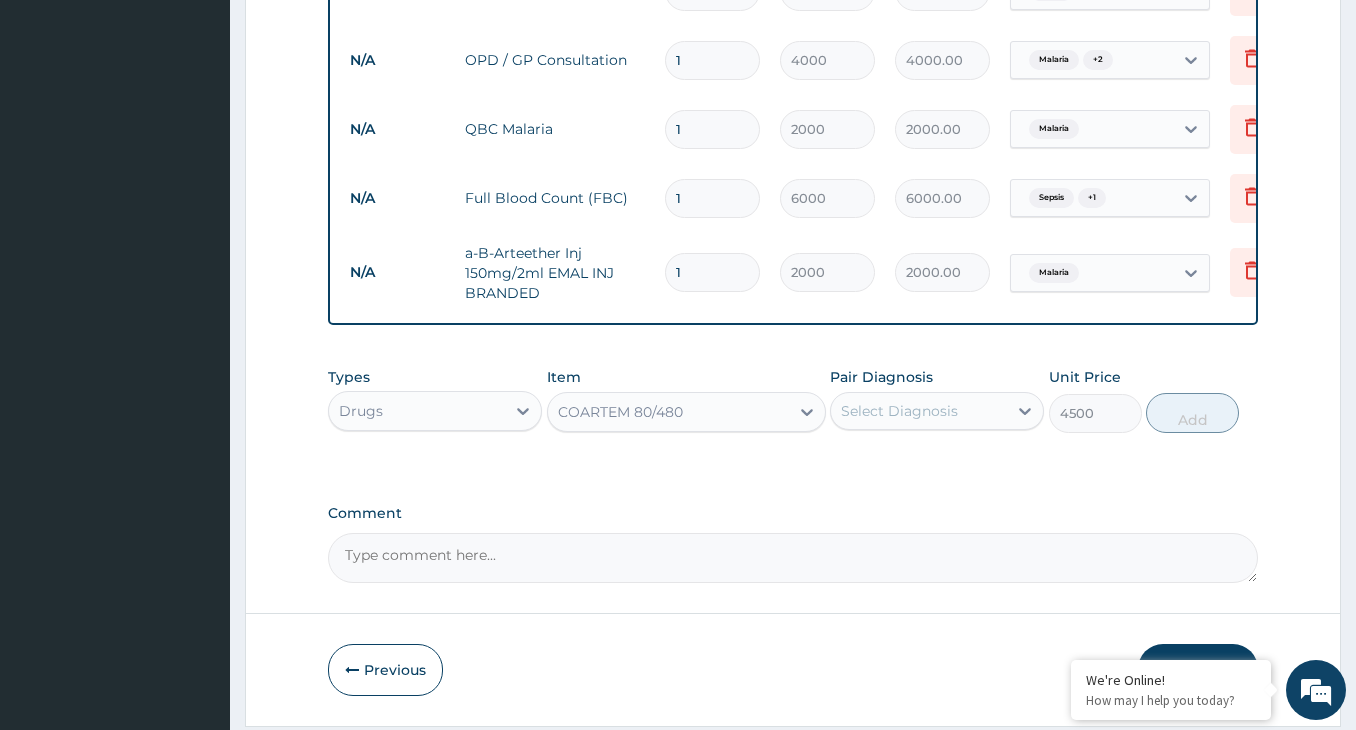 click on "Select Diagnosis" at bounding box center (919, 411) 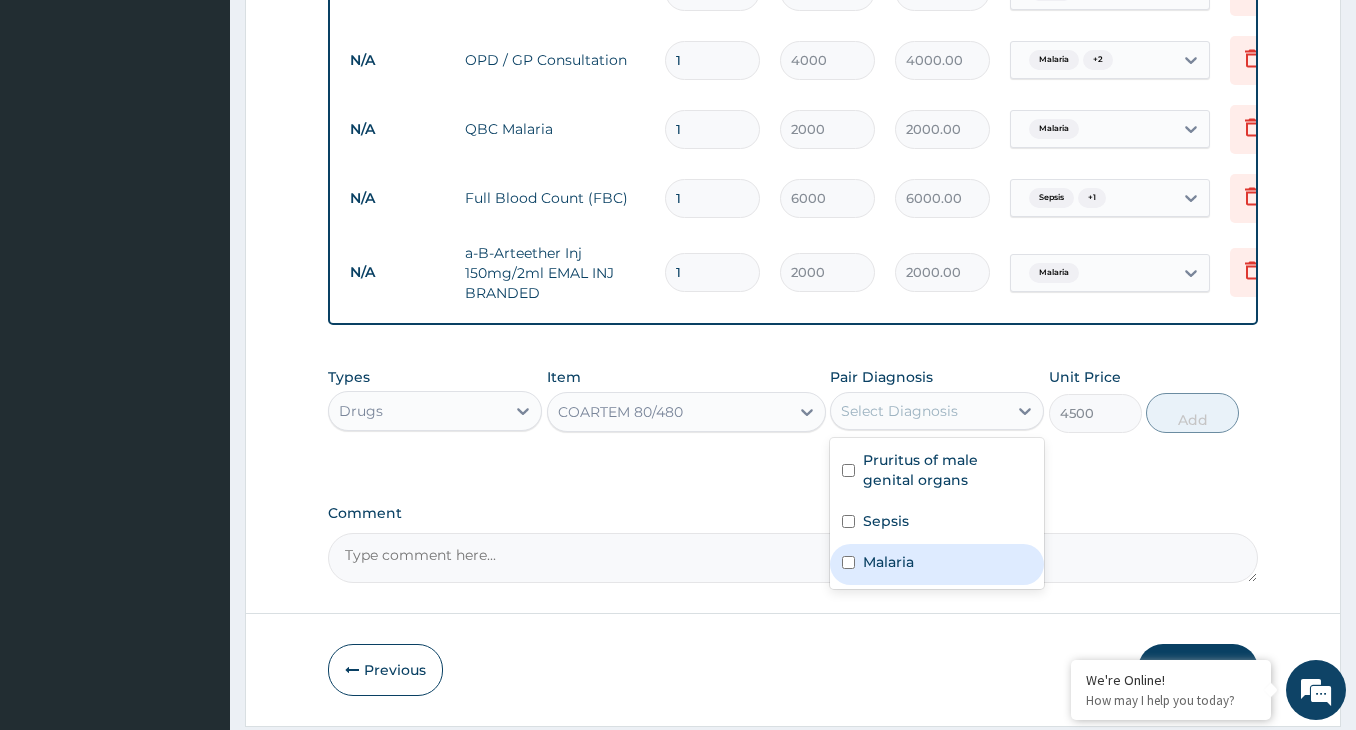 click at bounding box center (848, 562) 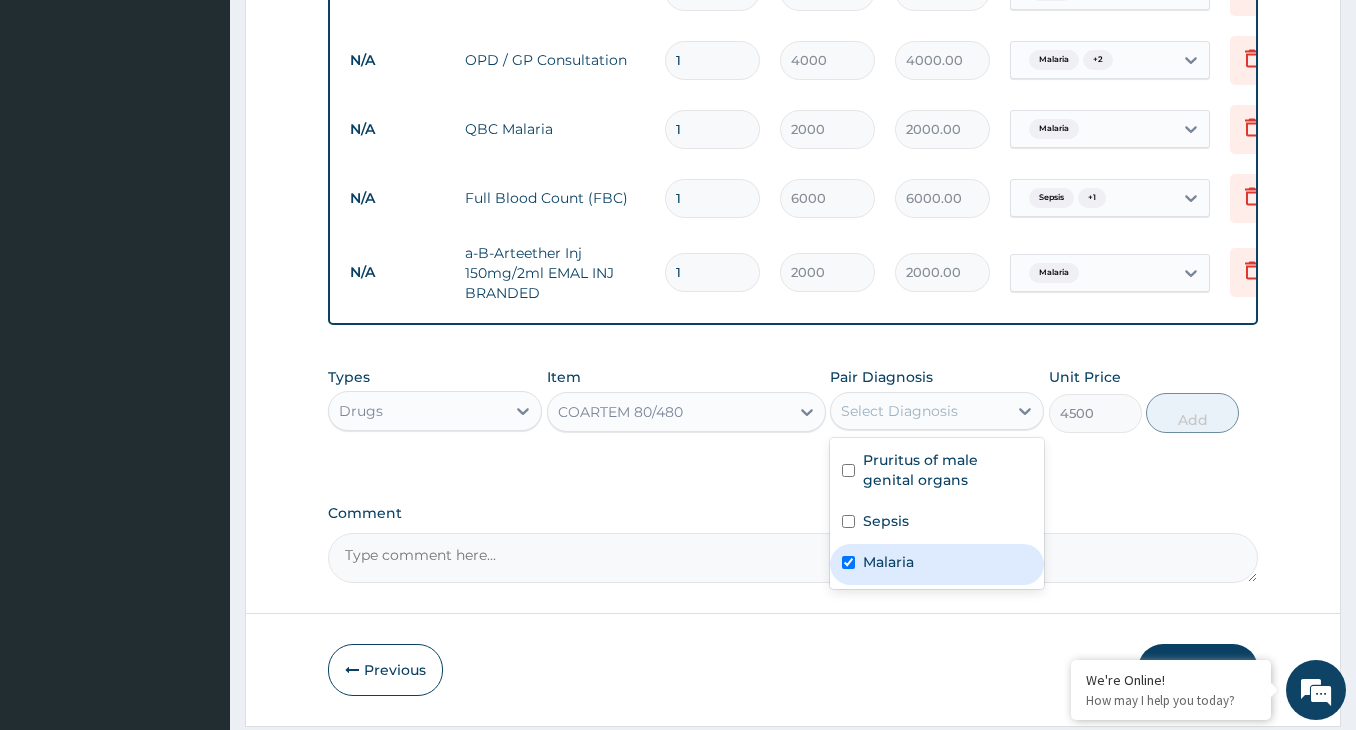 checkbox on "true" 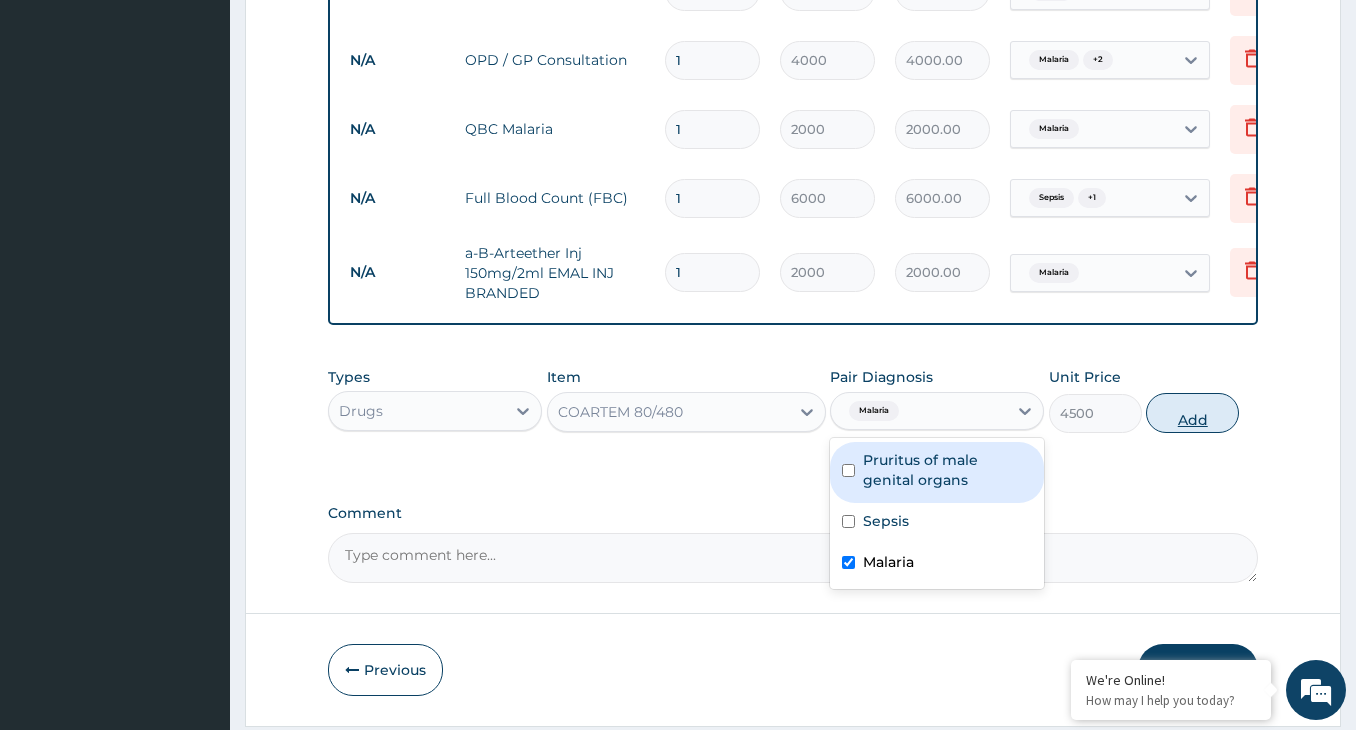 click on "Add" at bounding box center (1192, 413) 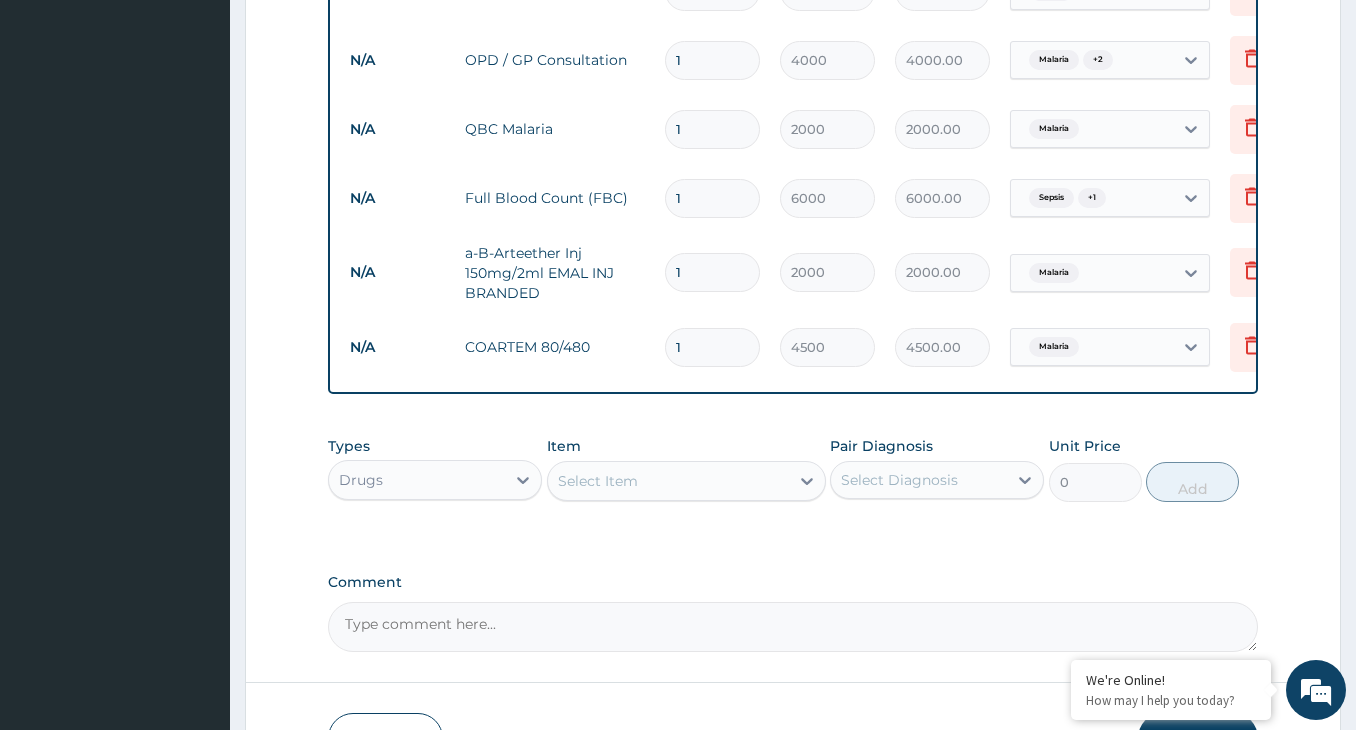 click on "1" at bounding box center [712, 272] 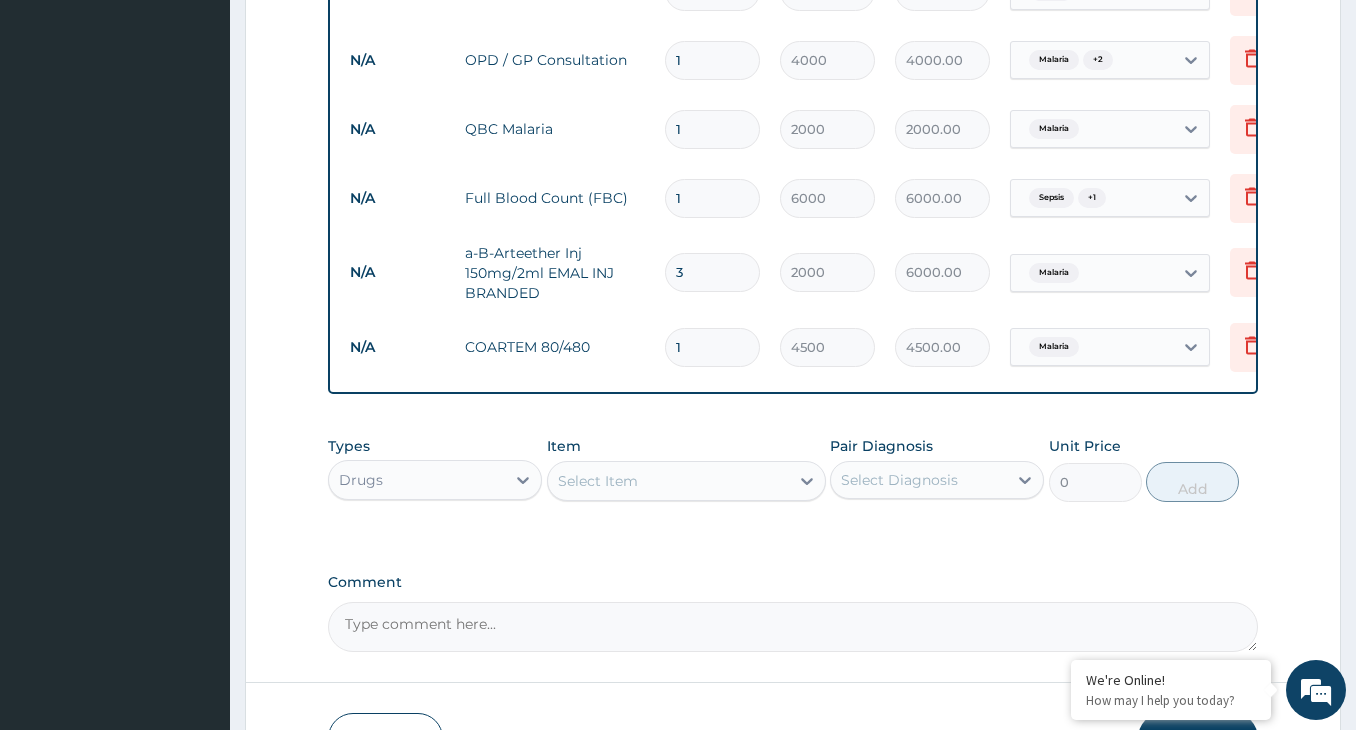 type on "4" 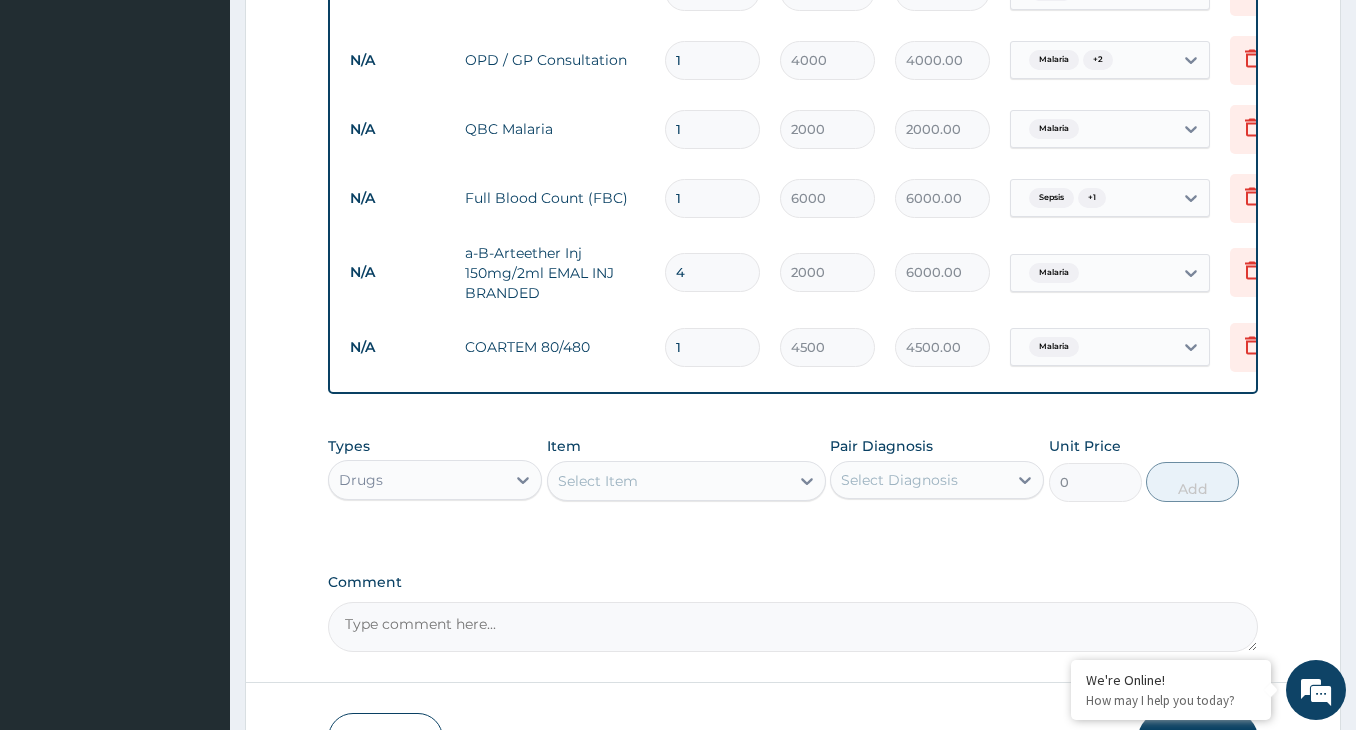 type on "8000.00" 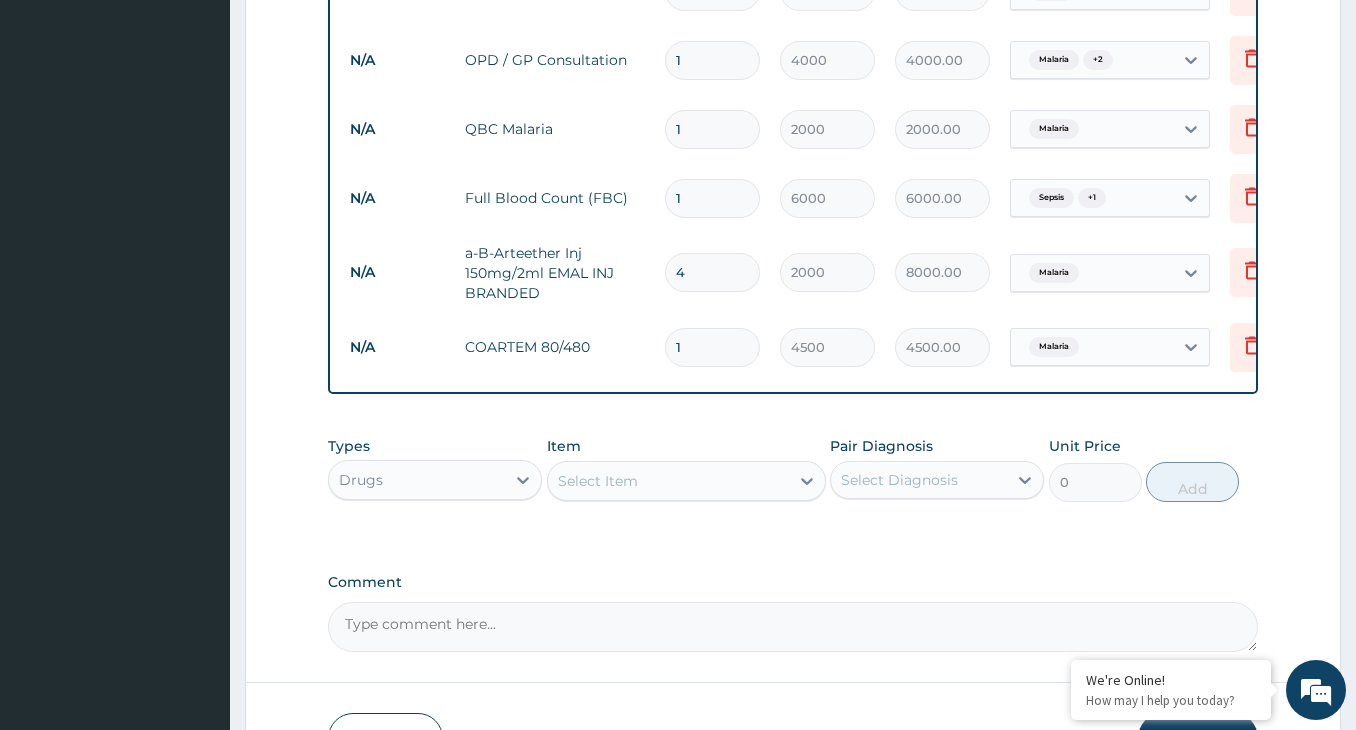 type on "3" 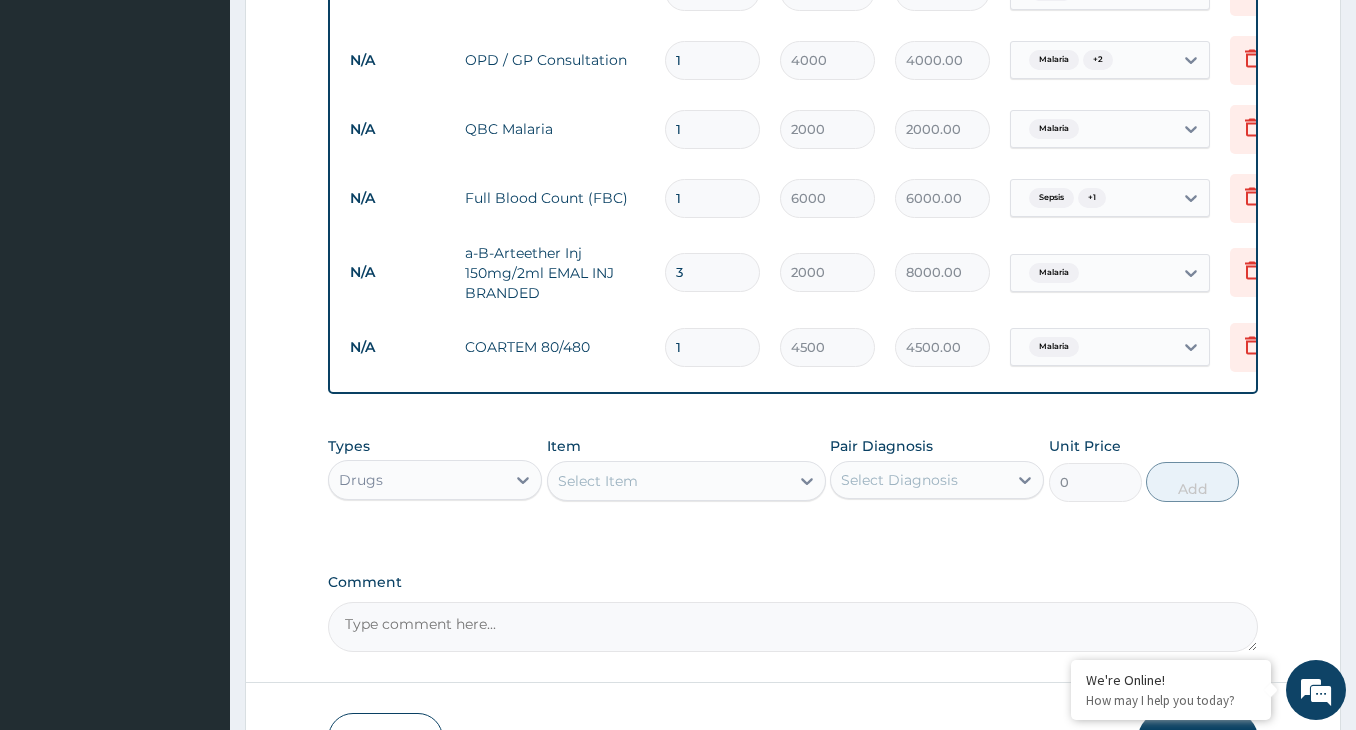 type on "6000.00" 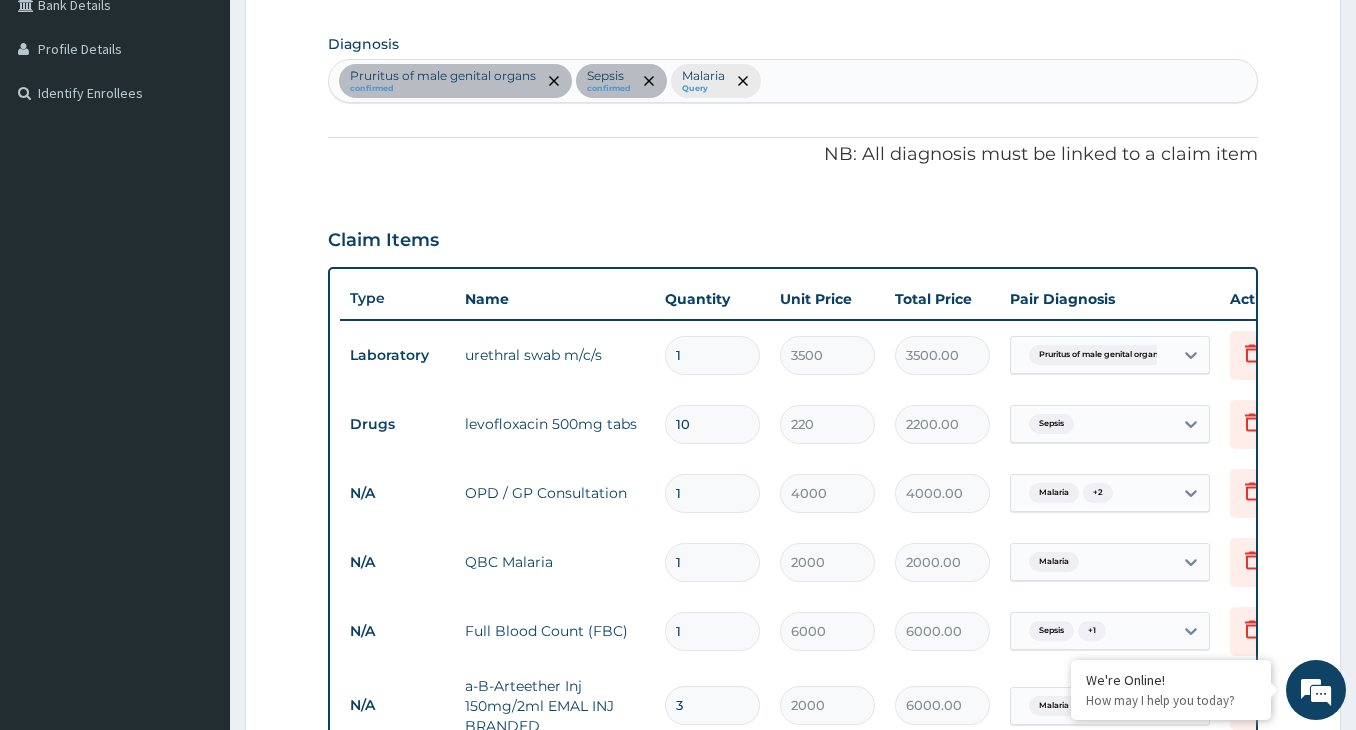 scroll, scrollTop: 432, scrollLeft: 0, axis: vertical 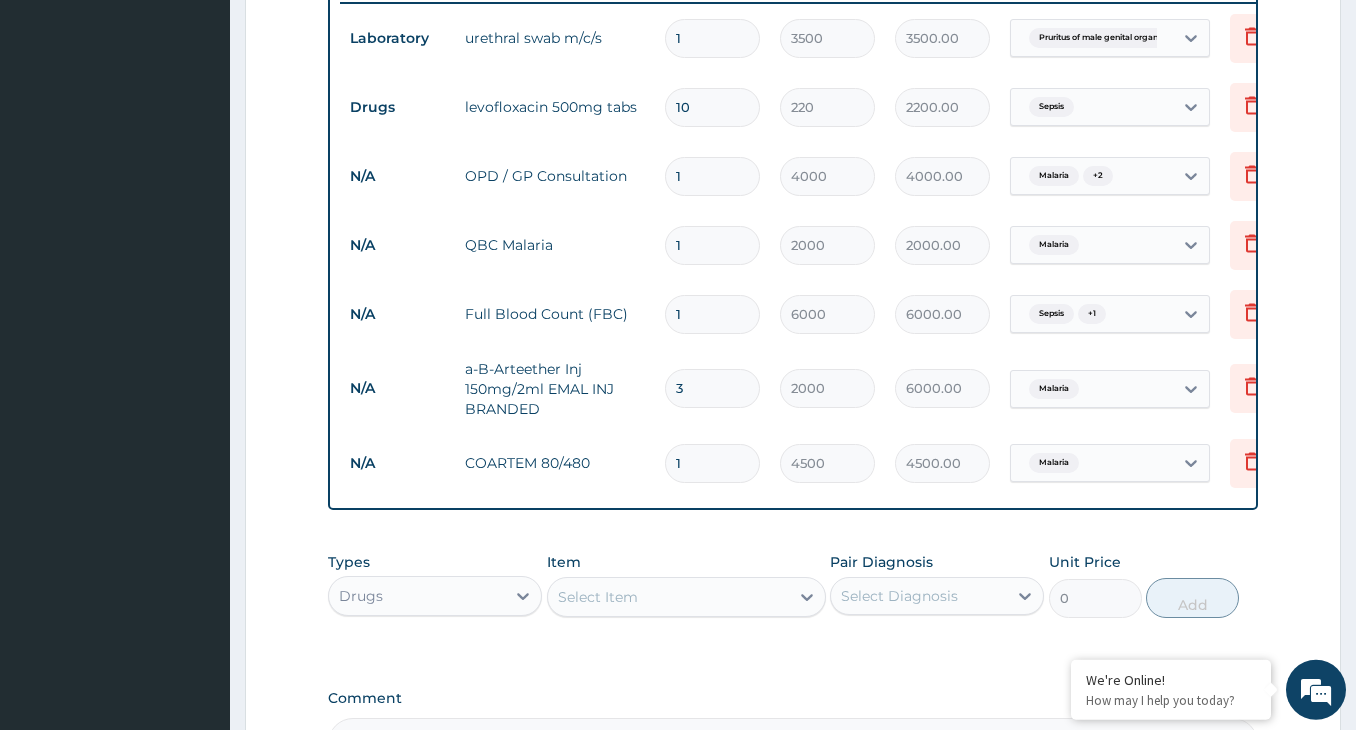 click on "Select Item" at bounding box center (668, 597) 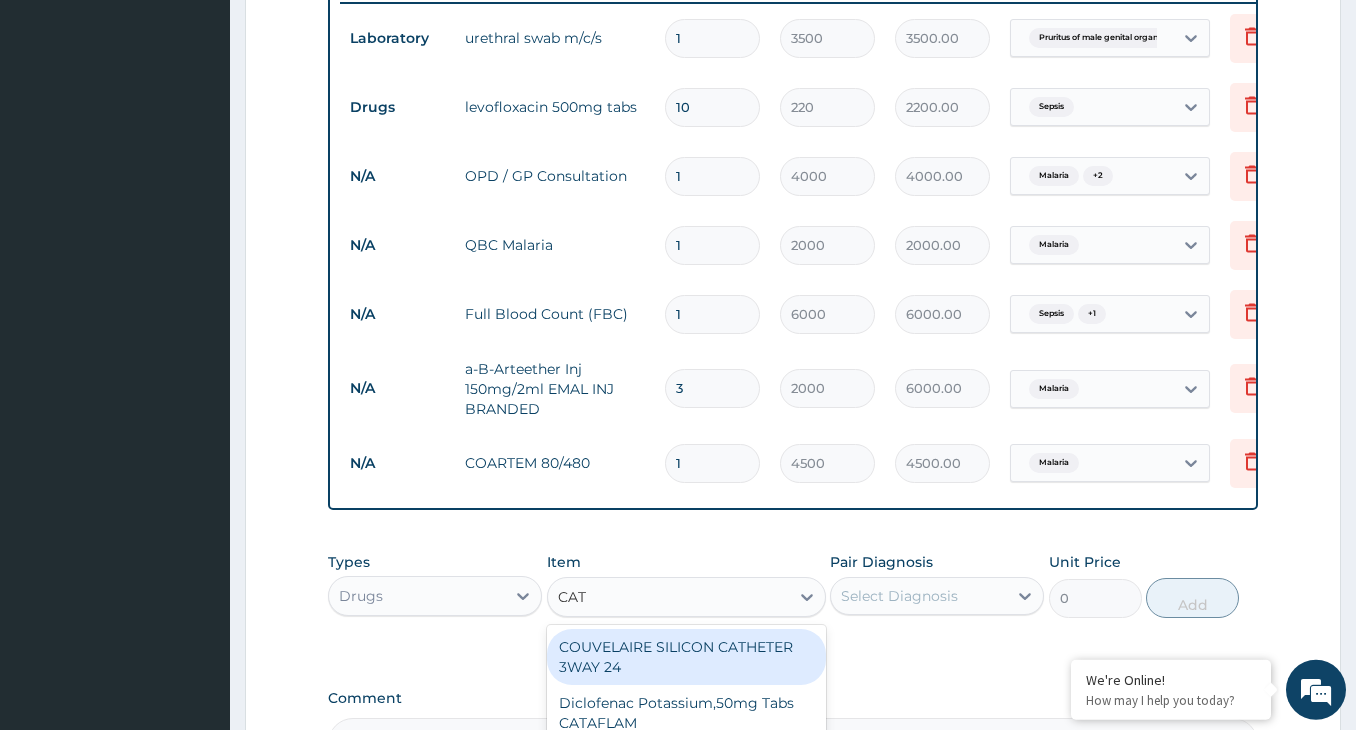 type on "CATA" 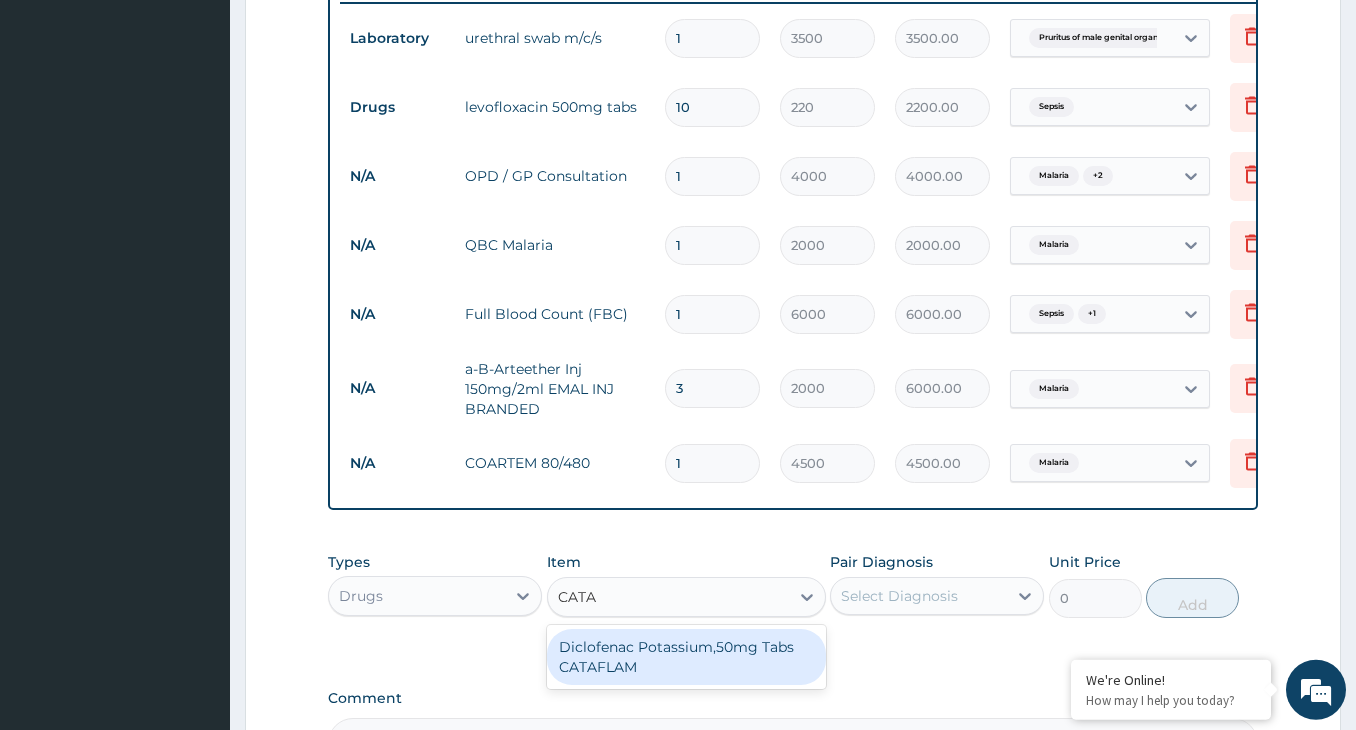 click on "Diclofenac Potassium,50mg Tabs CATAFLAM" at bounding box center (686, 657) 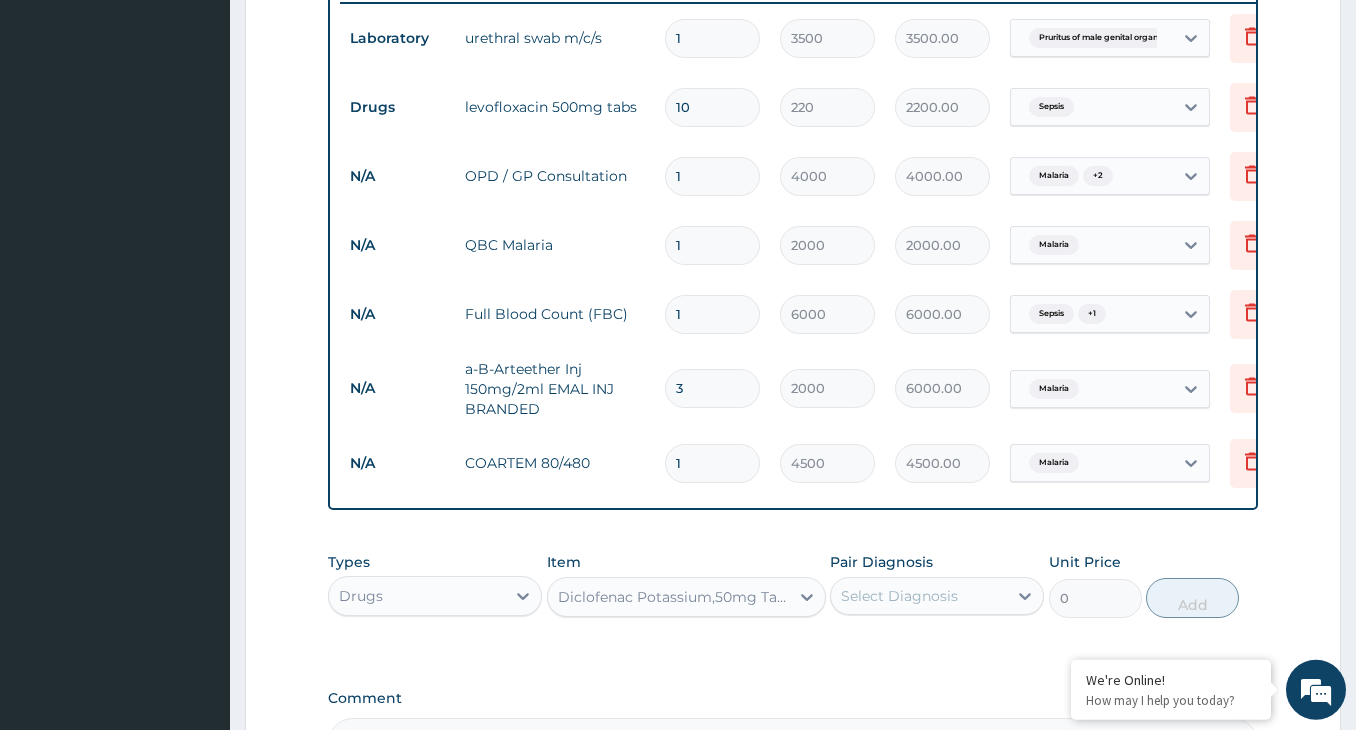 type 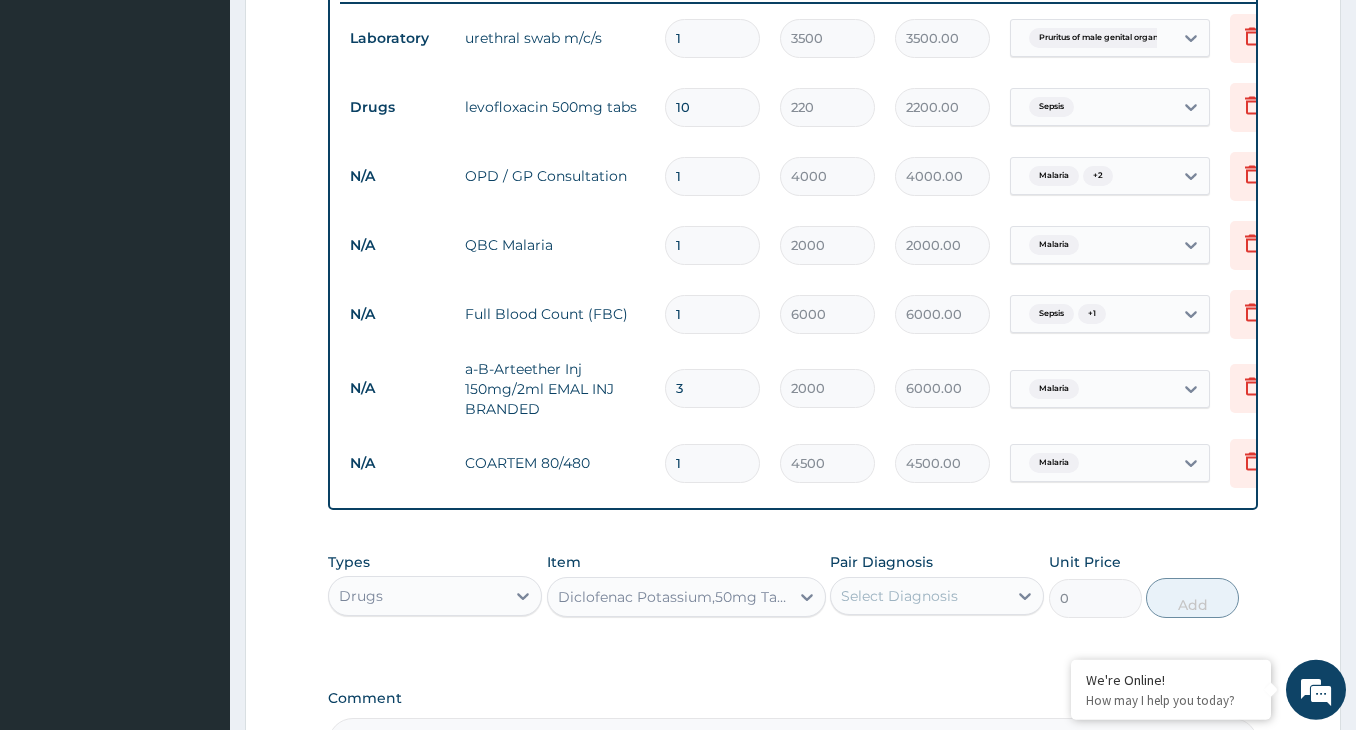 type on "200" 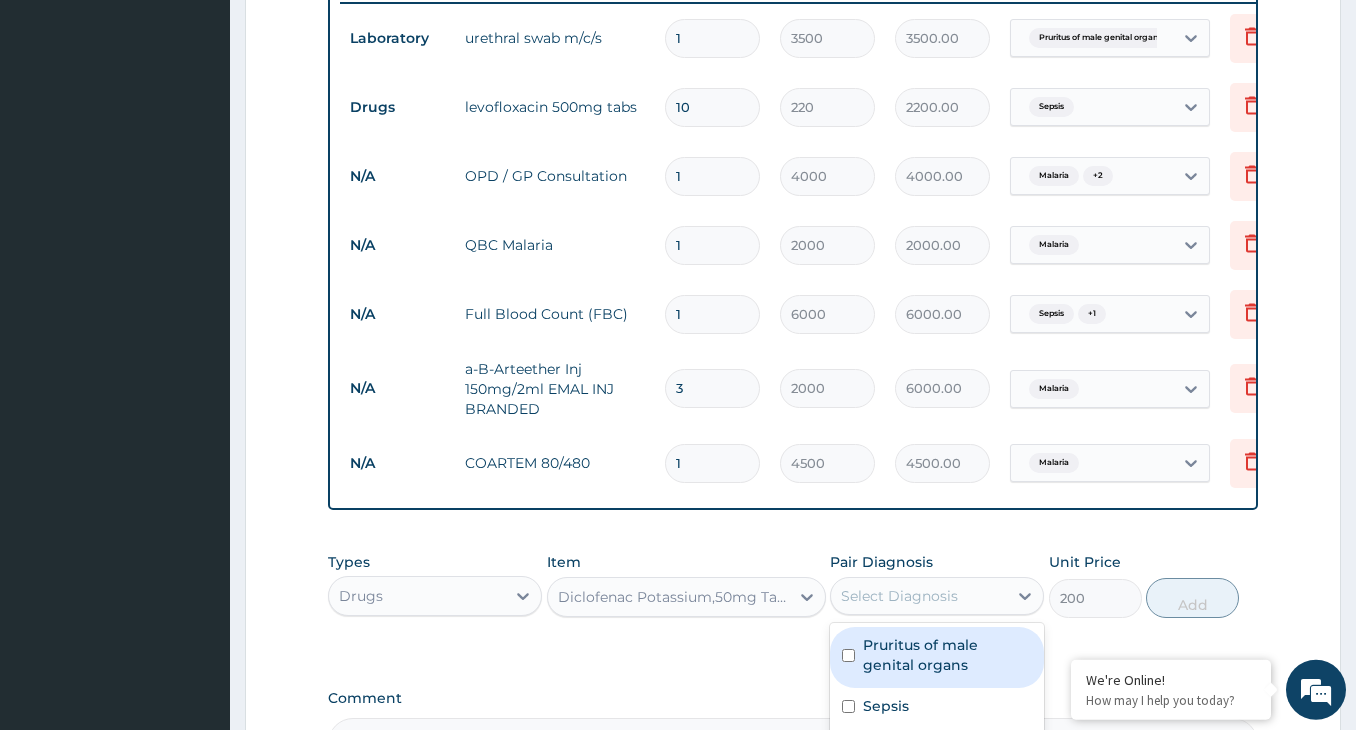 click on "Select Diagnosis" at bounding box center (899, 596) 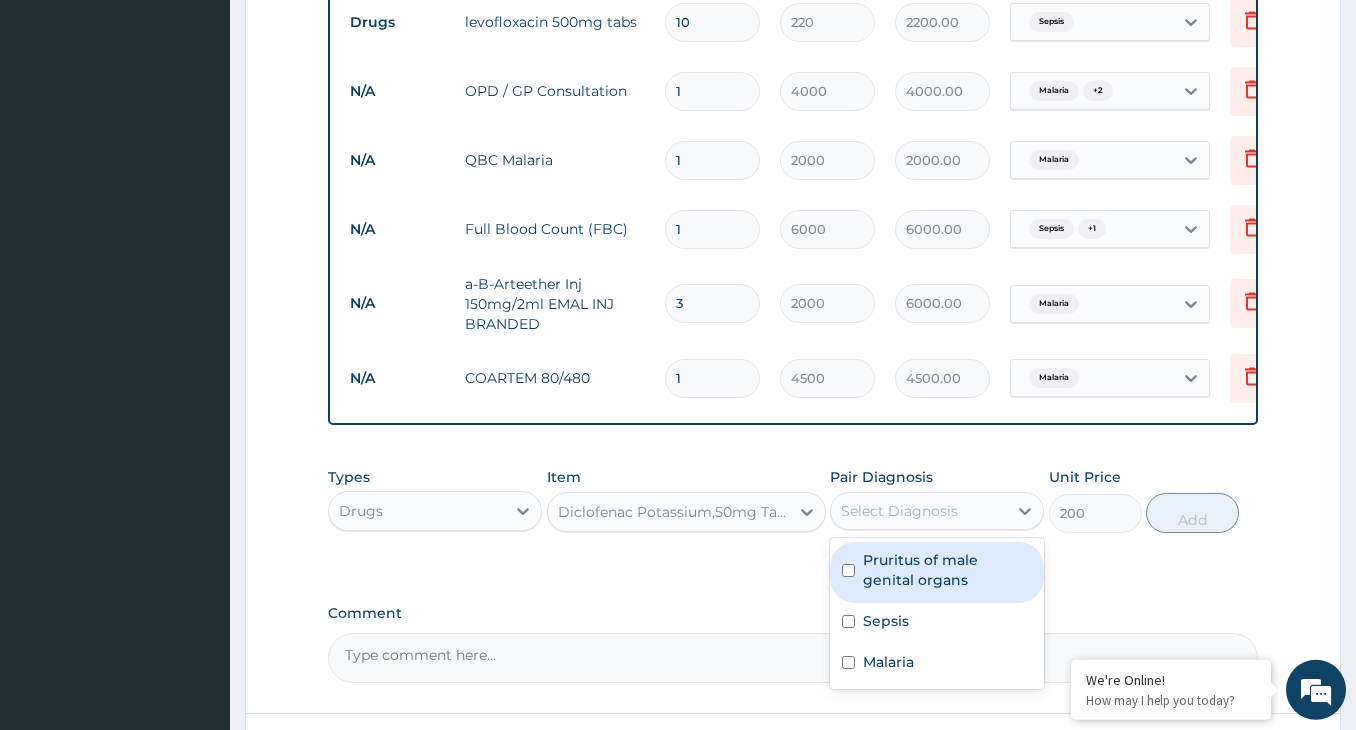scroll, scrollTop: 949, scrollLeft: 0, axis: vertical 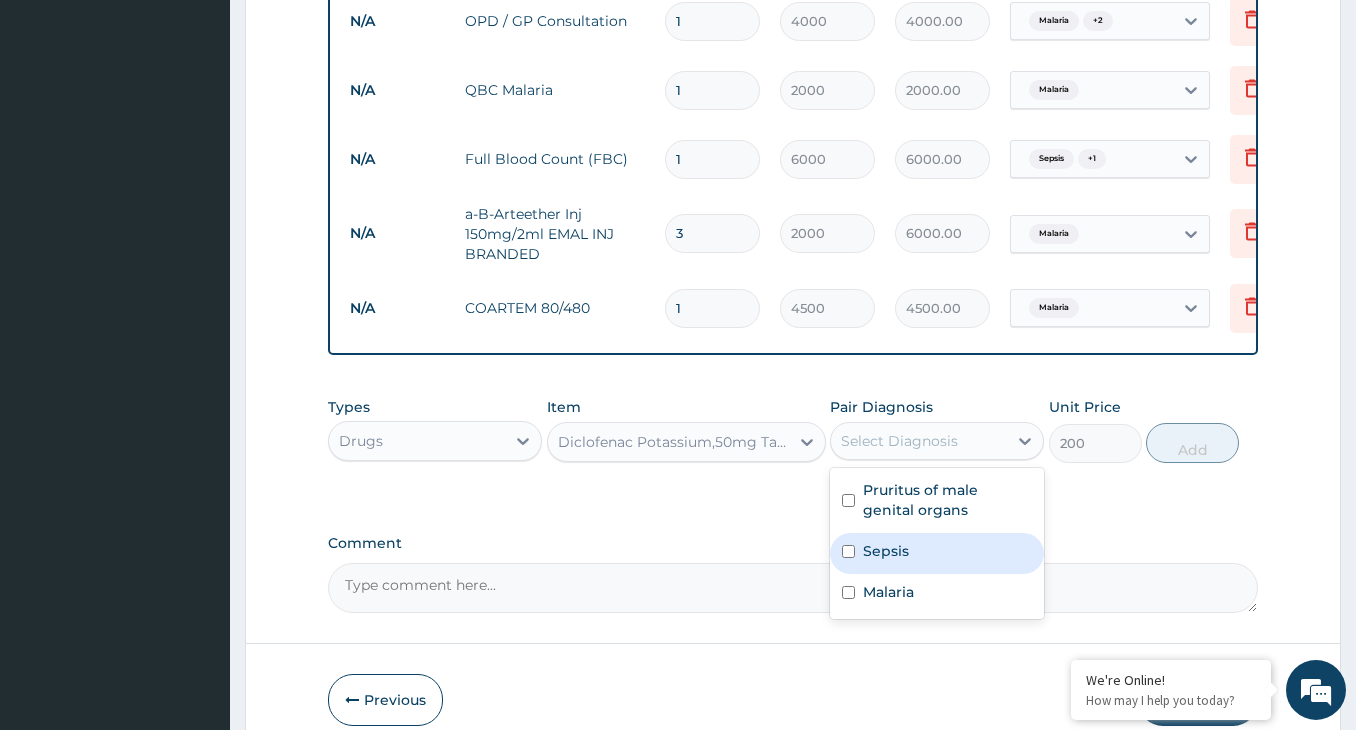 click at bounding box center (848, 551) 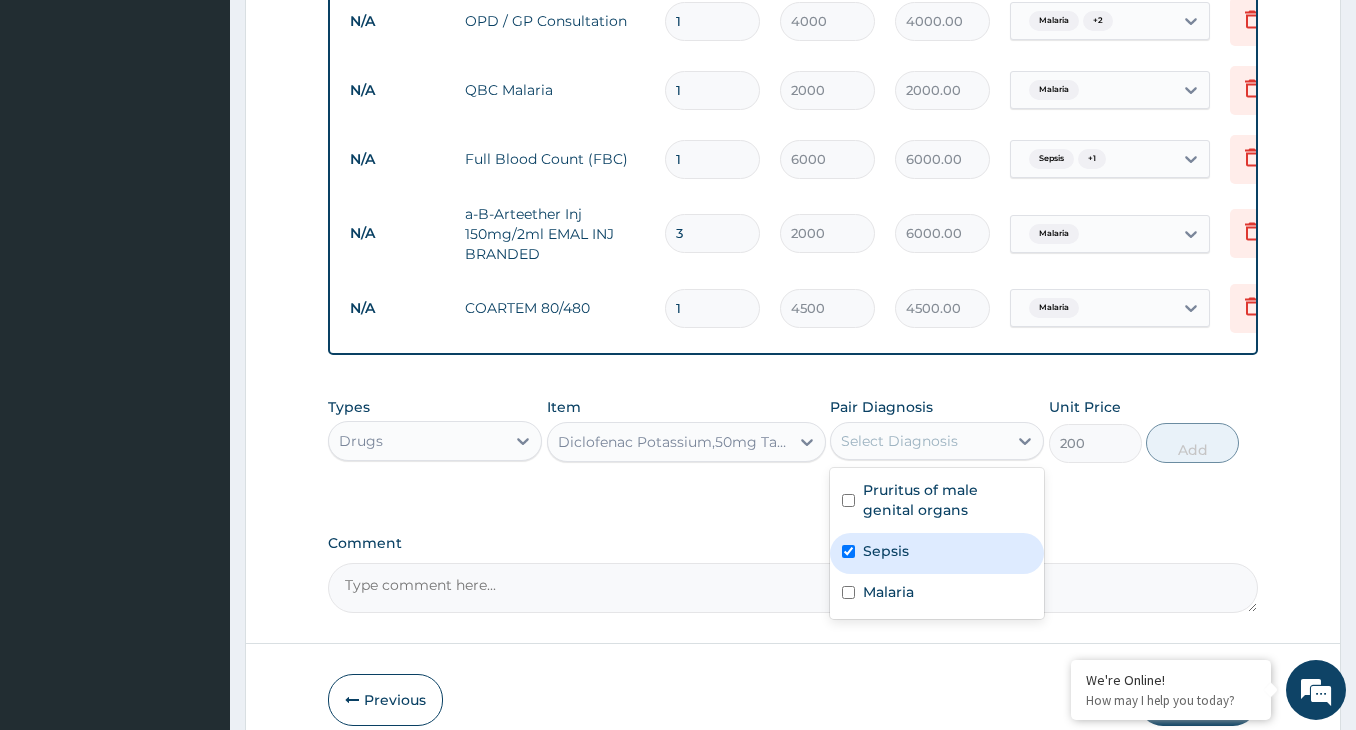 checkbox on "true" 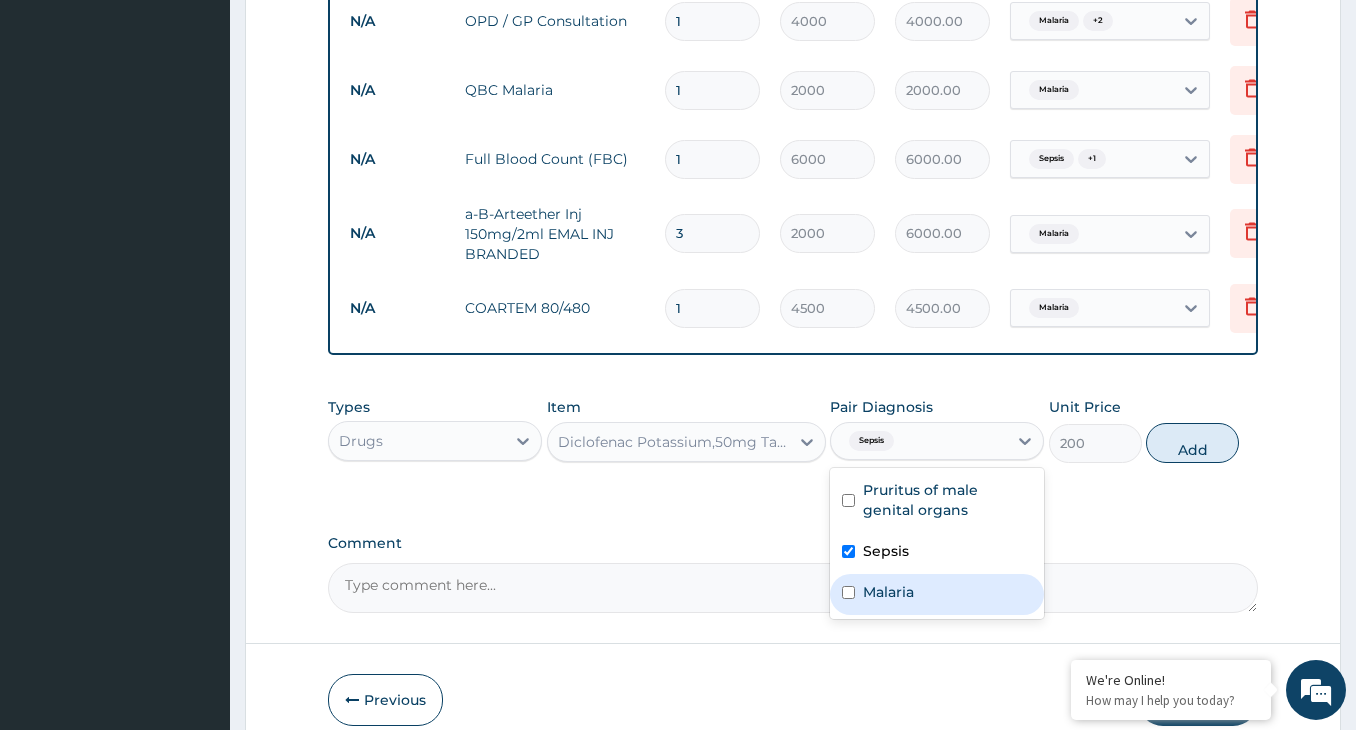 click at bounding box center (848, 592) 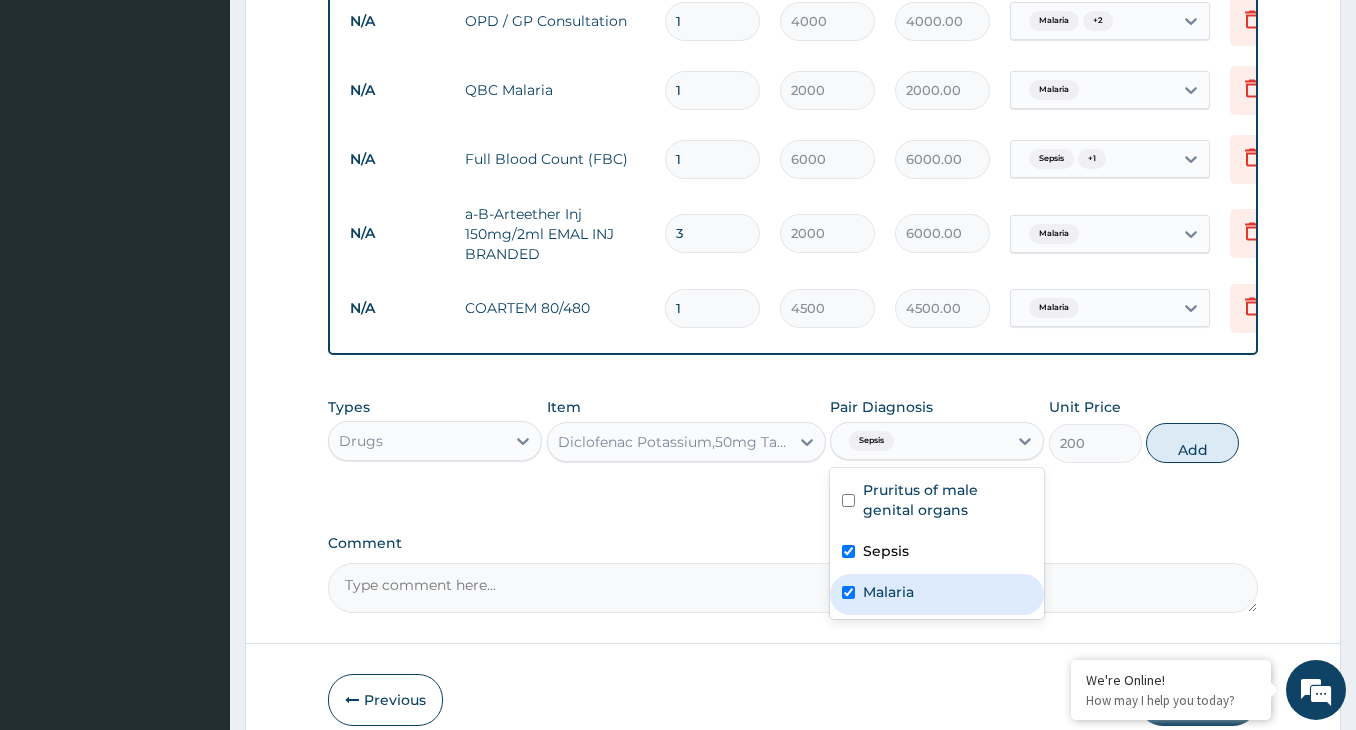 checkbox on "true" 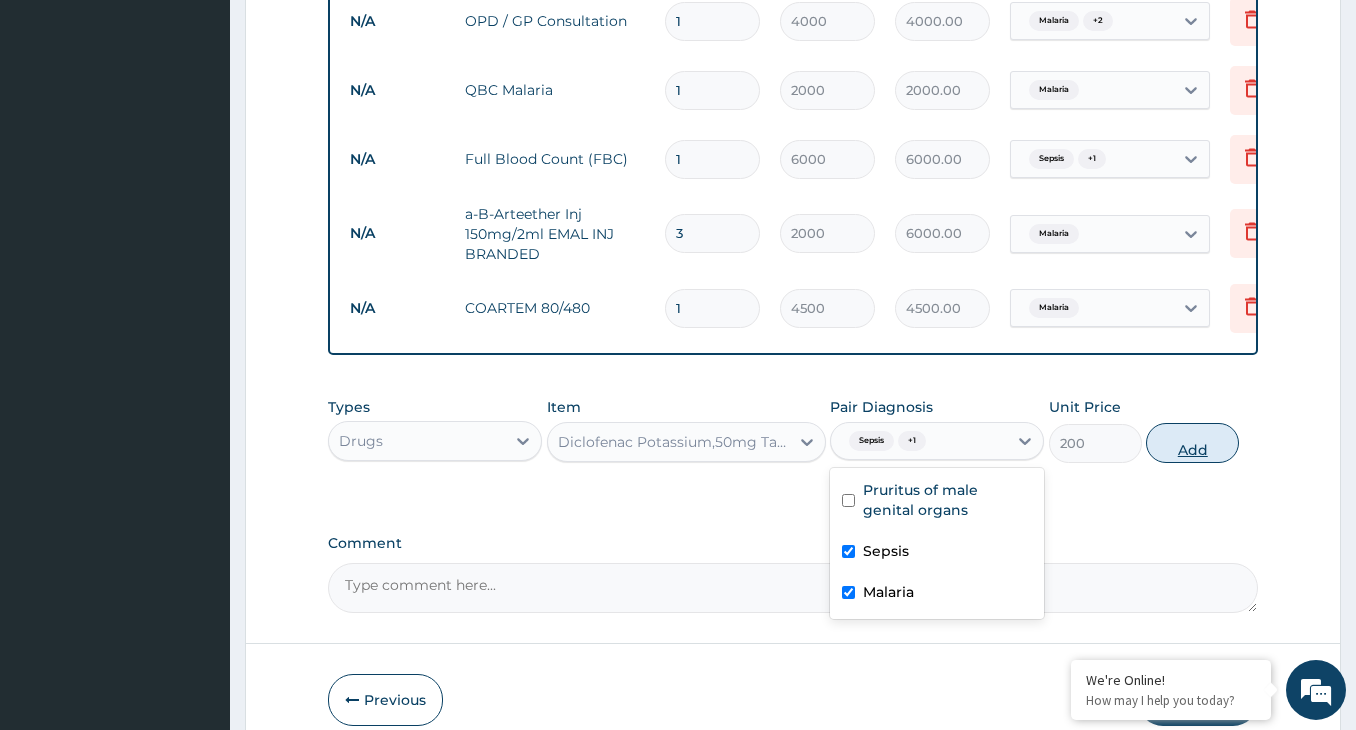 click on "Add" at bounding box center (1192, 443) 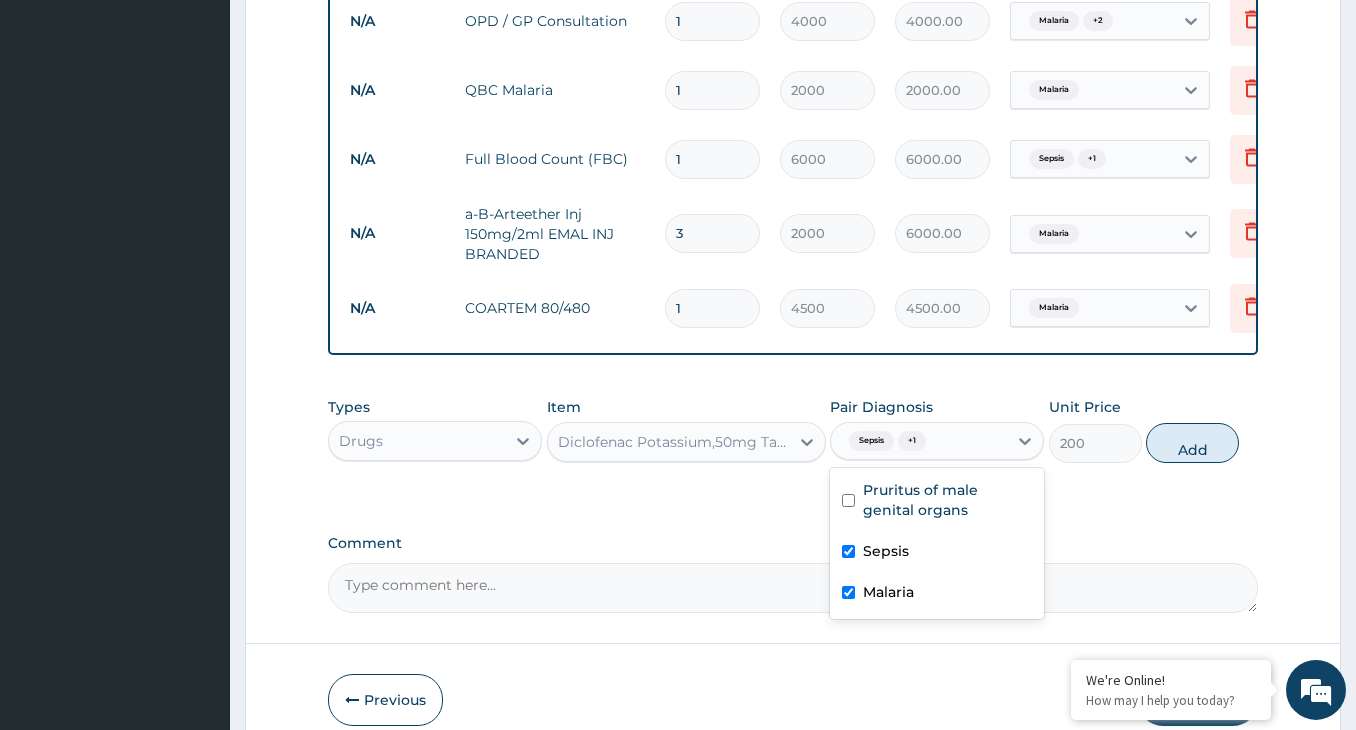 type on "0" 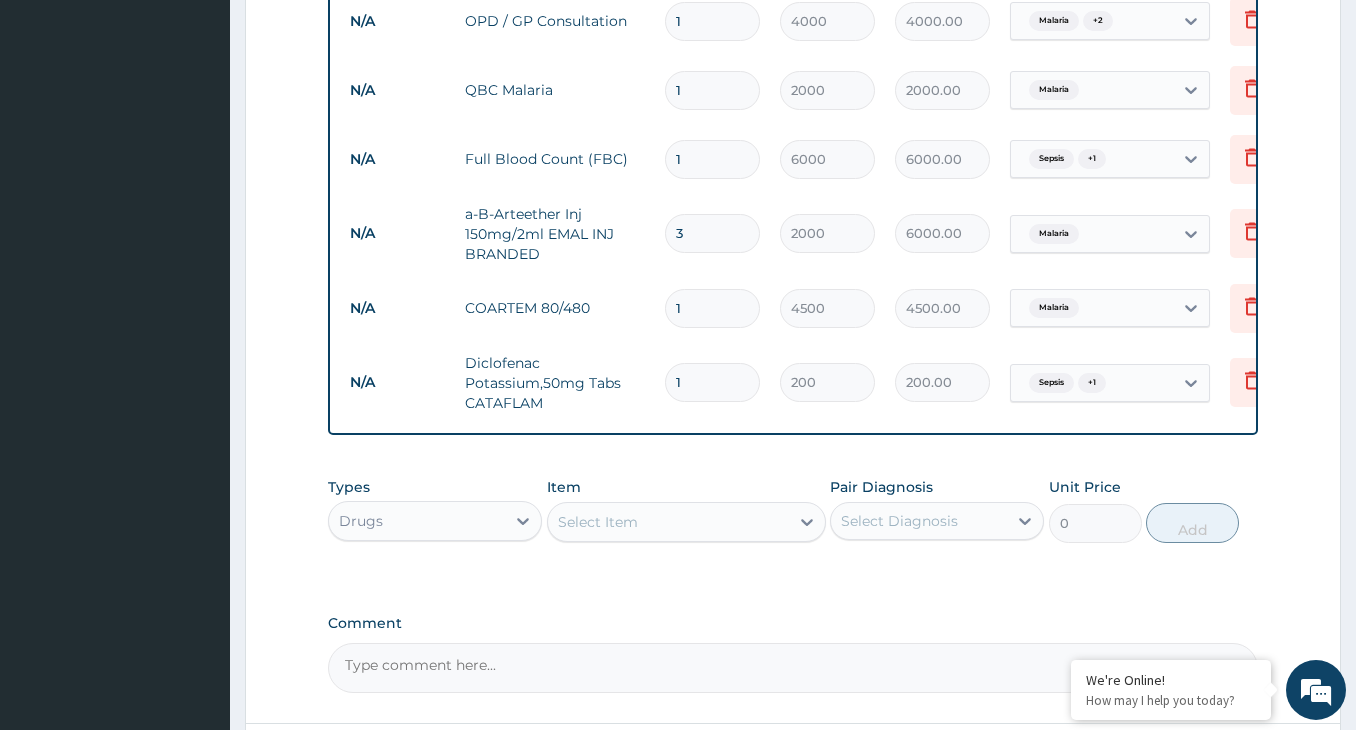 type on "15" 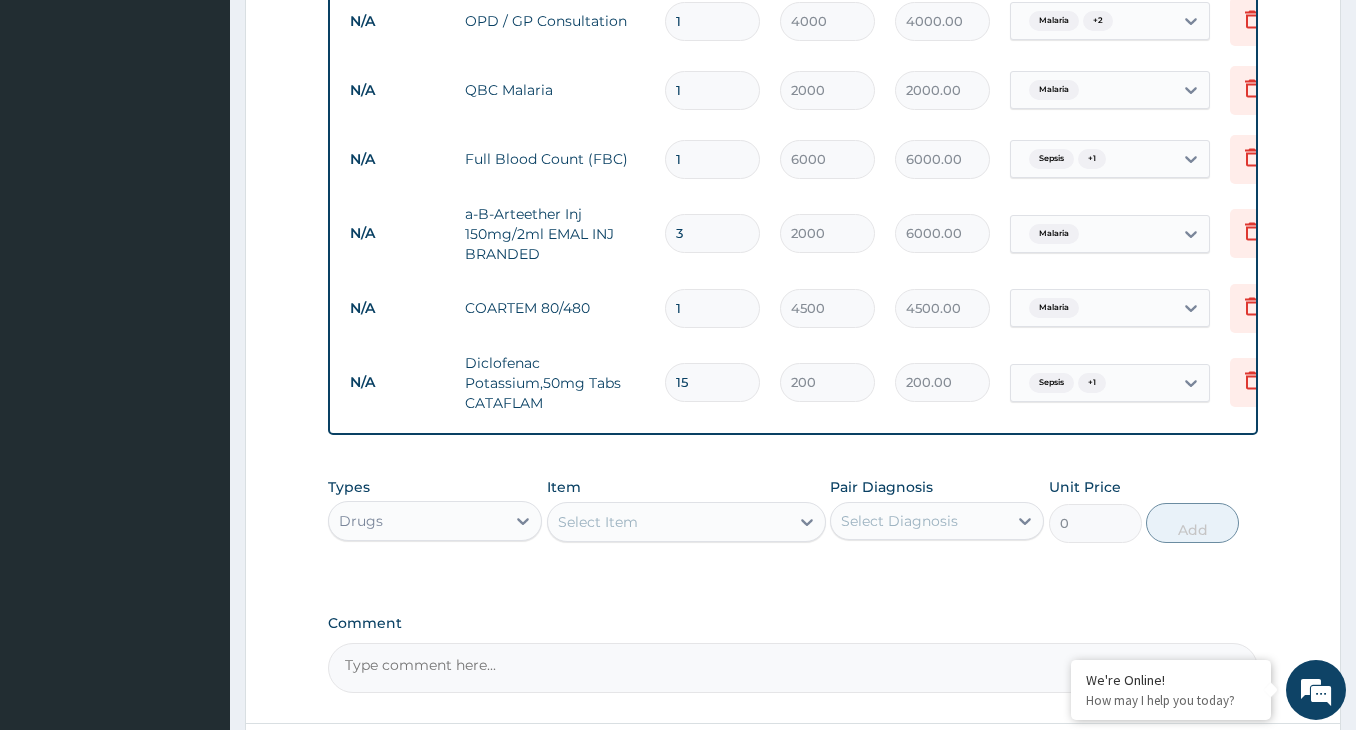 type on "3000.00" 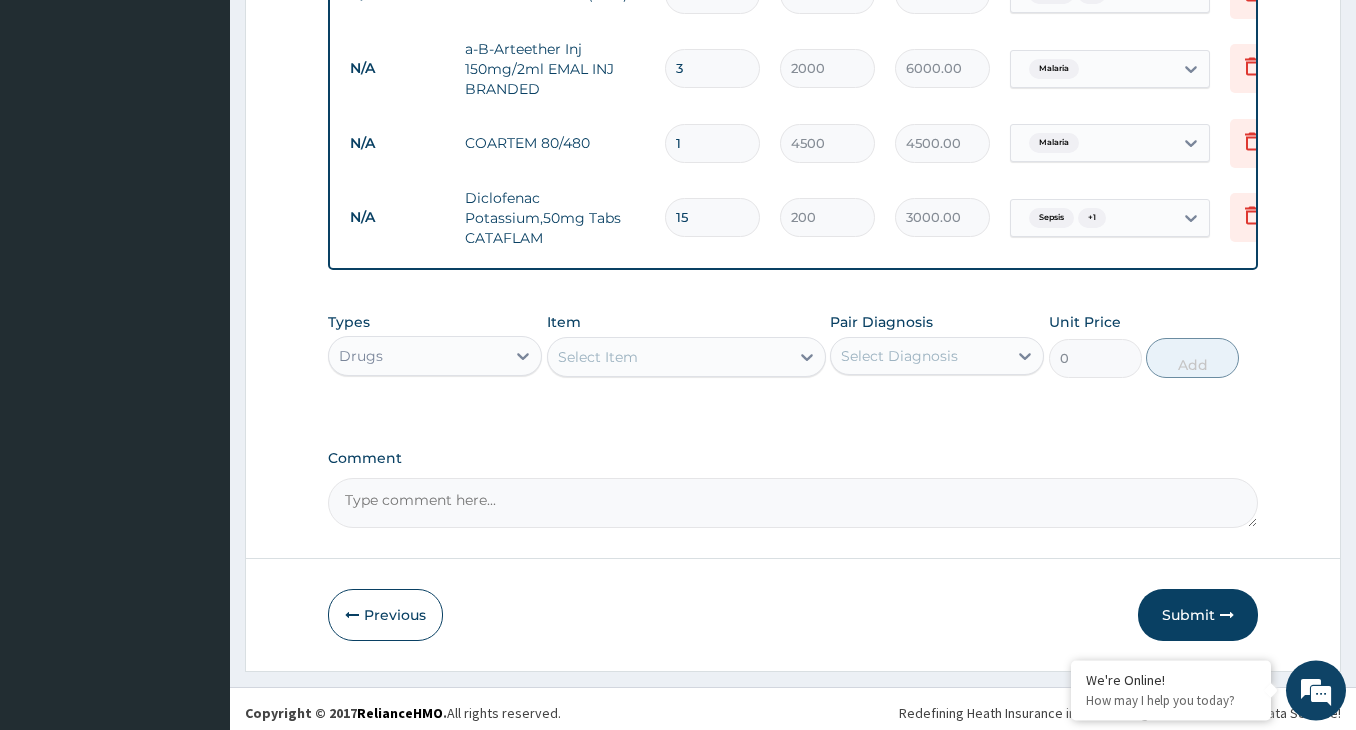 scroll, scrollTop: 1139, scrollLeft: 0, axis: vertical 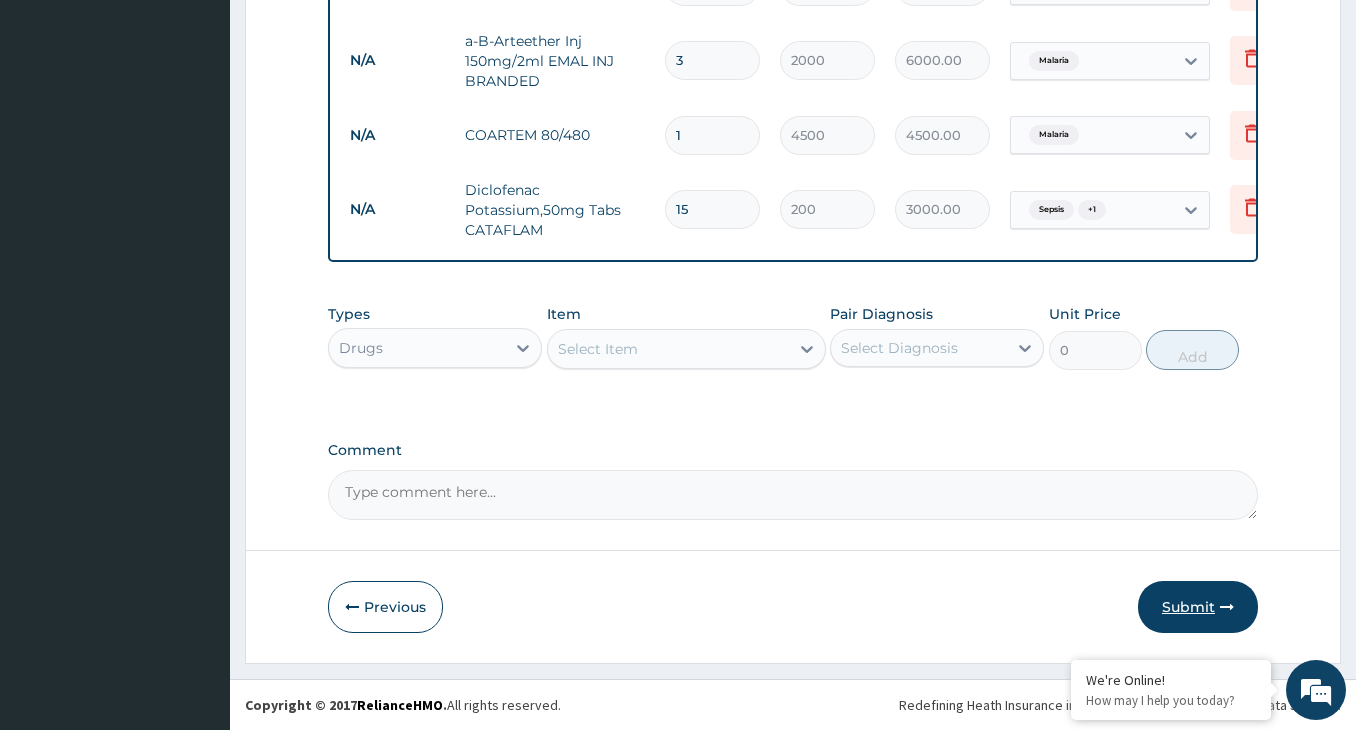 type on "15" 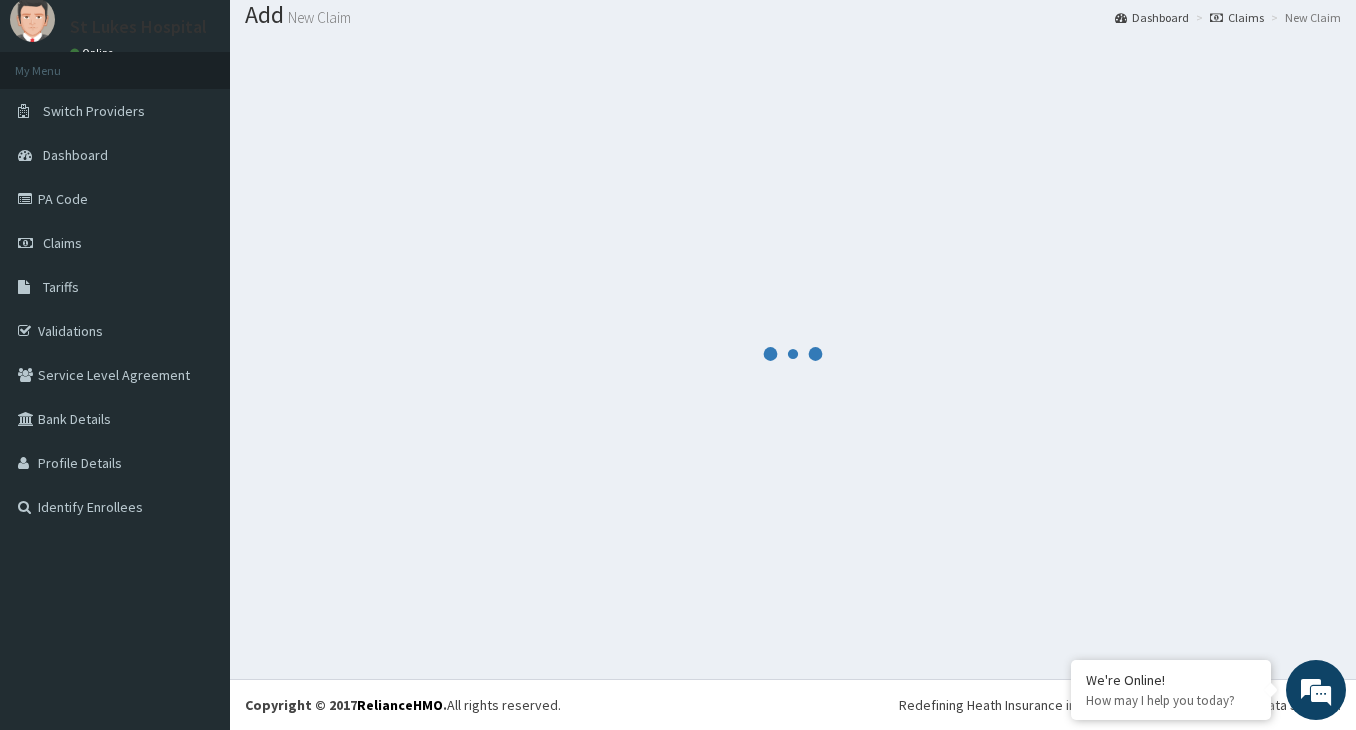 scroll, scrollTop: 63, scrollLeft: 0, axis: vertical 